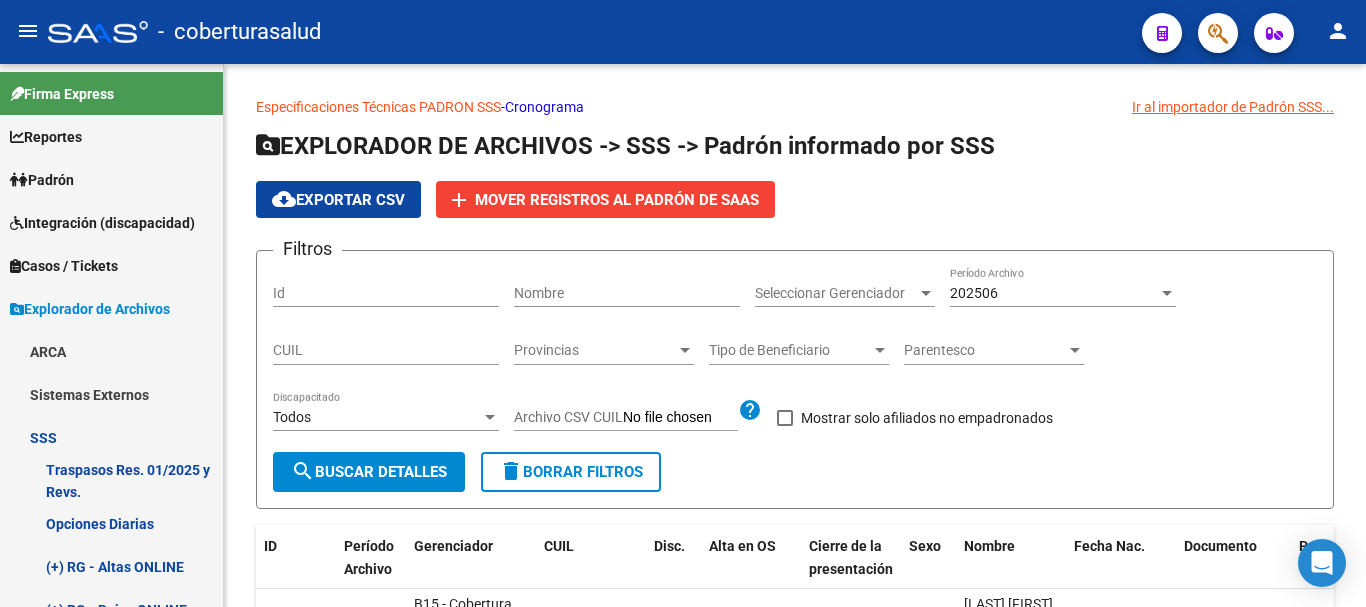 scroll, scrollTop: 0, scrollLeft: 0, axis: both 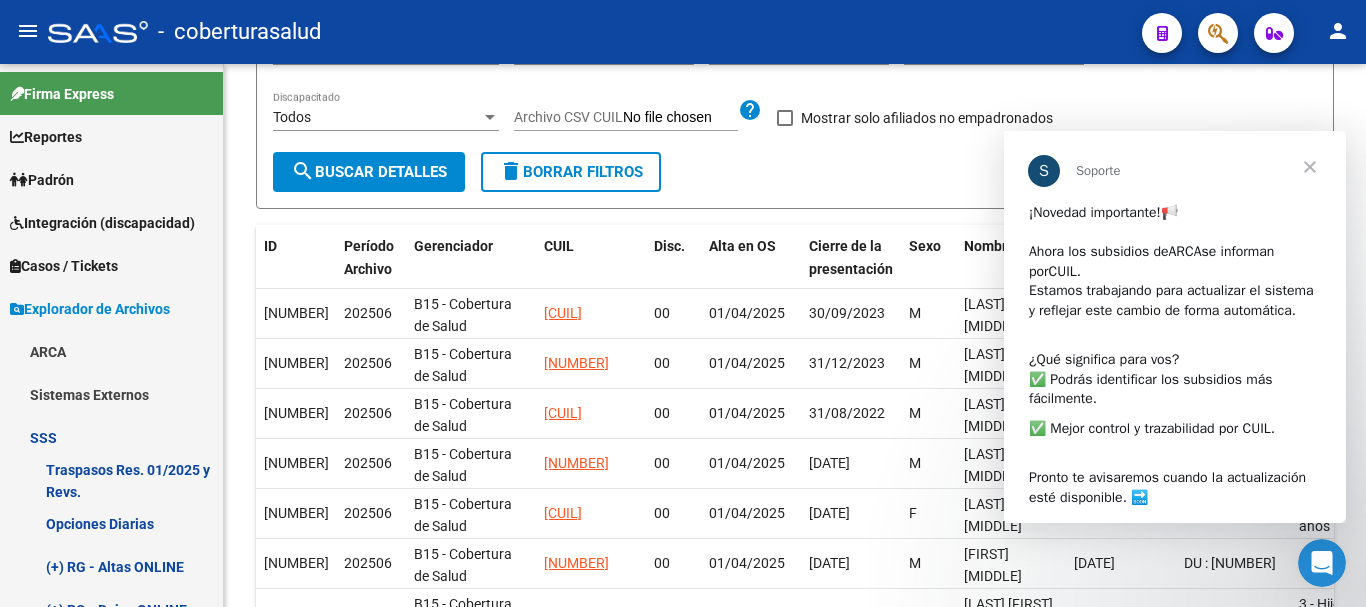 click at bounding box center [1310, 167] 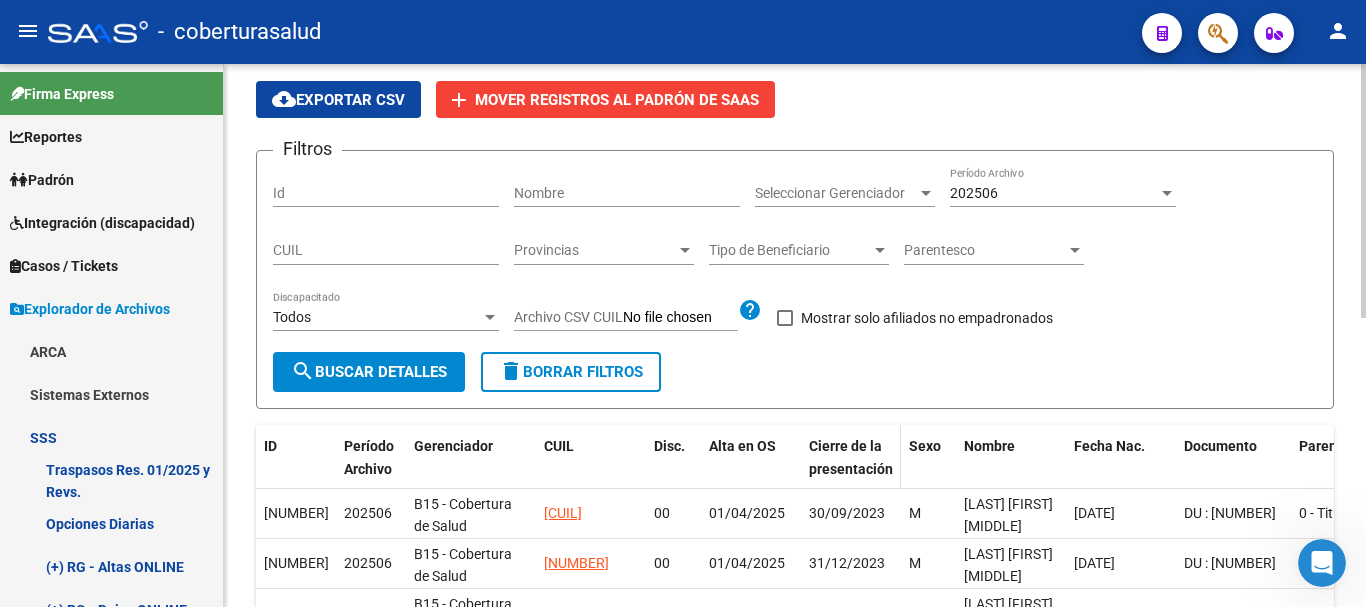 scroll, scrollTop: 0, scrollLeft: 0, axis: both 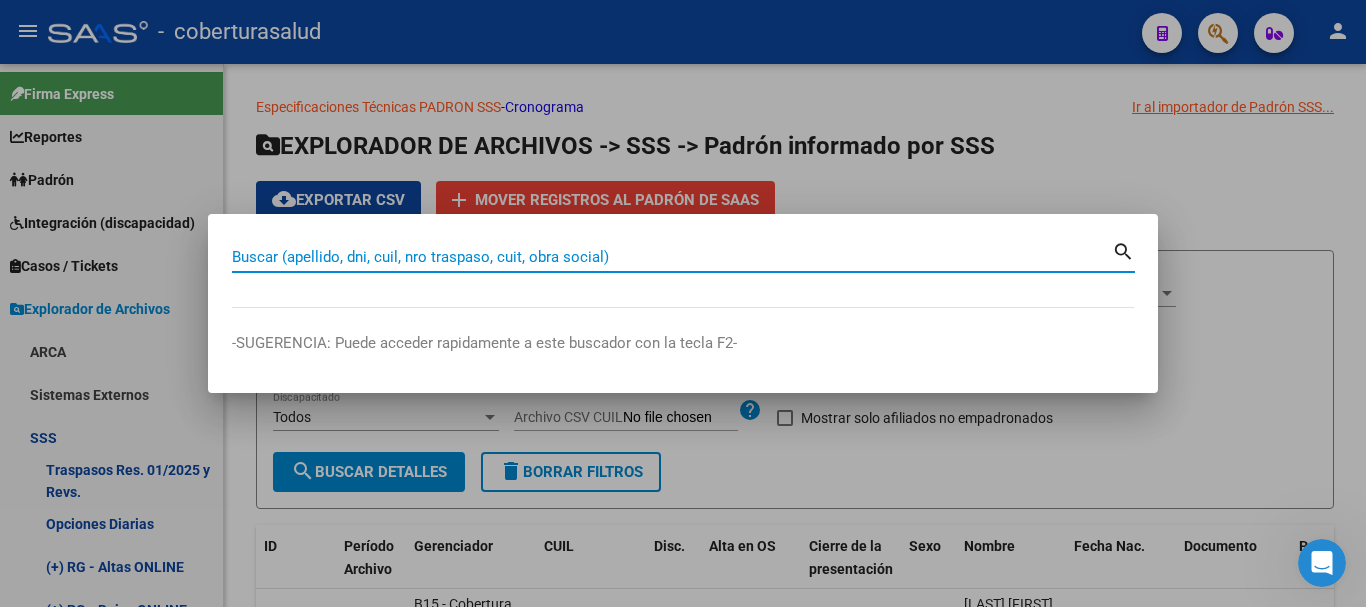 paste on "[NUMBER]" 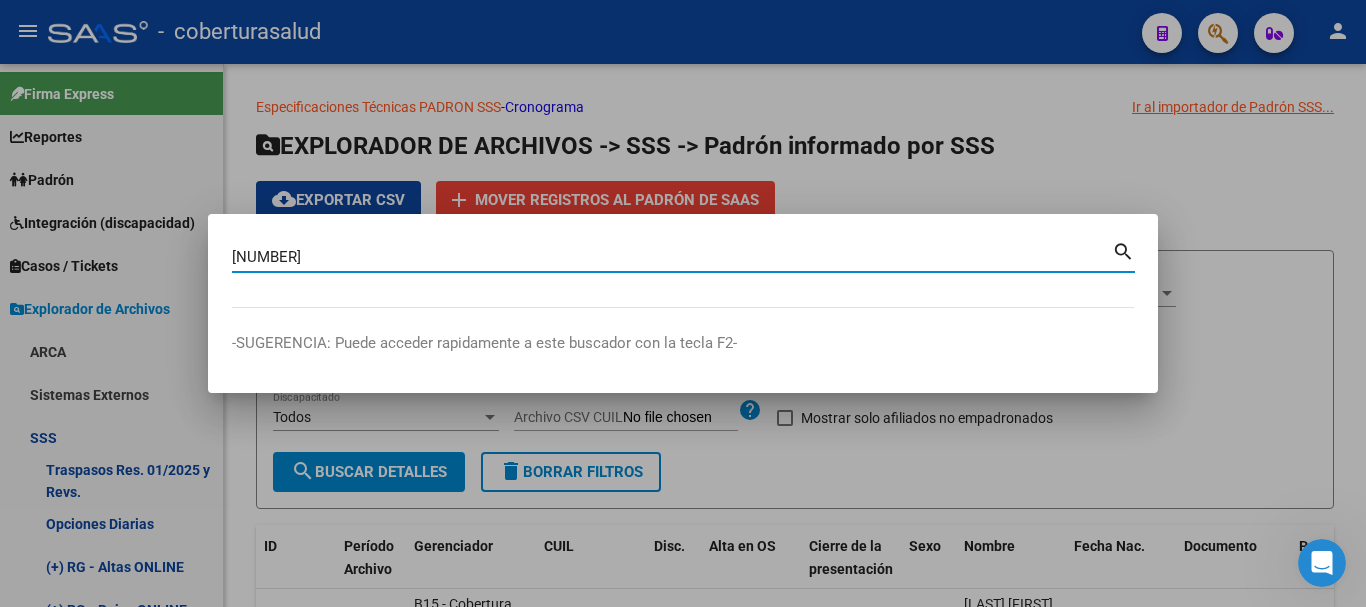 type on "[NUMBER]" 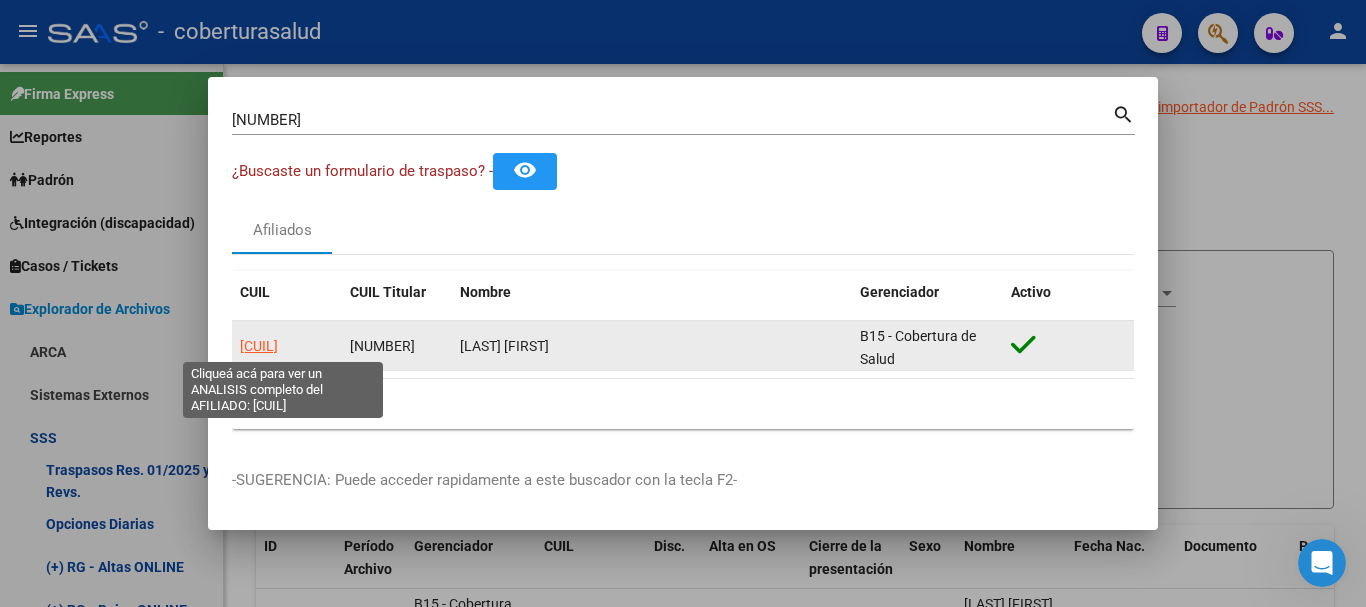 click on "[CUIL]" 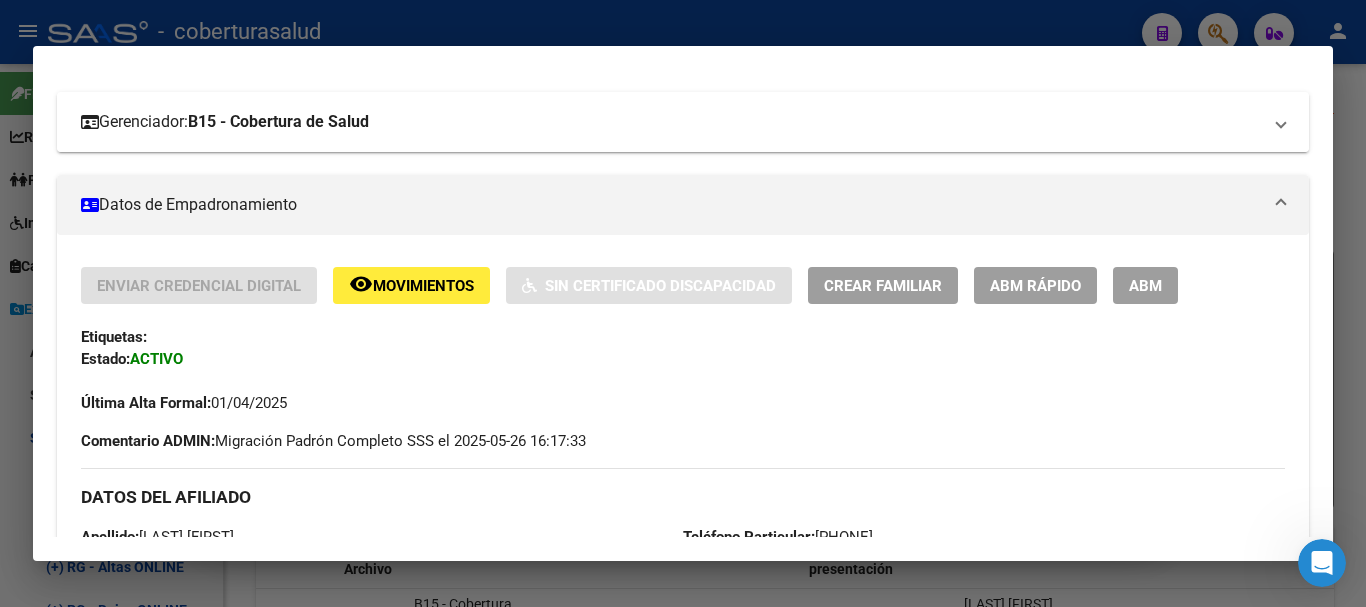 scroll, scrollTop: 300, scrollLeft: 0, axis: vertical 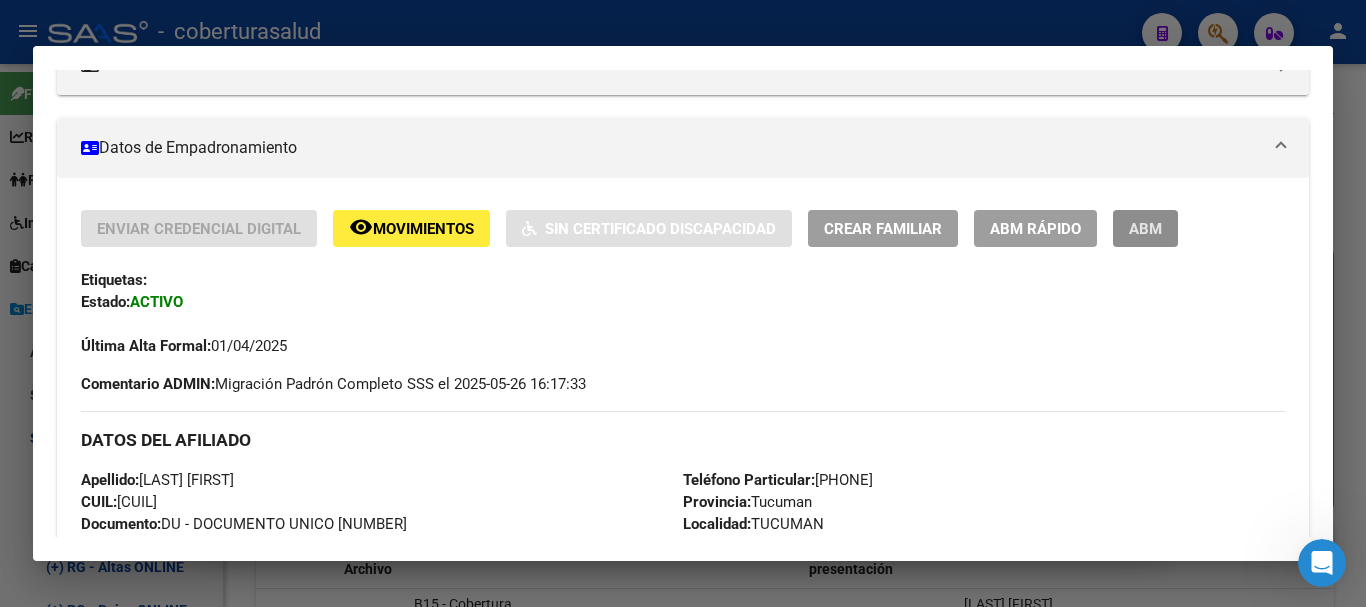 click on "ABM" at bounding box center (1145, 228) 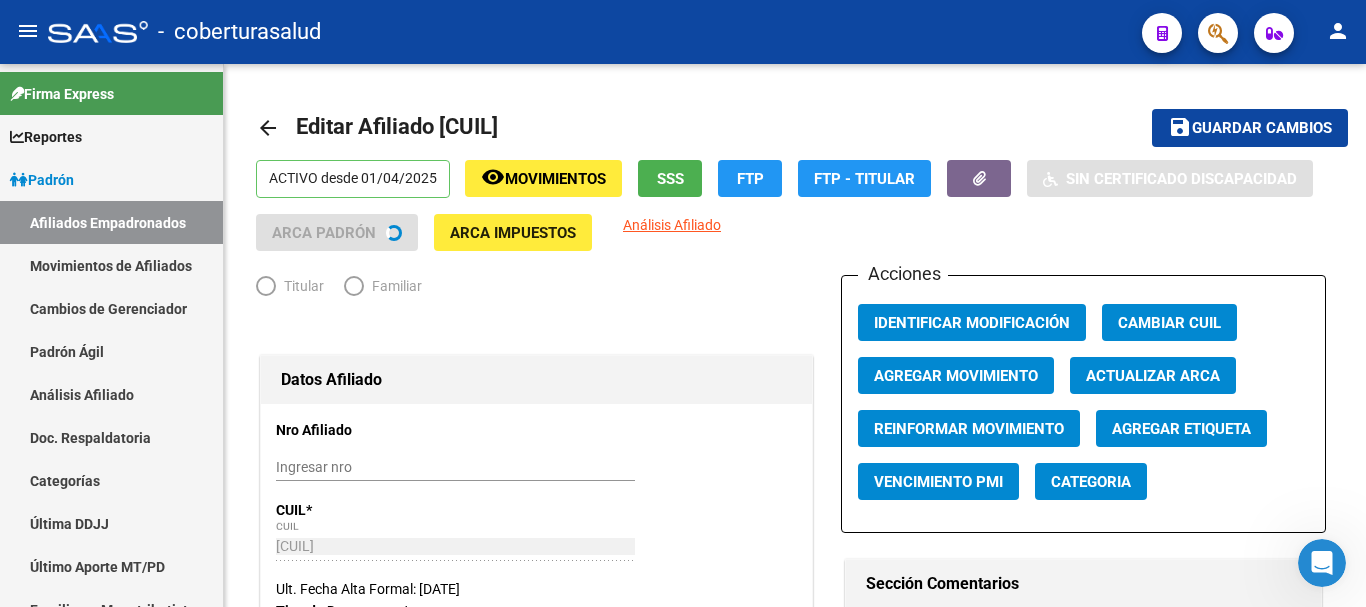 radio on "true" 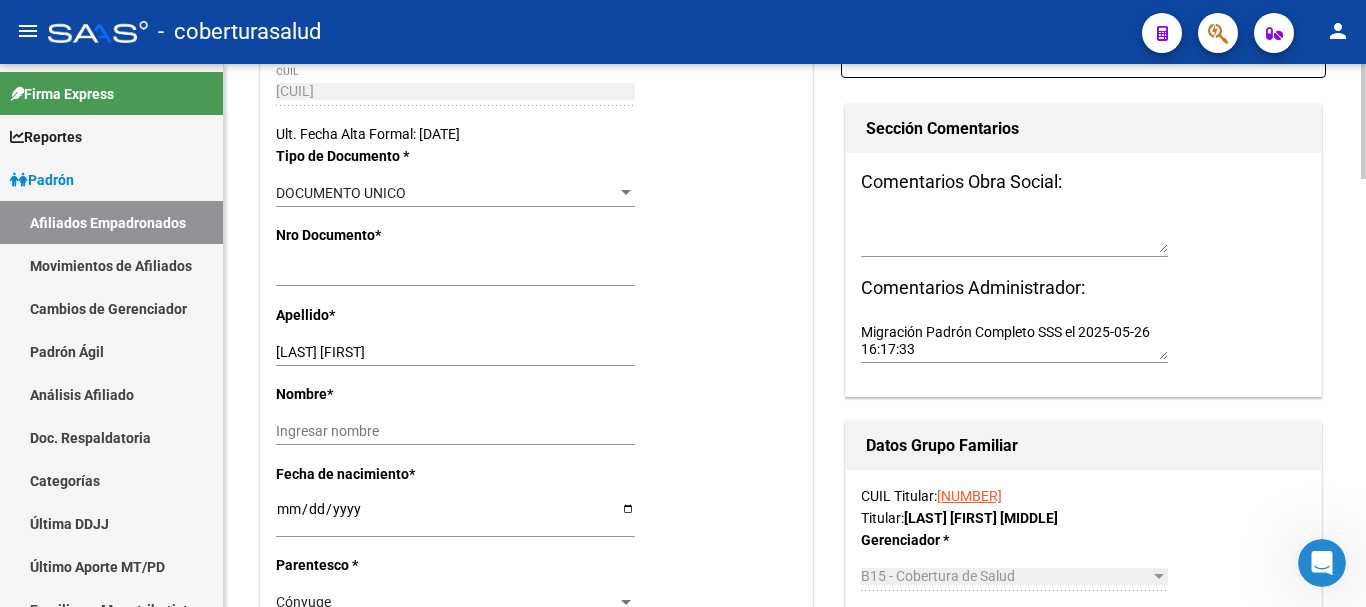 scroll, scrollTop: 500, scrollLeft: 0, axis: vertical 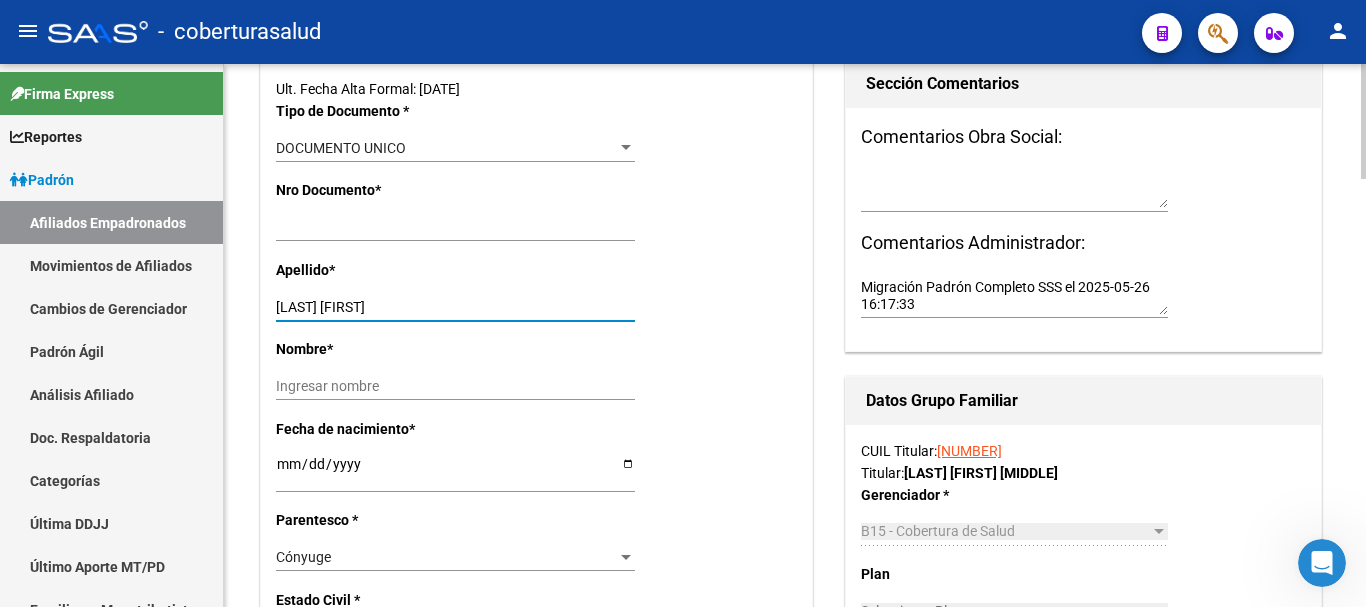 drag, startPoint x: 333, startPoint y: 307, endPoint x: 445, endPoint y: 296, distance: 112.53888 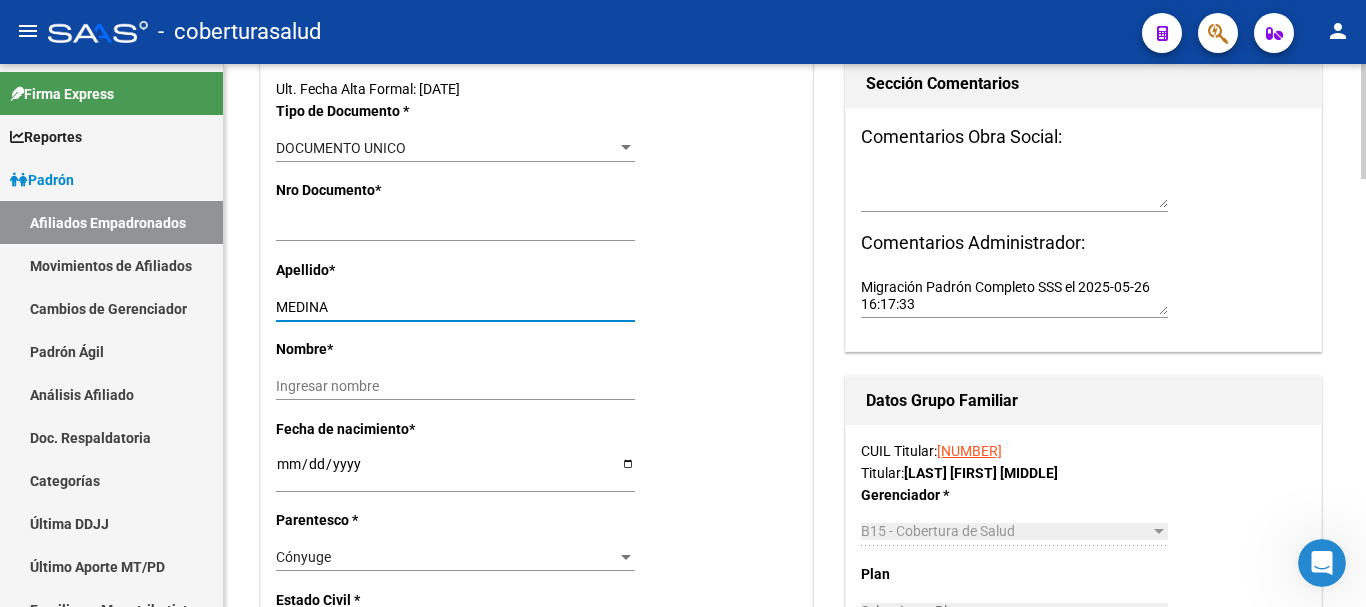 type on "MEDINA" 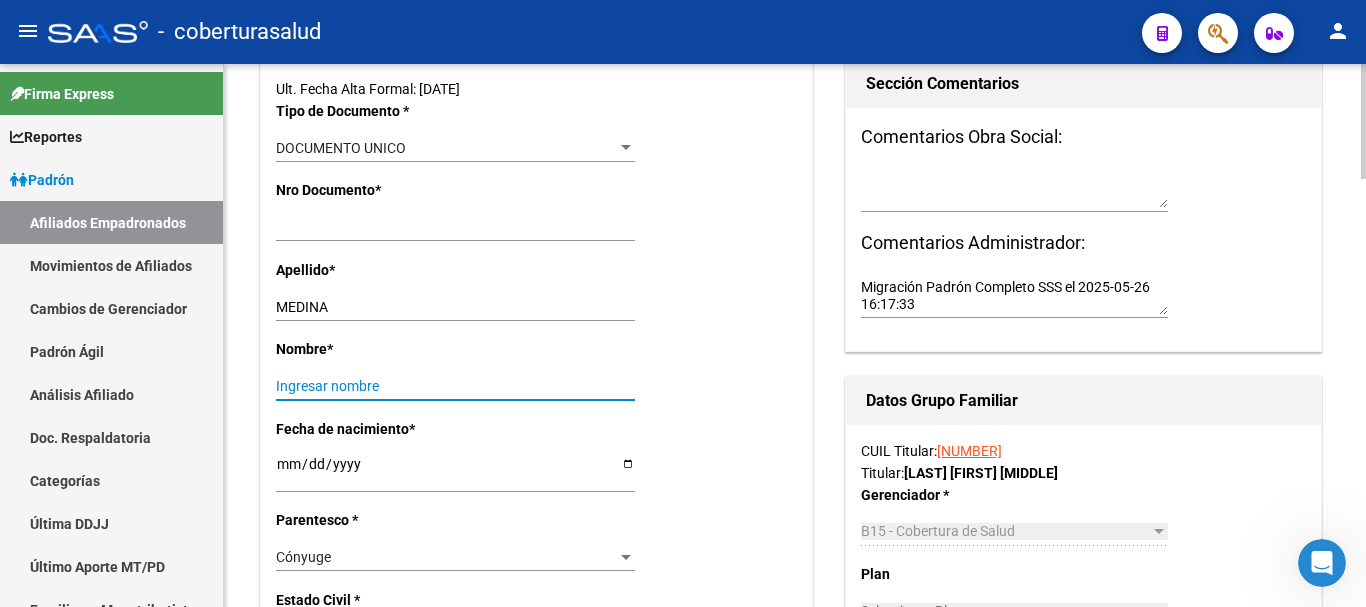paste on "[FIRST]" 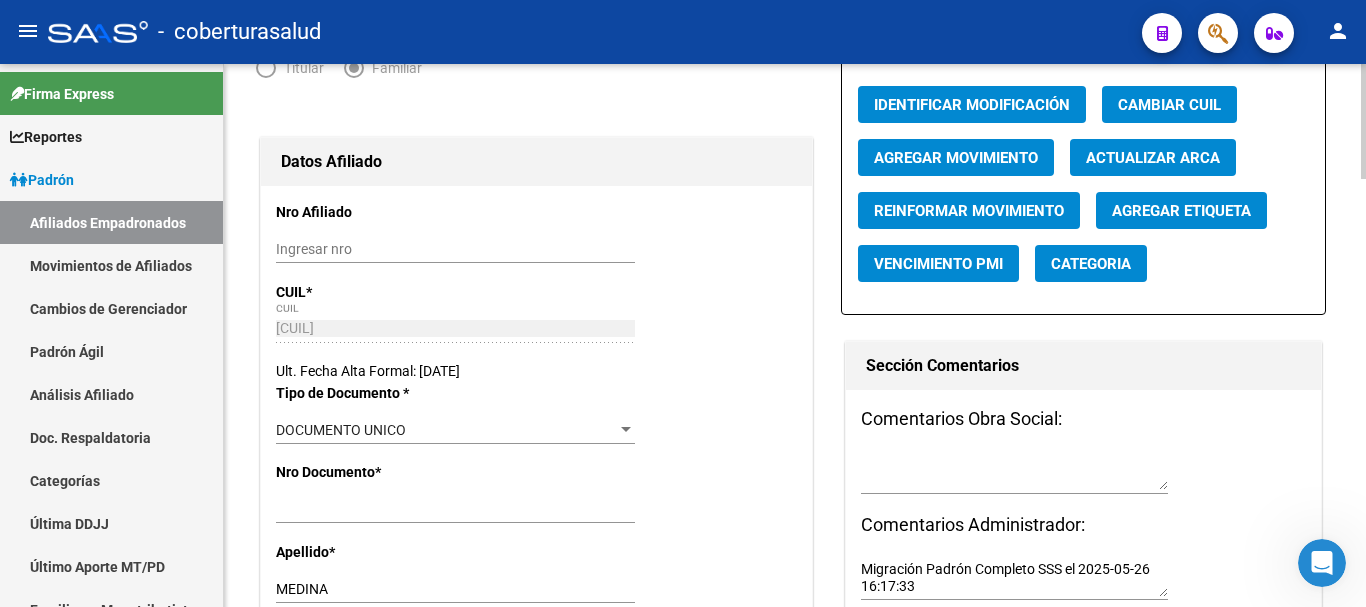 scroll, scrollTop: 200, scrollLeft: 0, axis: vertical 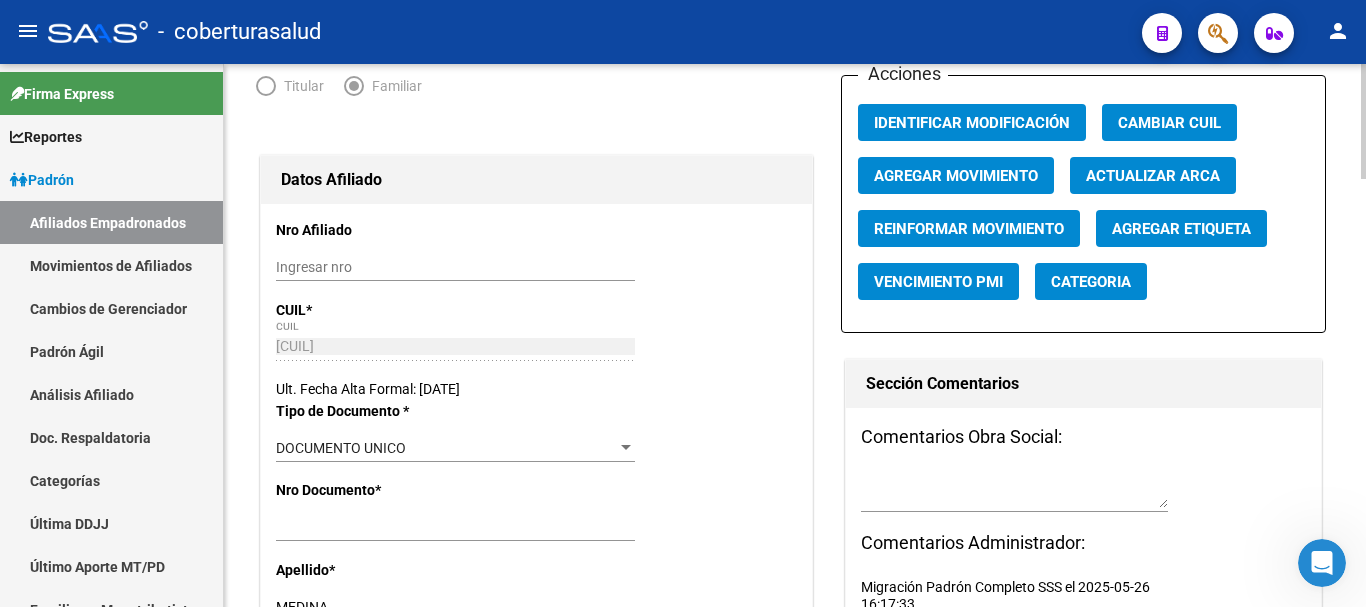 type on "[FIRST]" 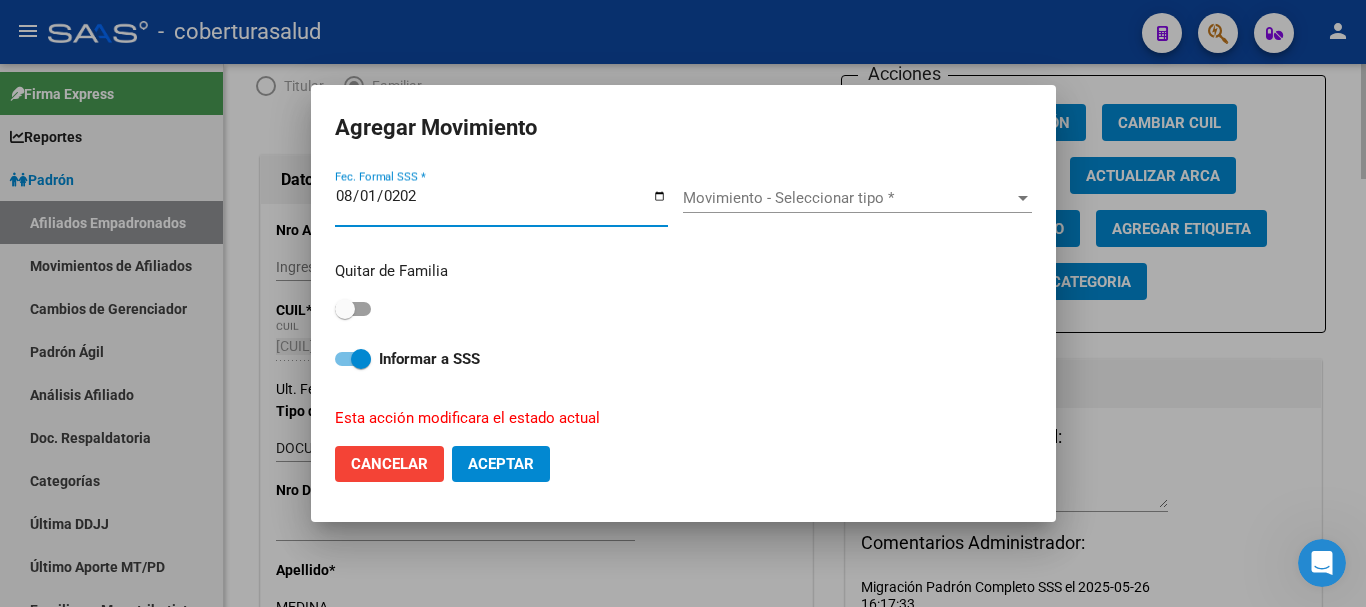 type on "2025-08-01" 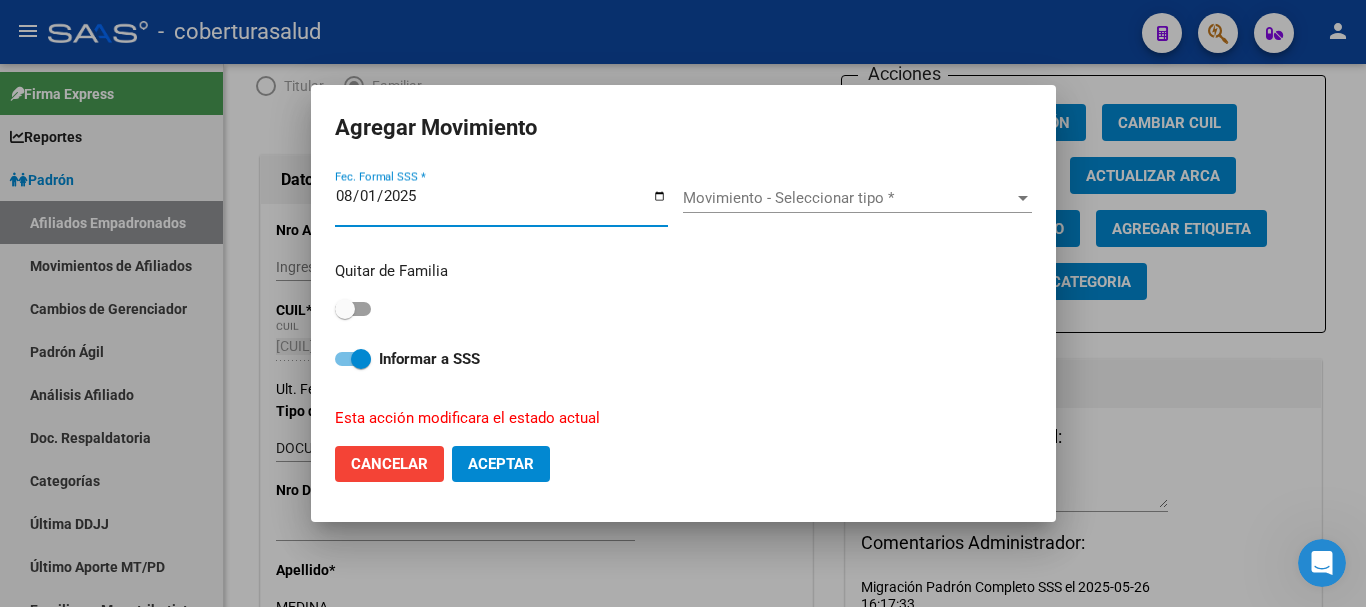 click on "Movimiento - Seleccionar tipo *" at bounding box center [848, 198] 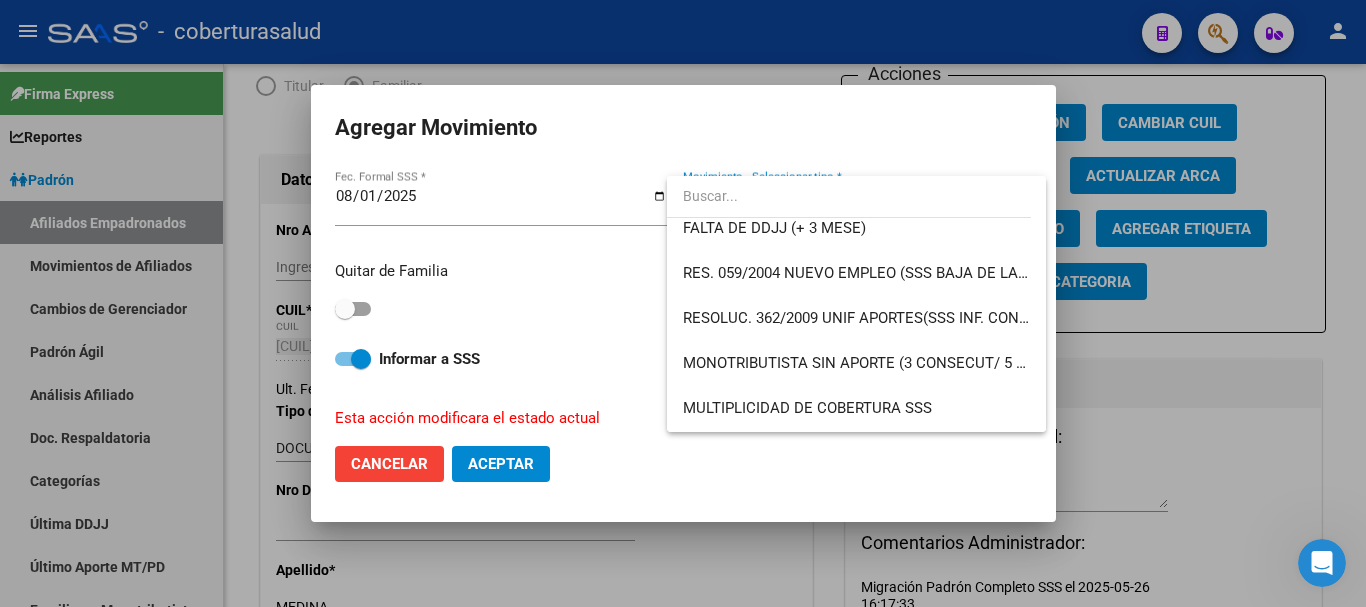 scroll, scrollTop: 700, scrollLeft: 0, axis: vertical 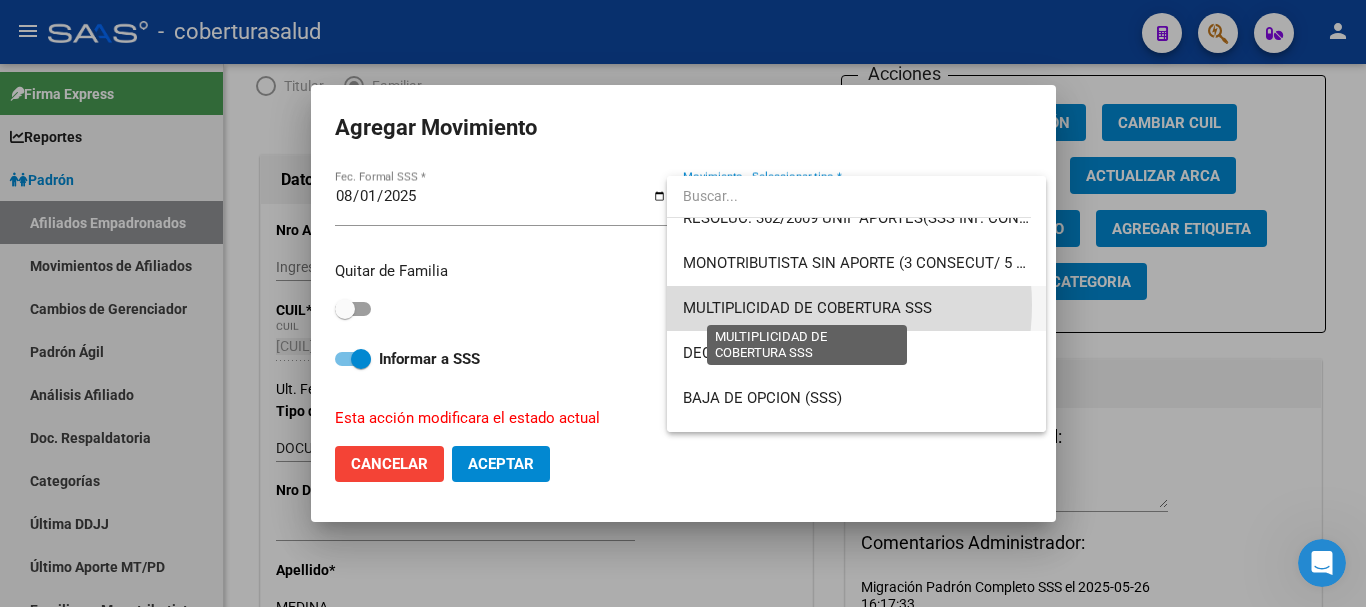 click on "MULTIPLICIDAD DE COBERTURA SSS" at bounding box center (807, 308) 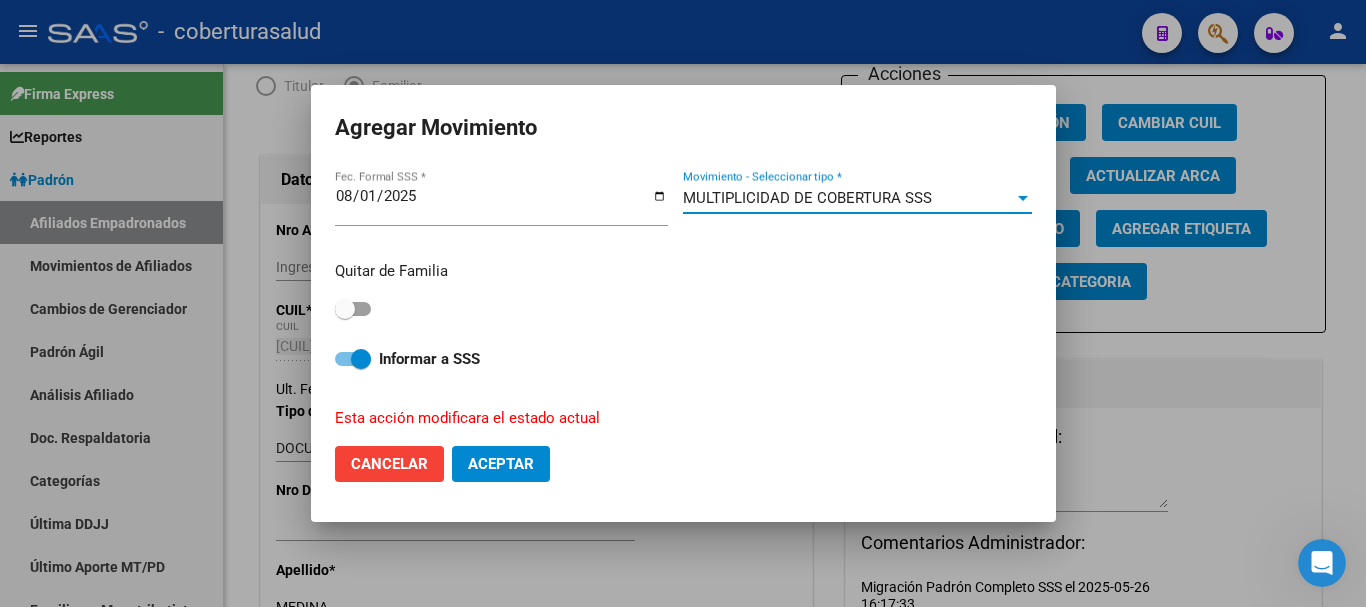 click at bounding box center [353, 309] 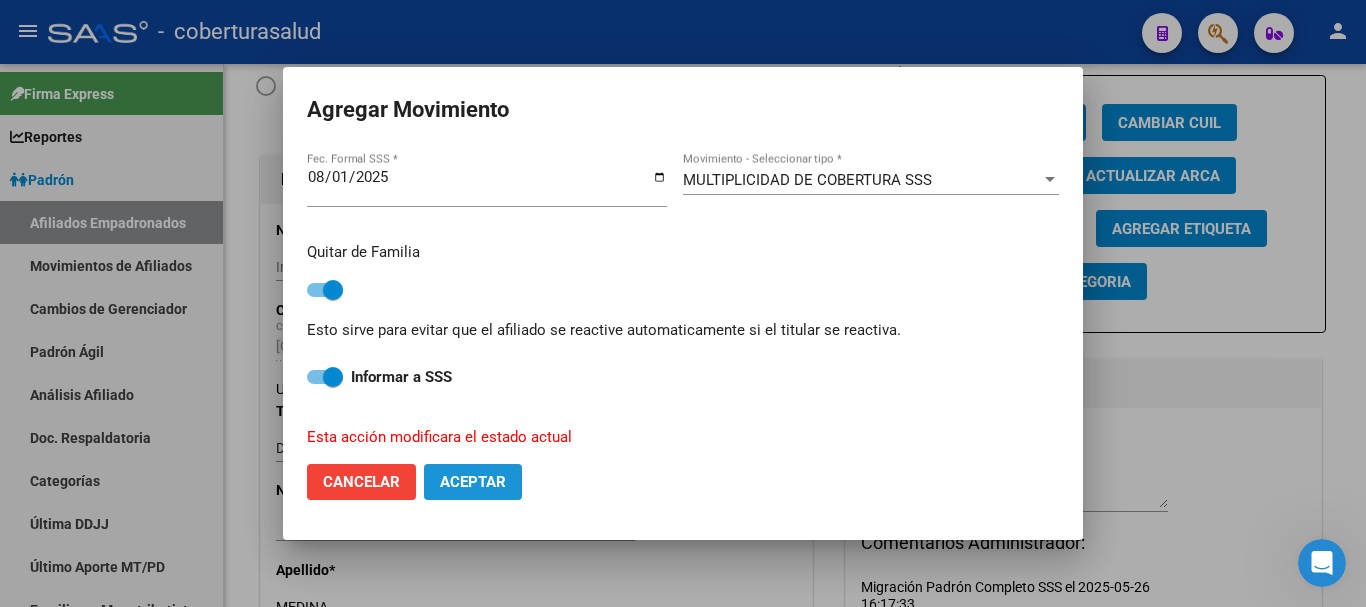 click on "Aceptar" 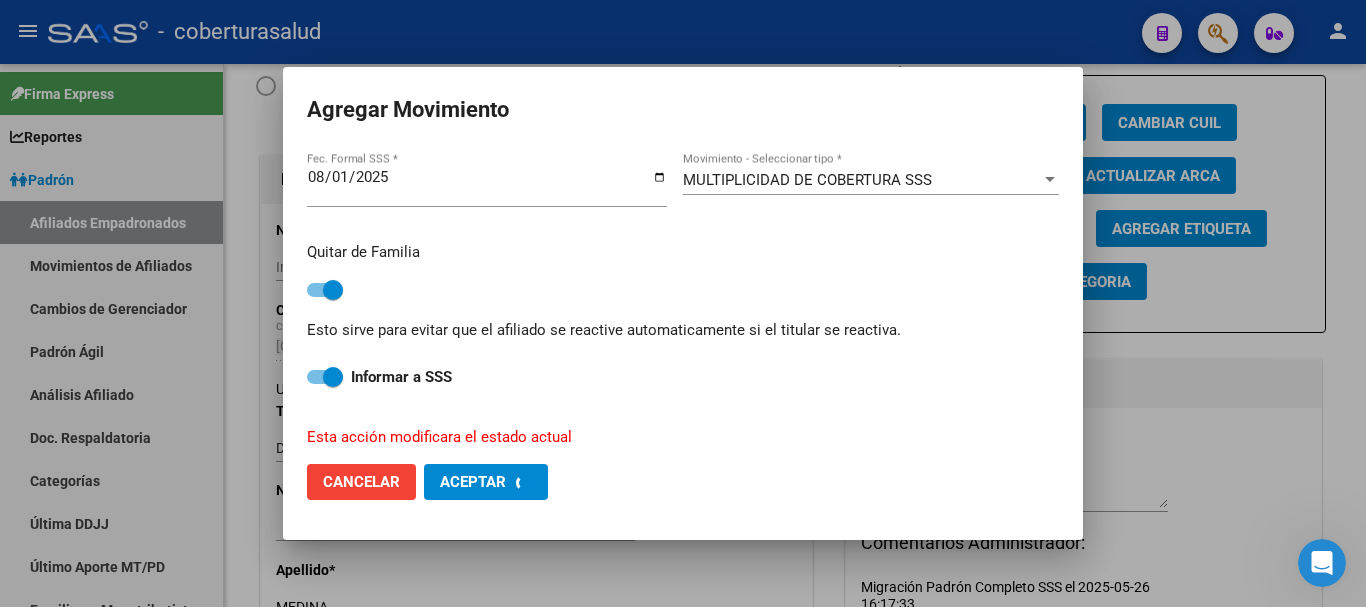 checkbox on "false" 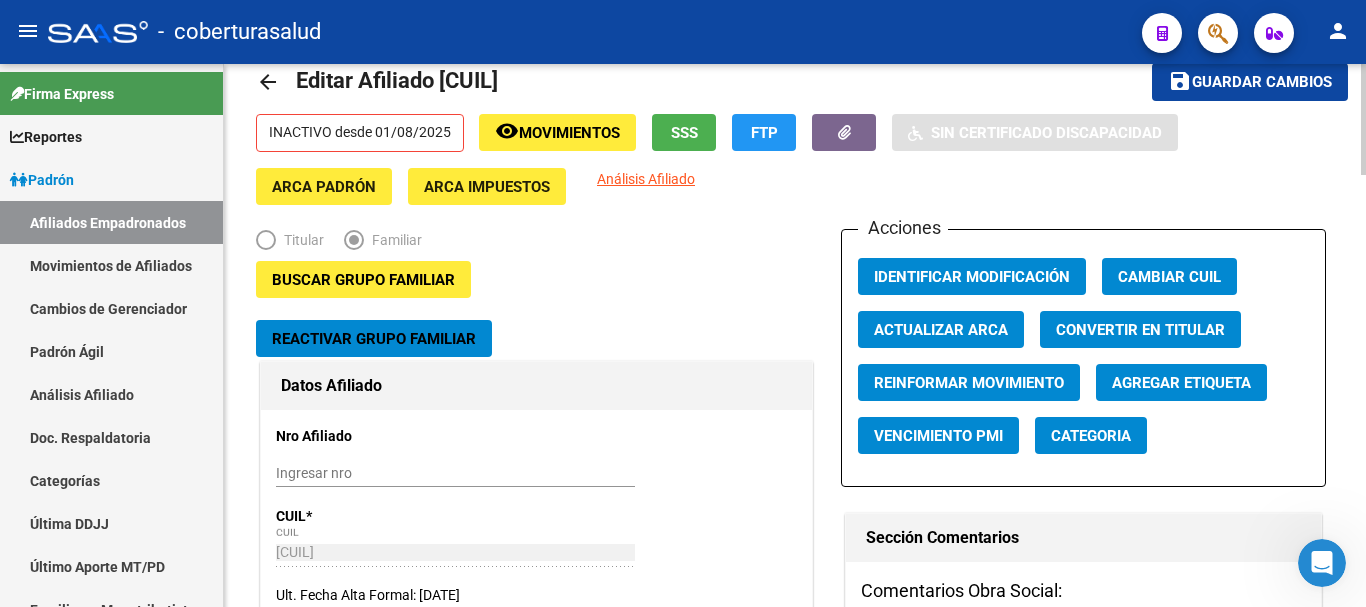 scroll, scrollTop: 0, scrollLeft: 0, axis: both 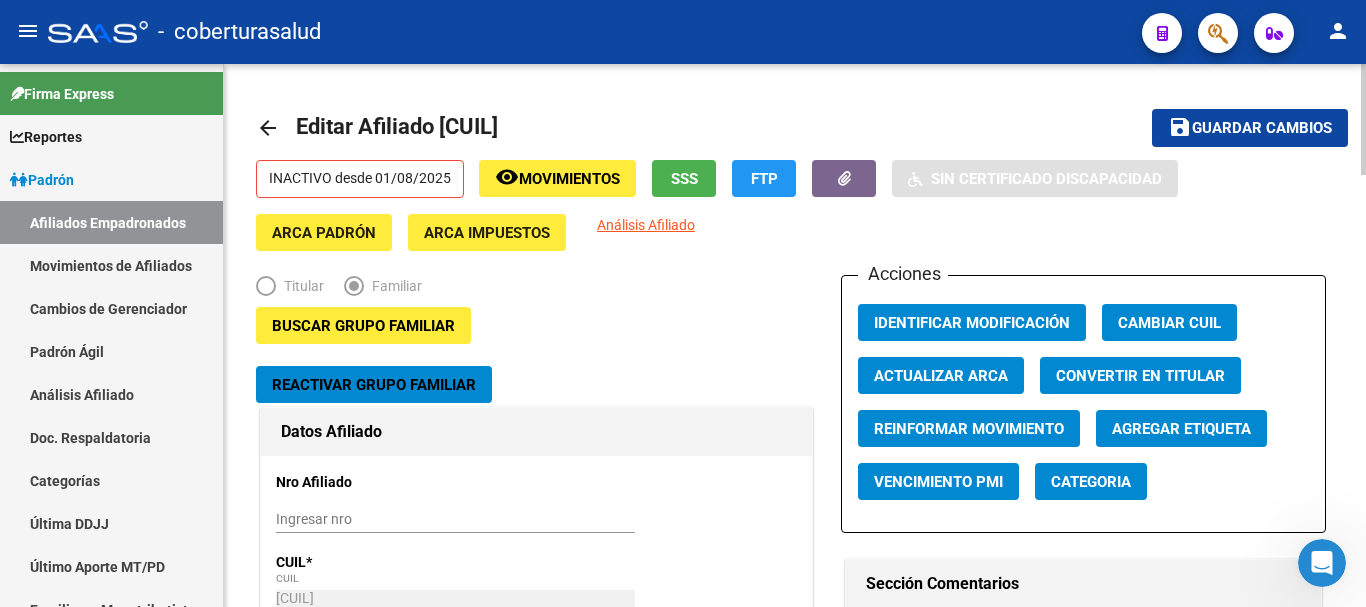click on "Guardar cambios" 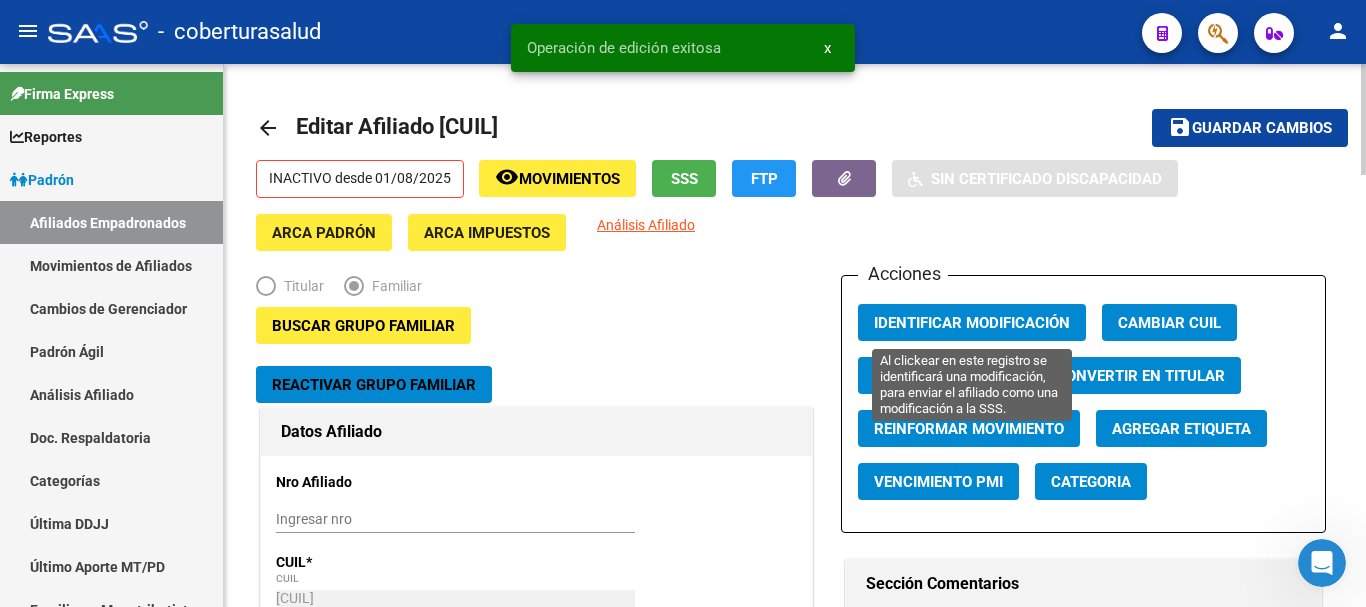 click on "Identificar Modificación" 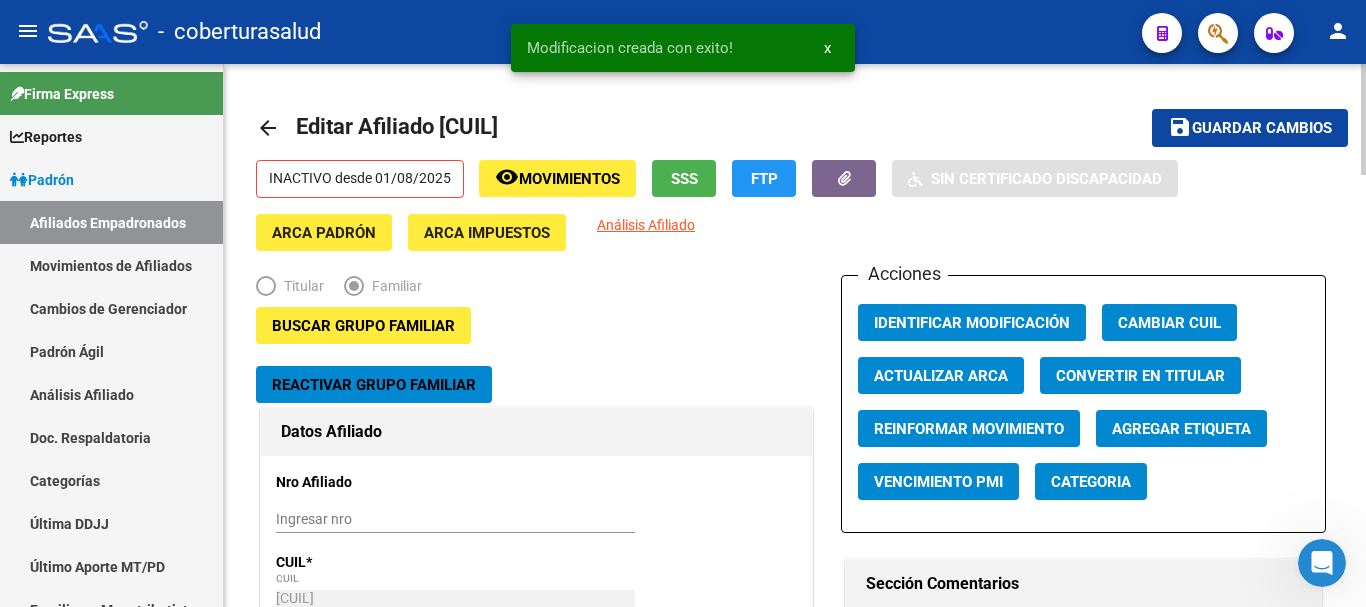 click on "Guardar cambios" 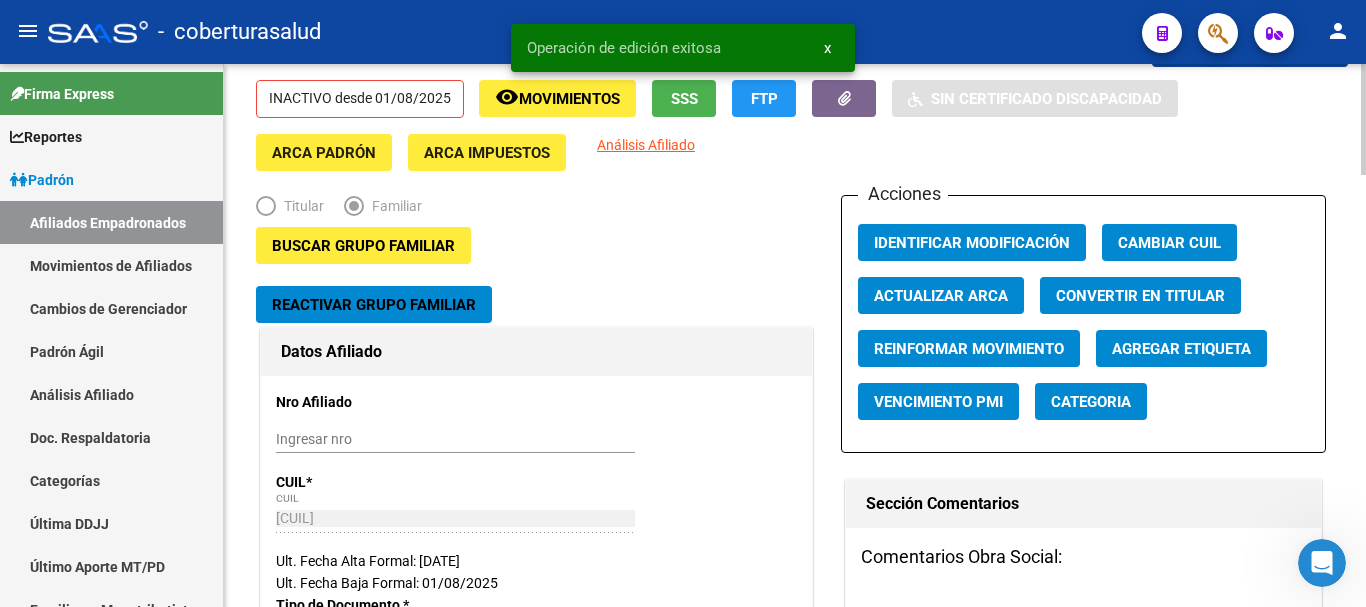 scroll, scrollTop: 0, scrollLeft: 0, axis: both 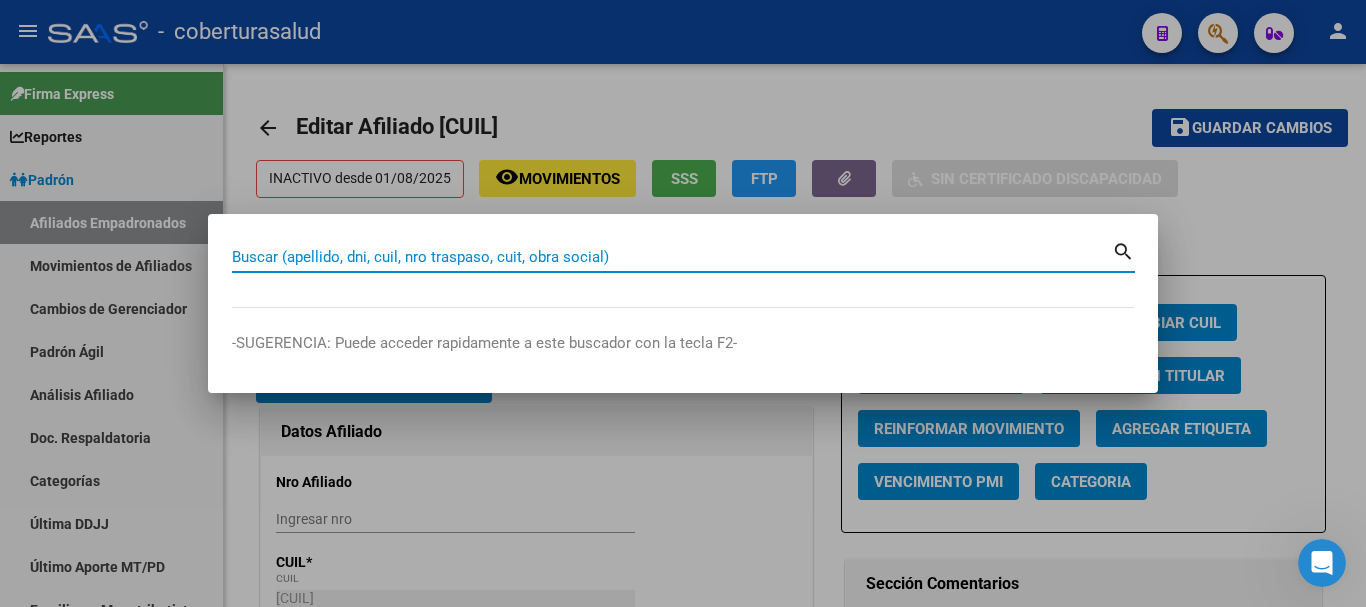 click on "Buscar (apellido, dni, cuil, nro traspaso, cuit, obra social)" at bounding box center (672, 257) 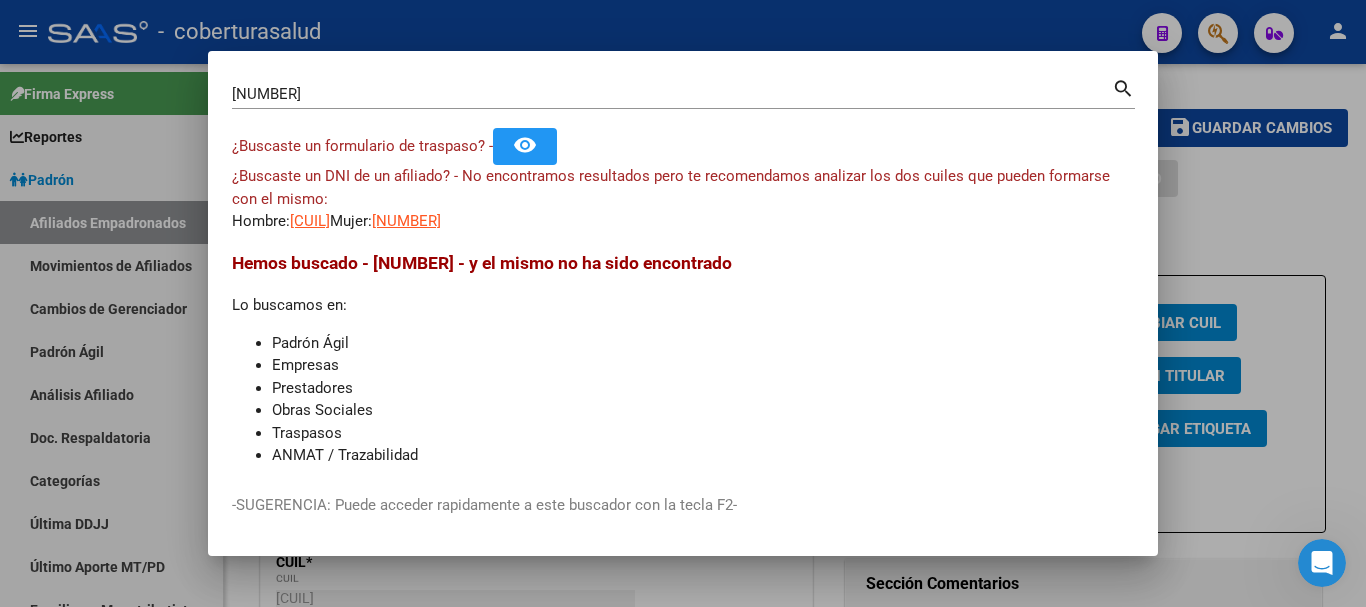 click on "44438767 Buscar (apellido, dni, cuil, nro traspaso, cuit, obra social) search" at bounding box center [683, 101] 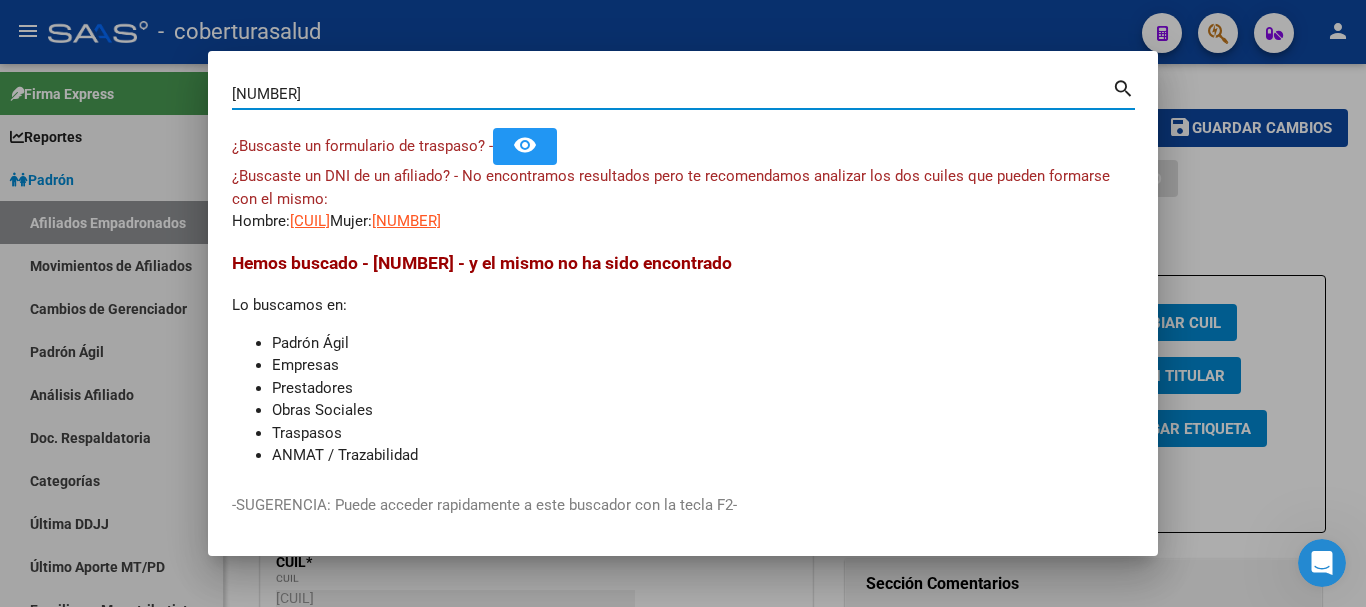 click on "[NUMBER]" at bounding box center [672, 94] 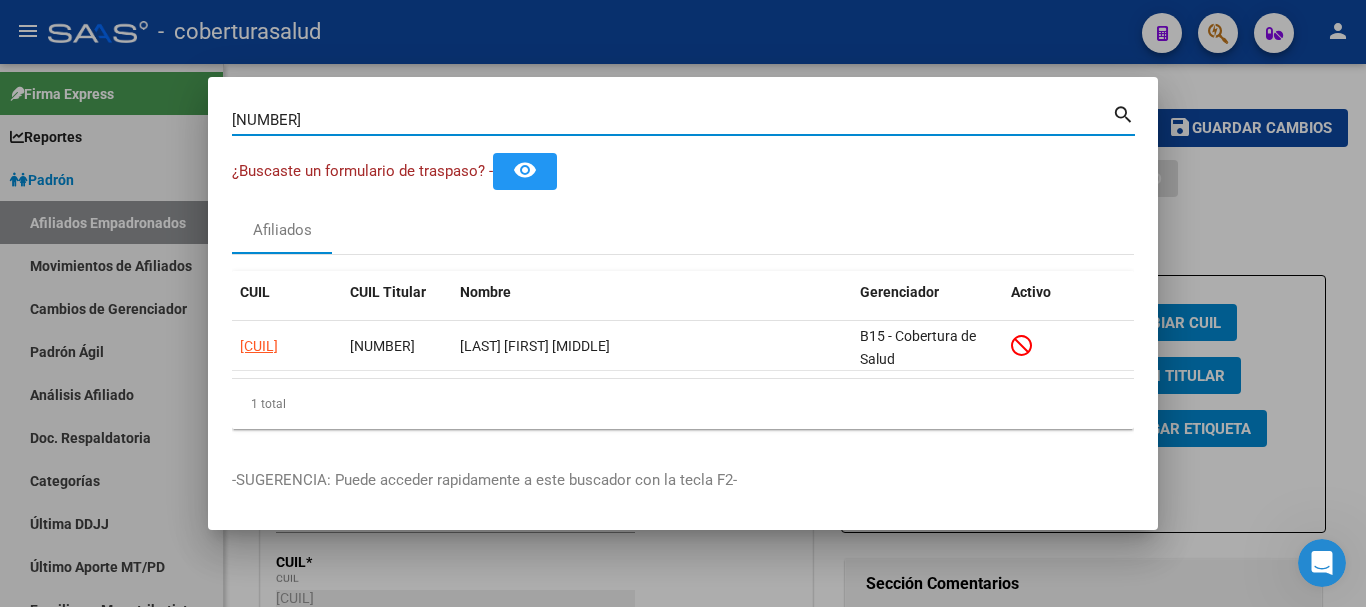 paste on "[NUMBER]" 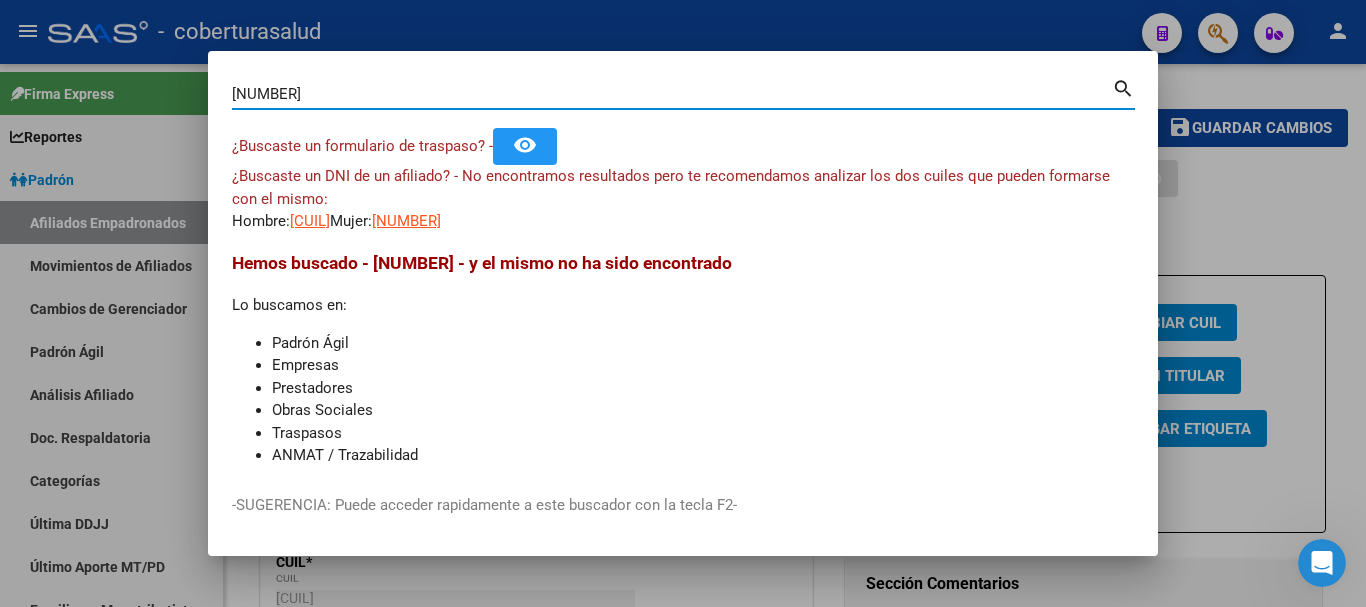 paste on "[NUMBER]" 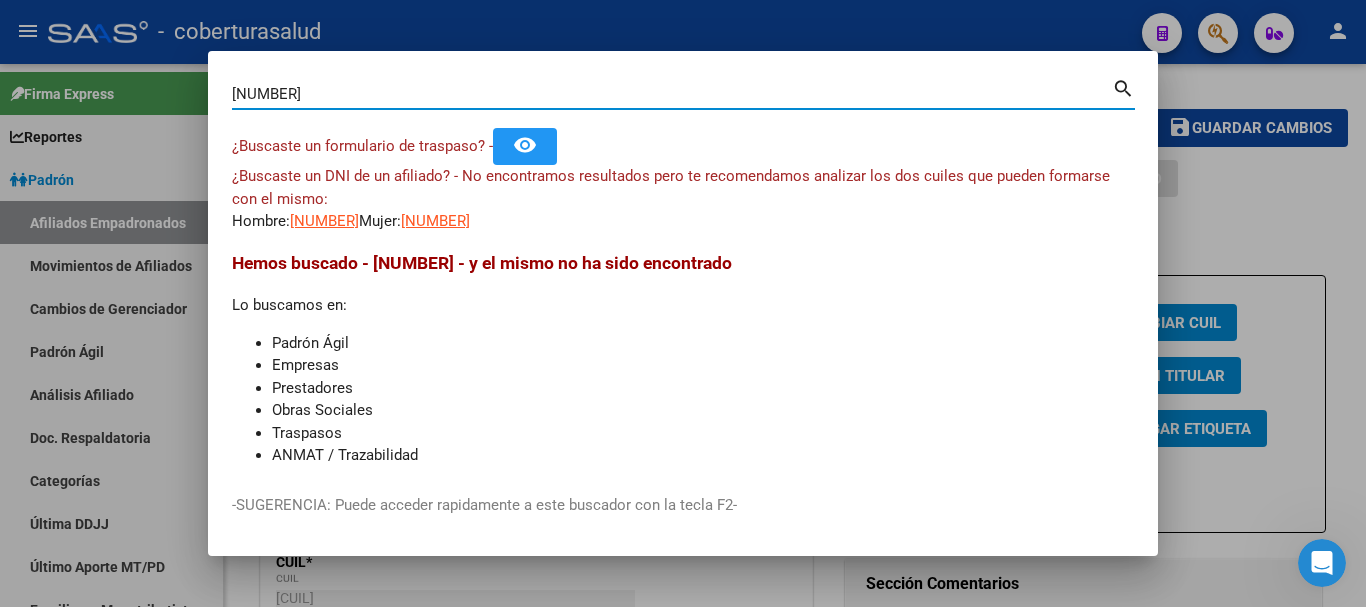 paste on "[NUMBER]" 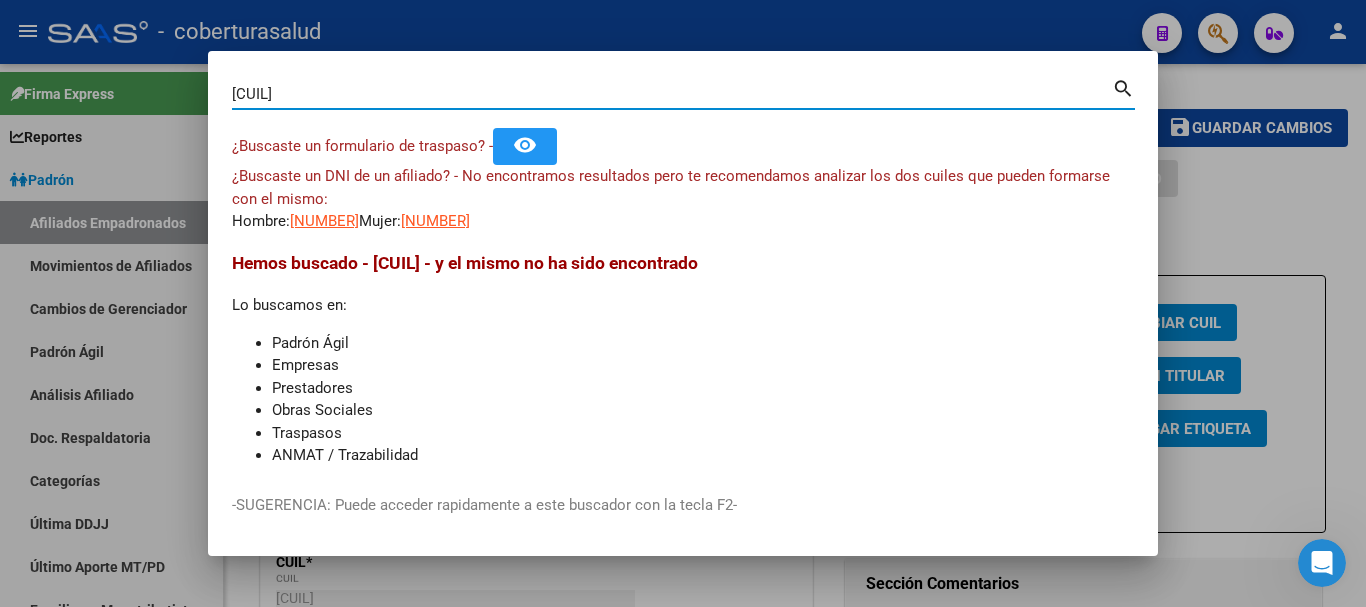 paste 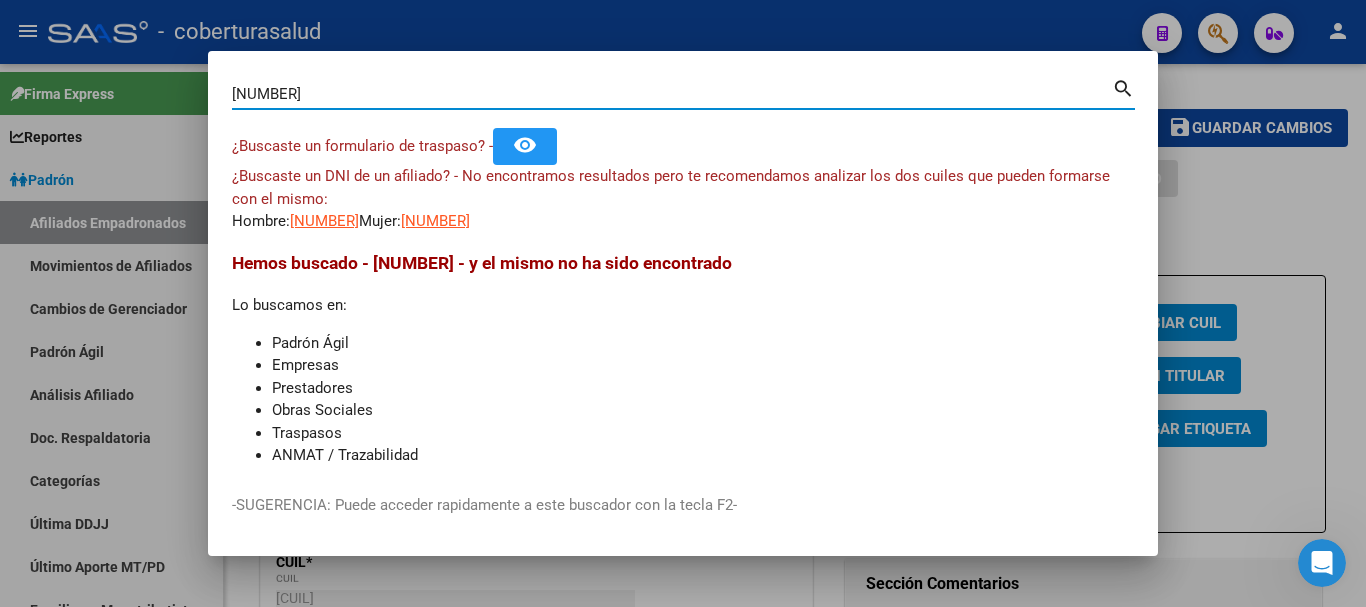 paste on "[NUMBER]" 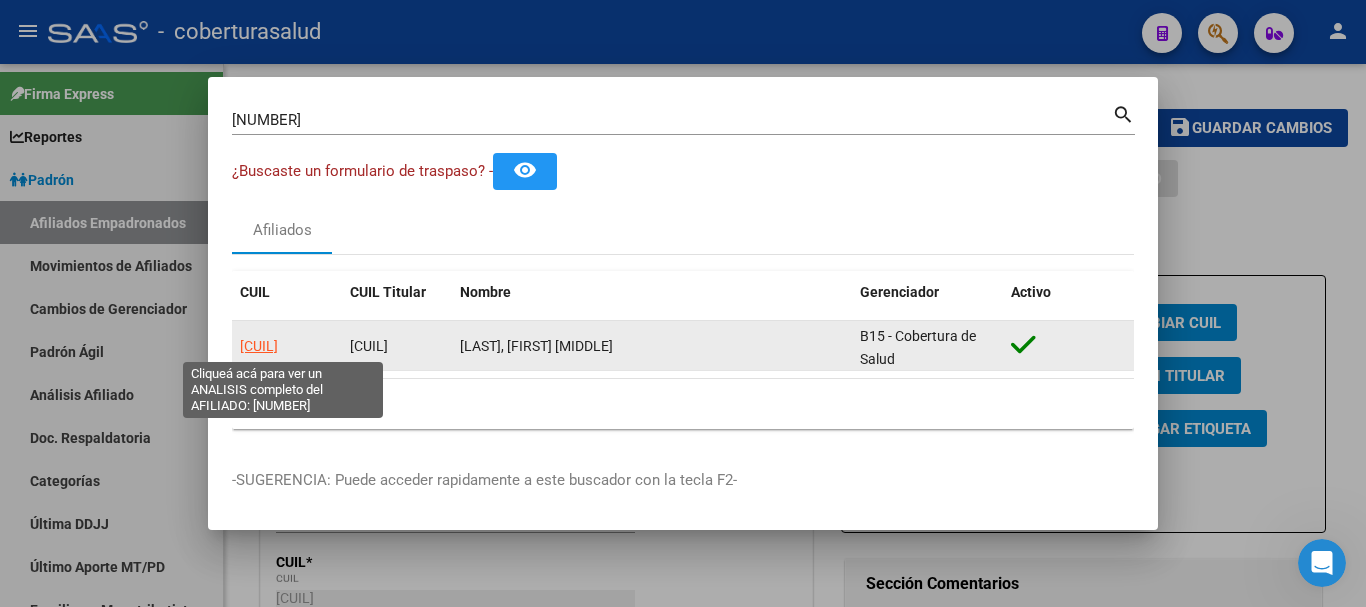 click on "[CUIL]" 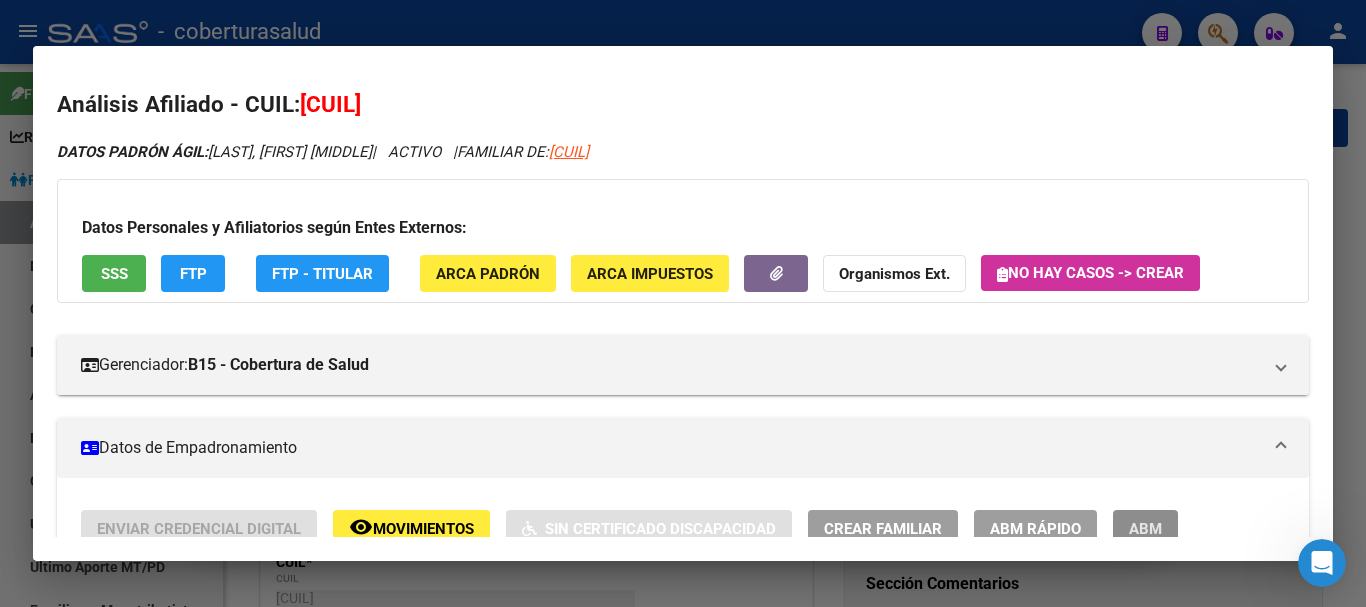 click on "ABM" at bounding box center (1145, 529) 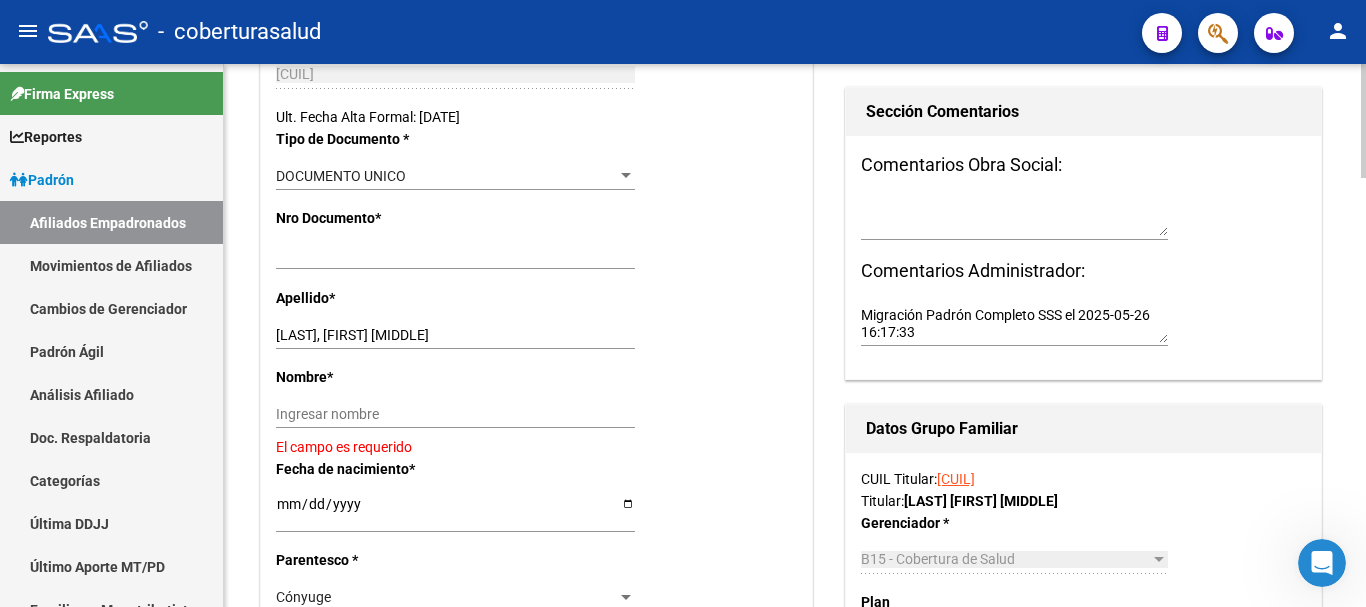 scroll, scrollTop: 500, scrollLeft: 0, axis: vertical 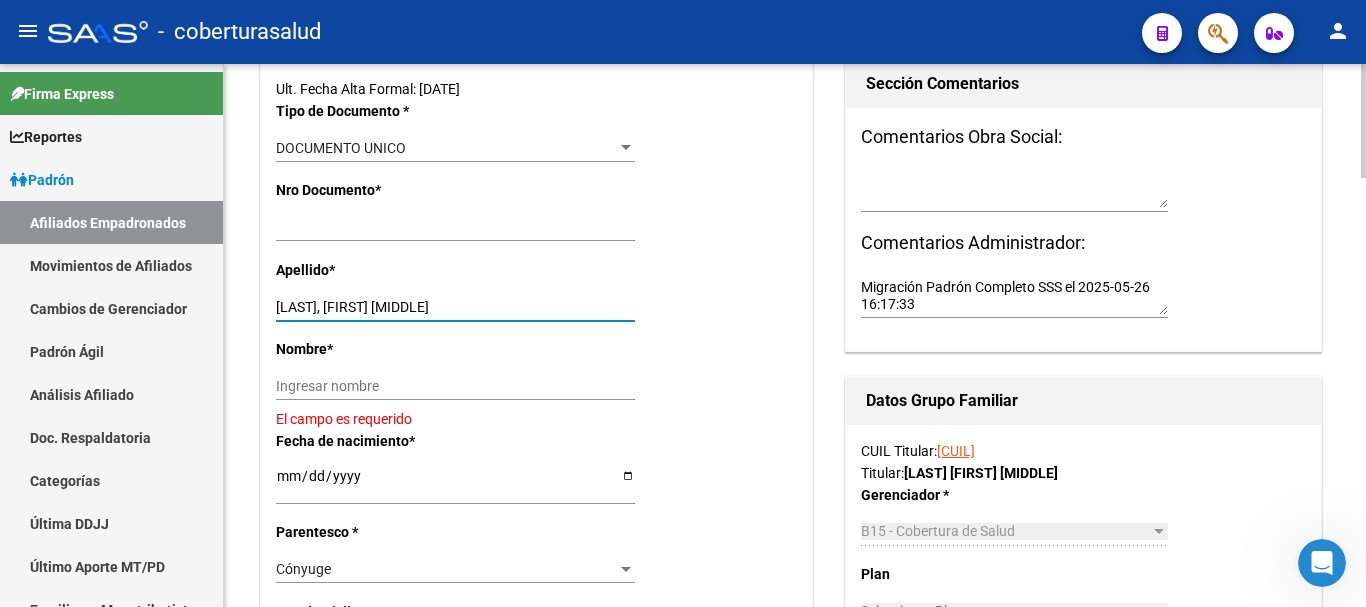 drag, startPoint x: 306, startPoint y: 306, endPoint x: 562, endPoint y: 302, distance: 256.03125 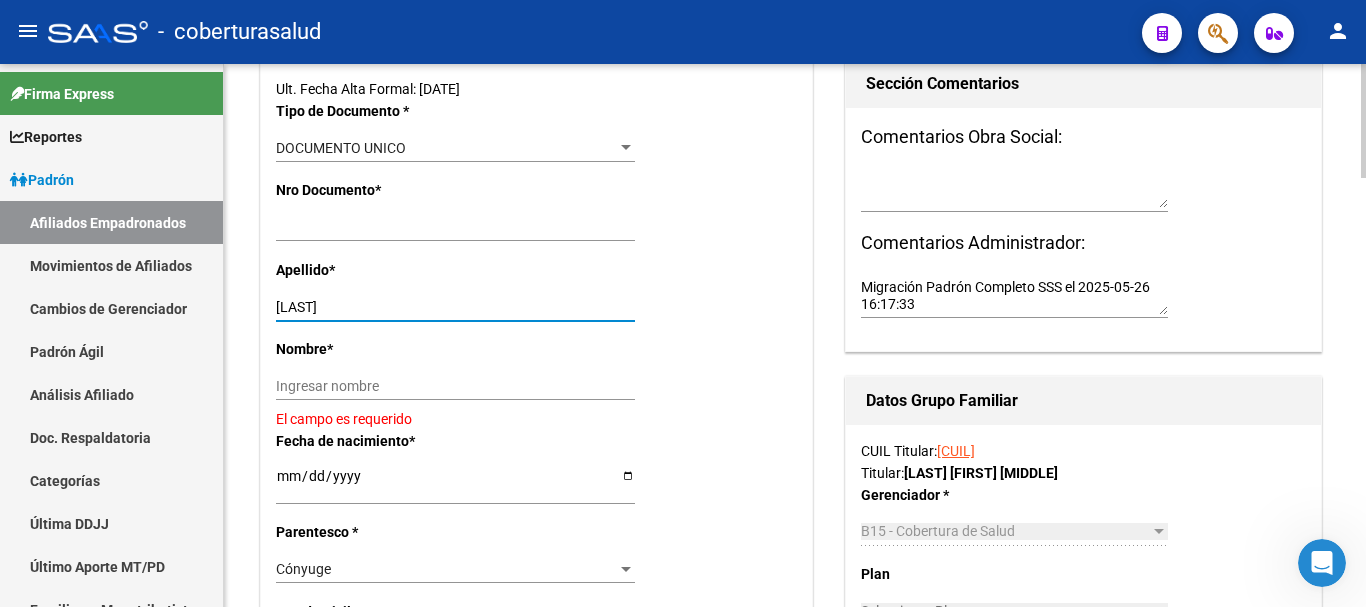 type on "[LAST]" 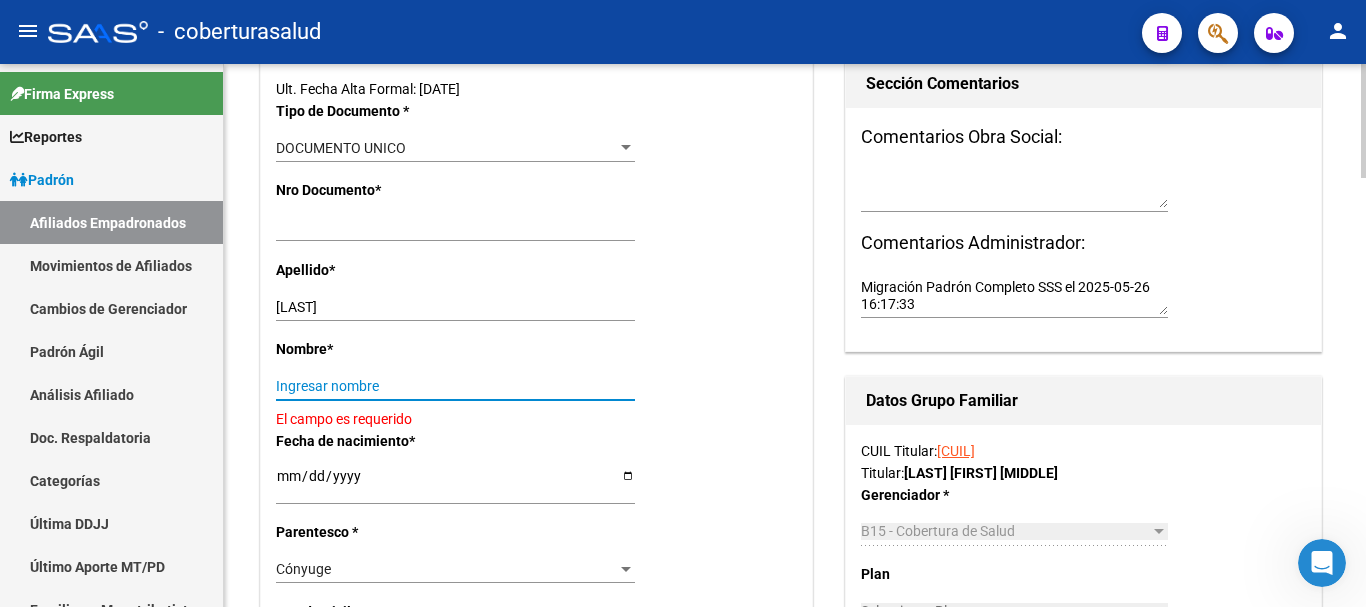 paste on ", [FIRST] [LAST]" 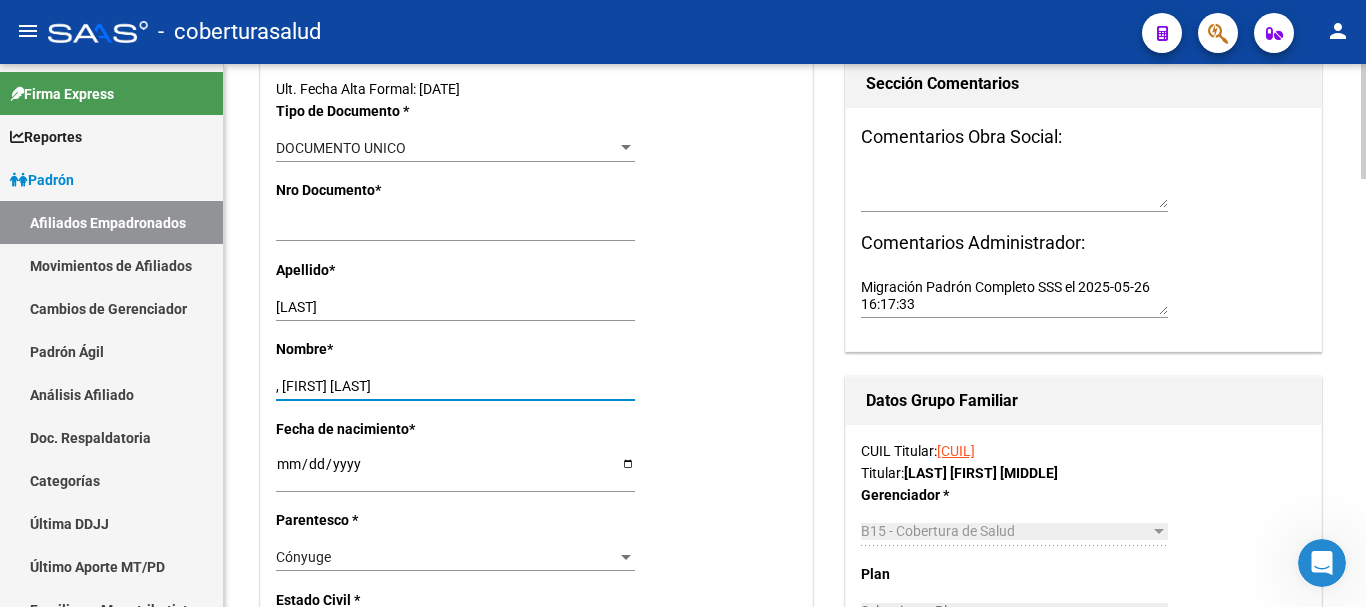 click on ", [FIRST] [LAST]" at bounding box center [455, 386] 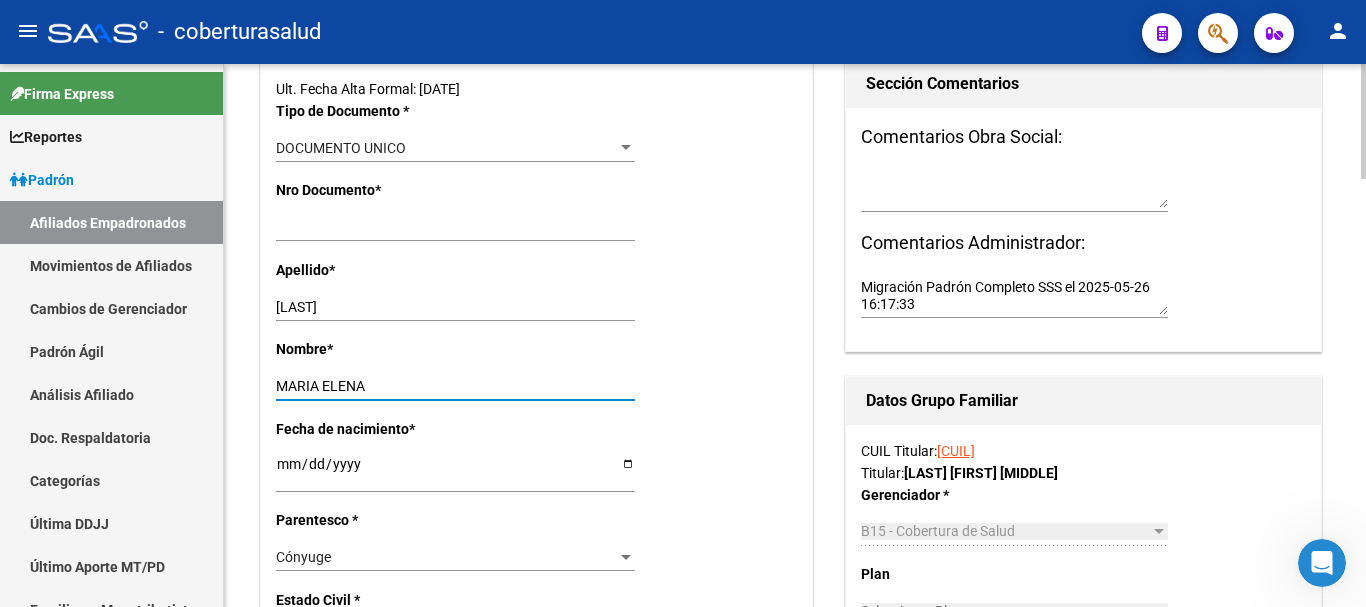 click on "[FIRST] Ingresar nombre" 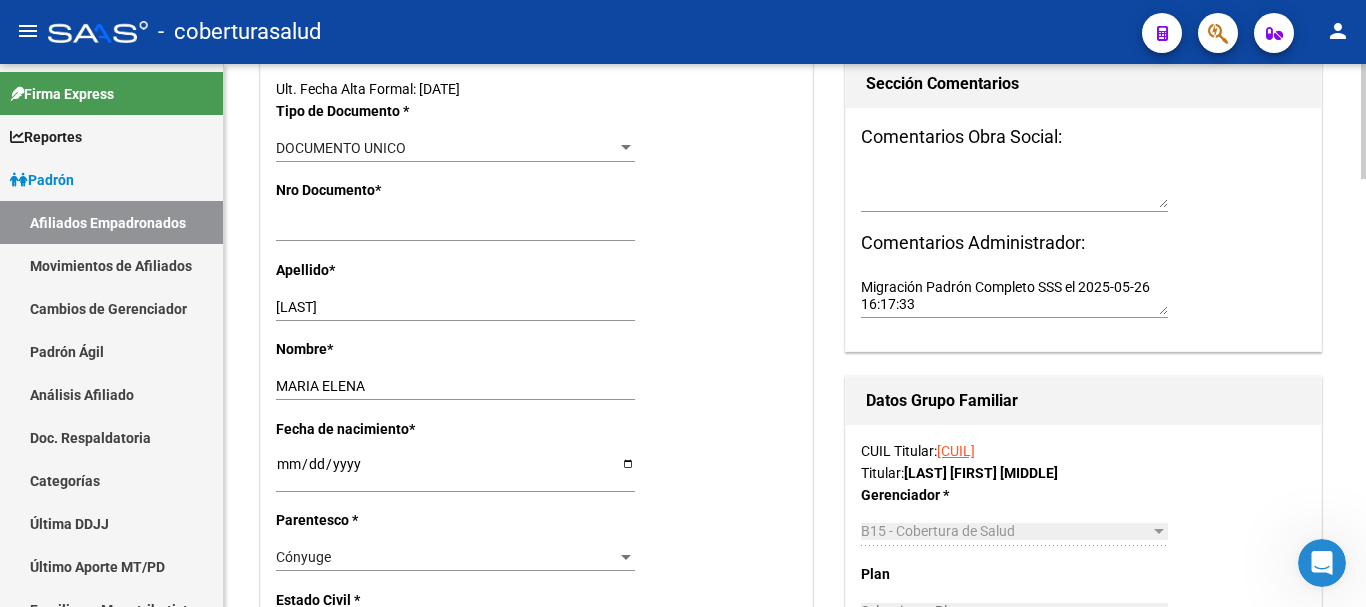 click on "[FIRST] Ingresar nombre" 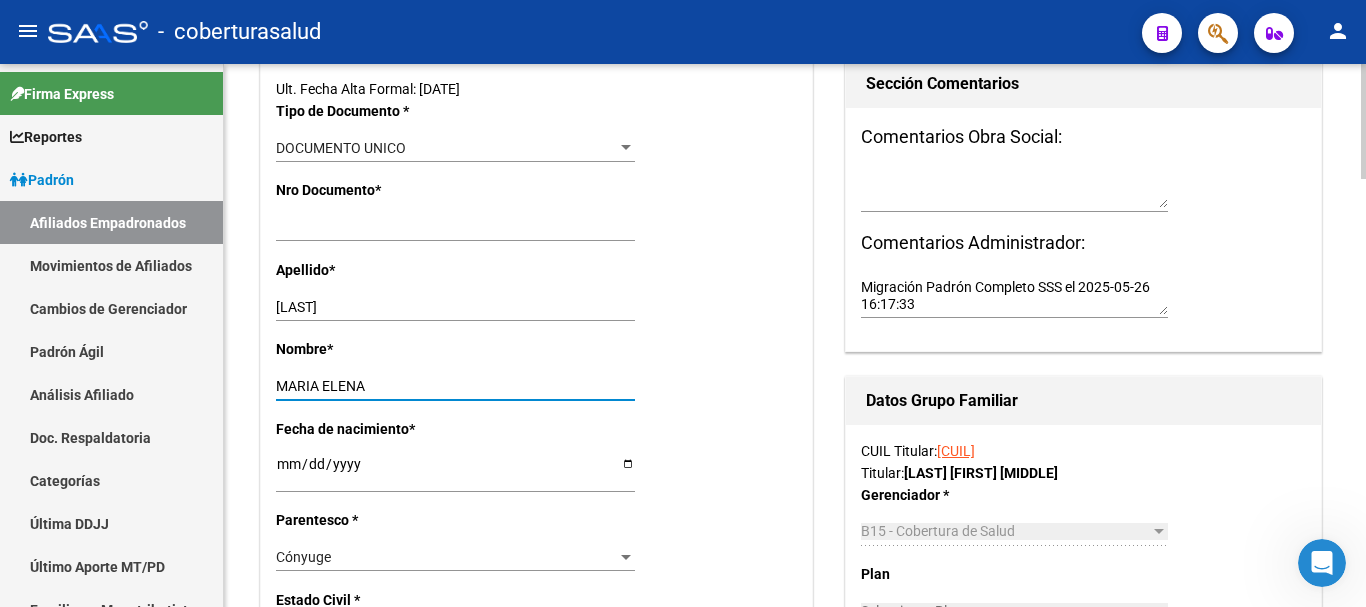 click on "MARIA ELENA" at bounding box center [455, 386] 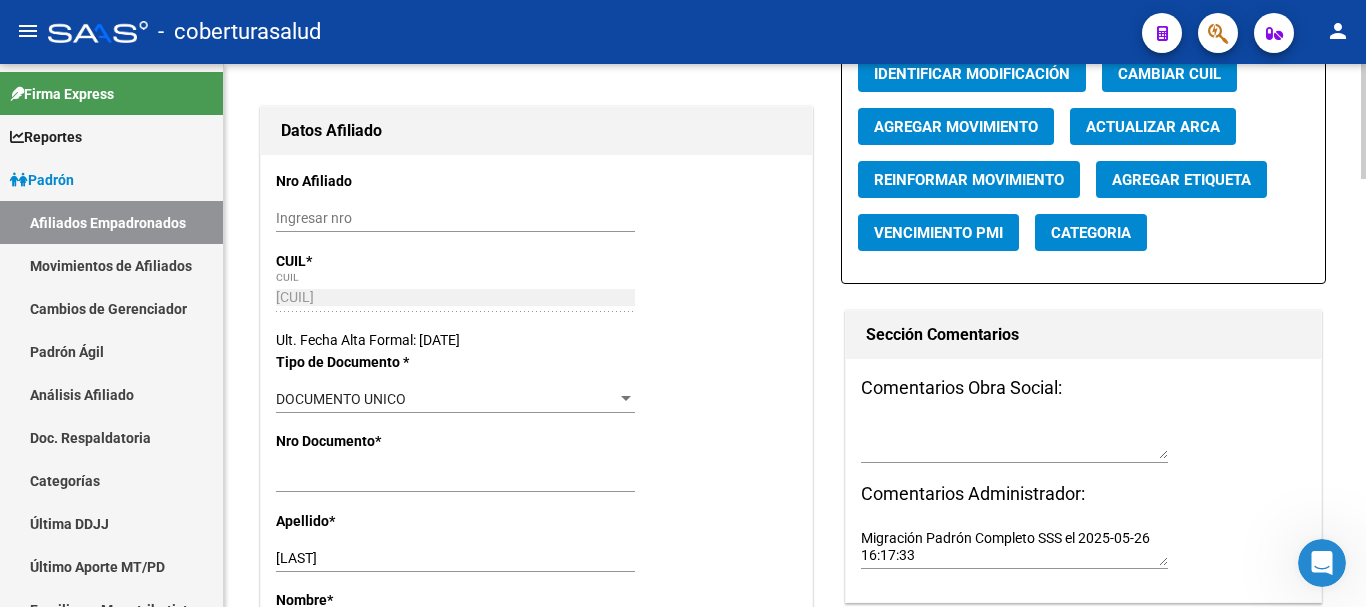 scroll, scrollTop: 100, scrollLeft: 0, axis: vertical 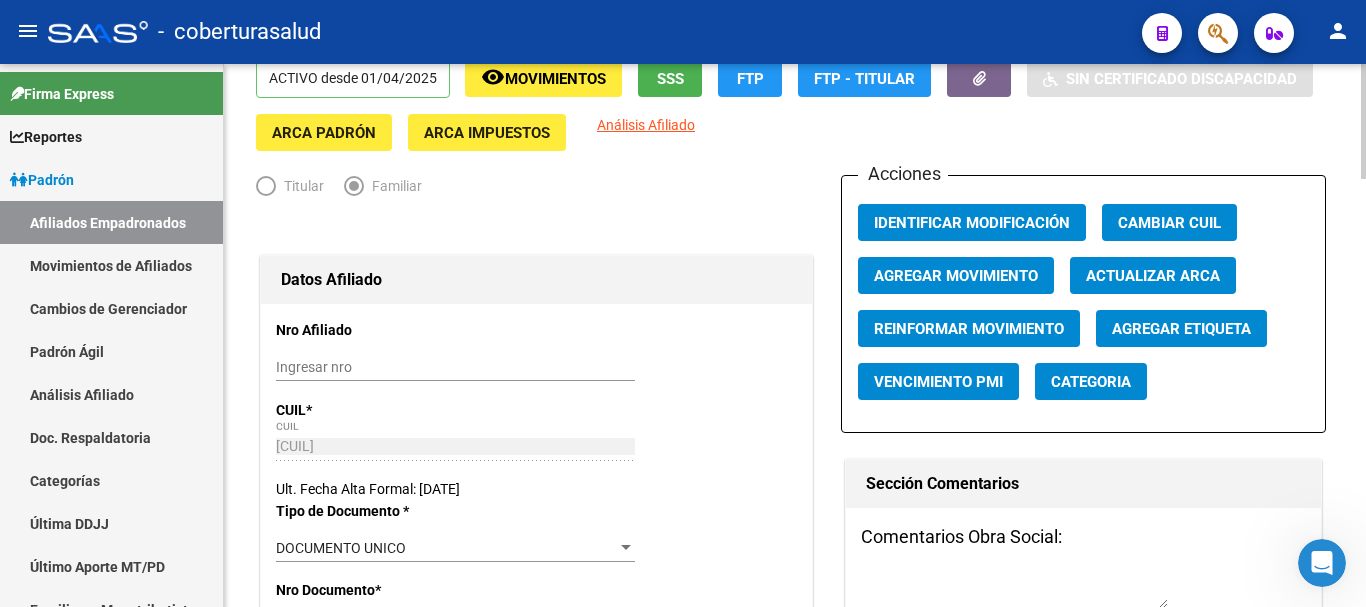 type on "MARIA ELENA" 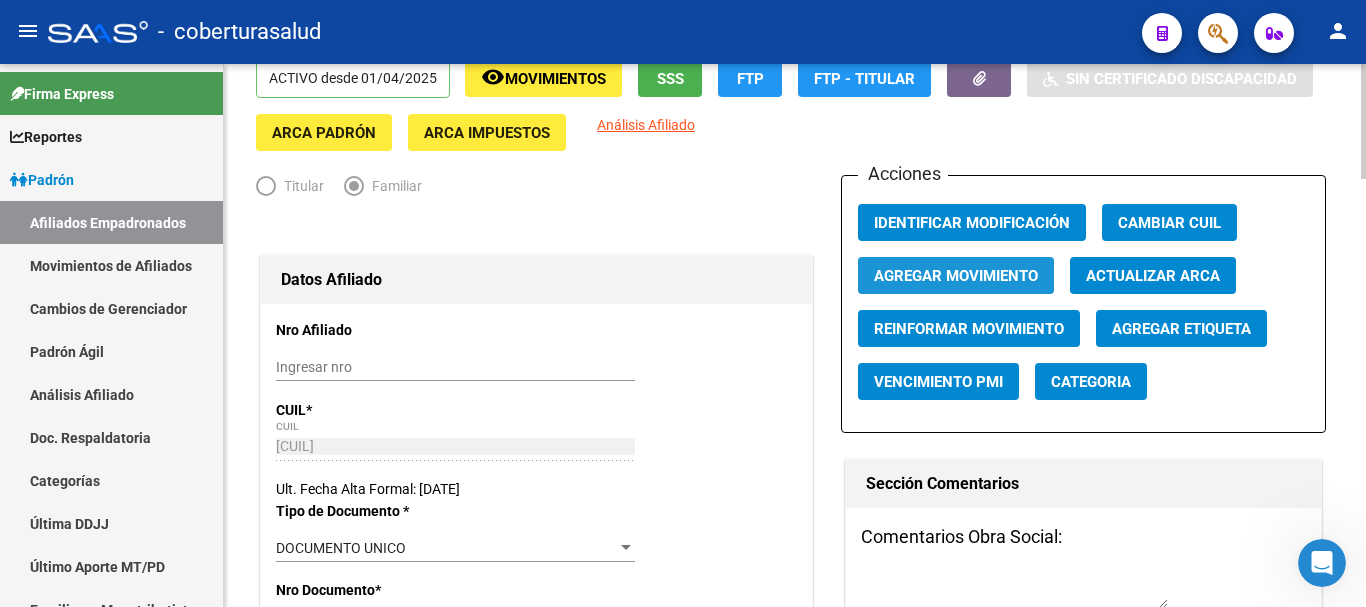 click on "Agregar Movimiento" 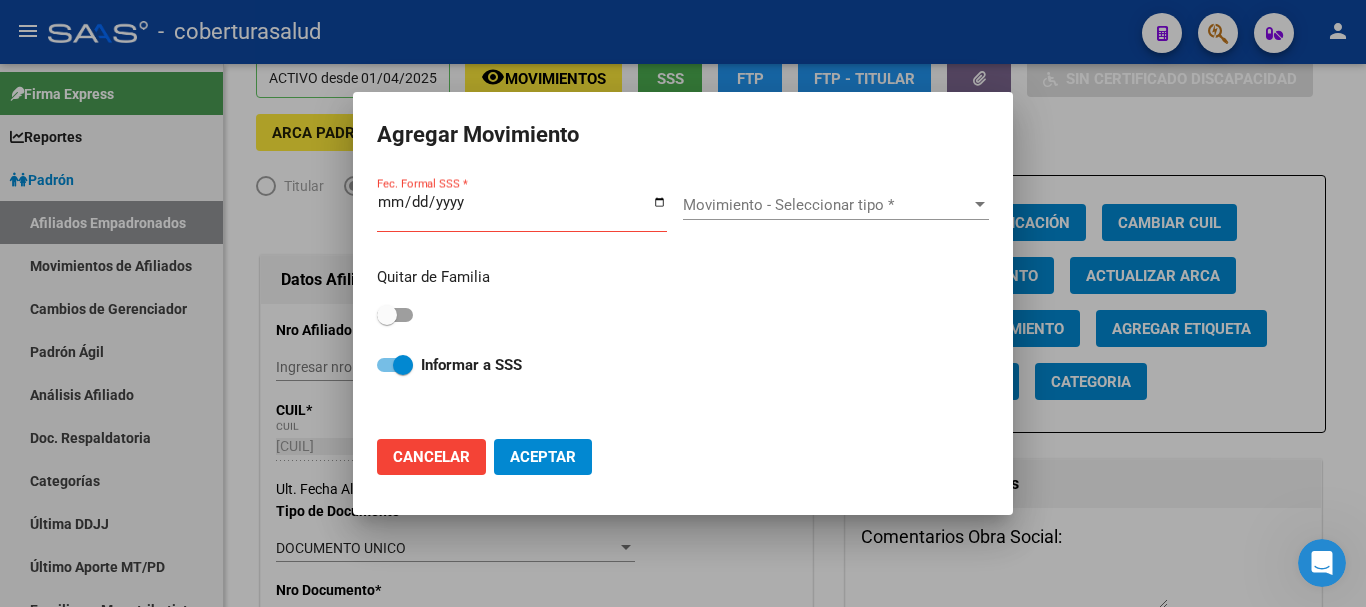 click on "Fec. Formal SSS * Movimiento - Seleccionar tipo * Movimiento - Seleccionar tipo * Quitar de Familia     Informar a SSS" at bounding box center (683, 299) 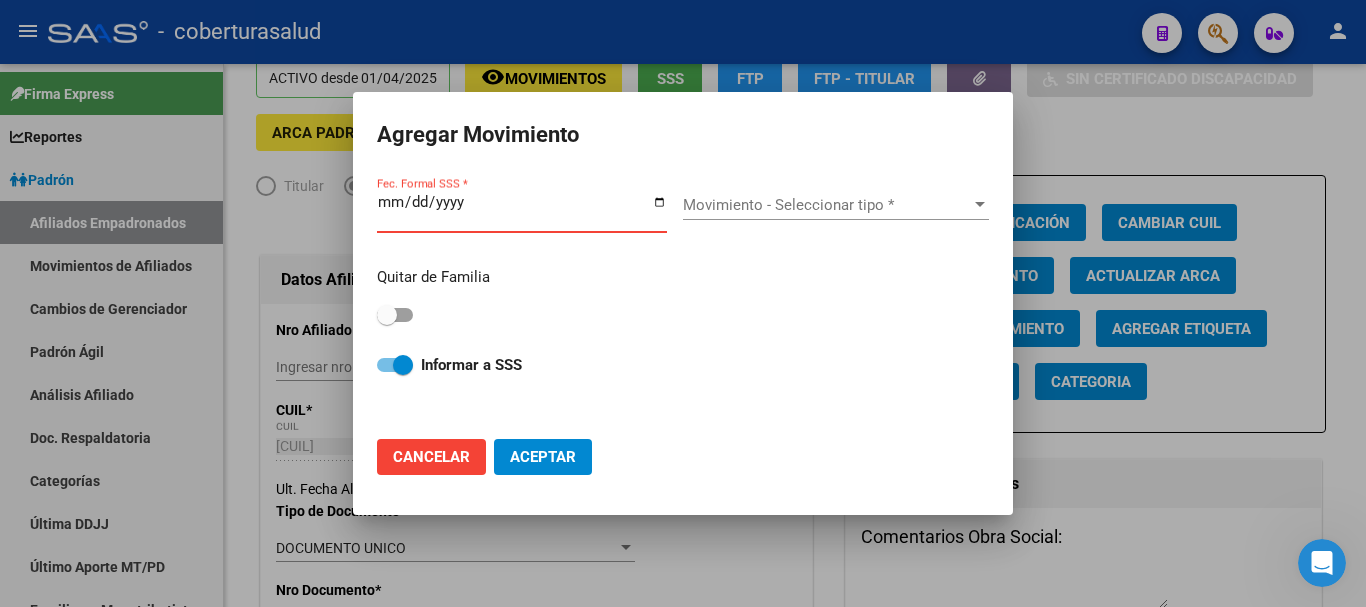 click on "Fec. Formal SSS *" at bounding box center [522, 210] 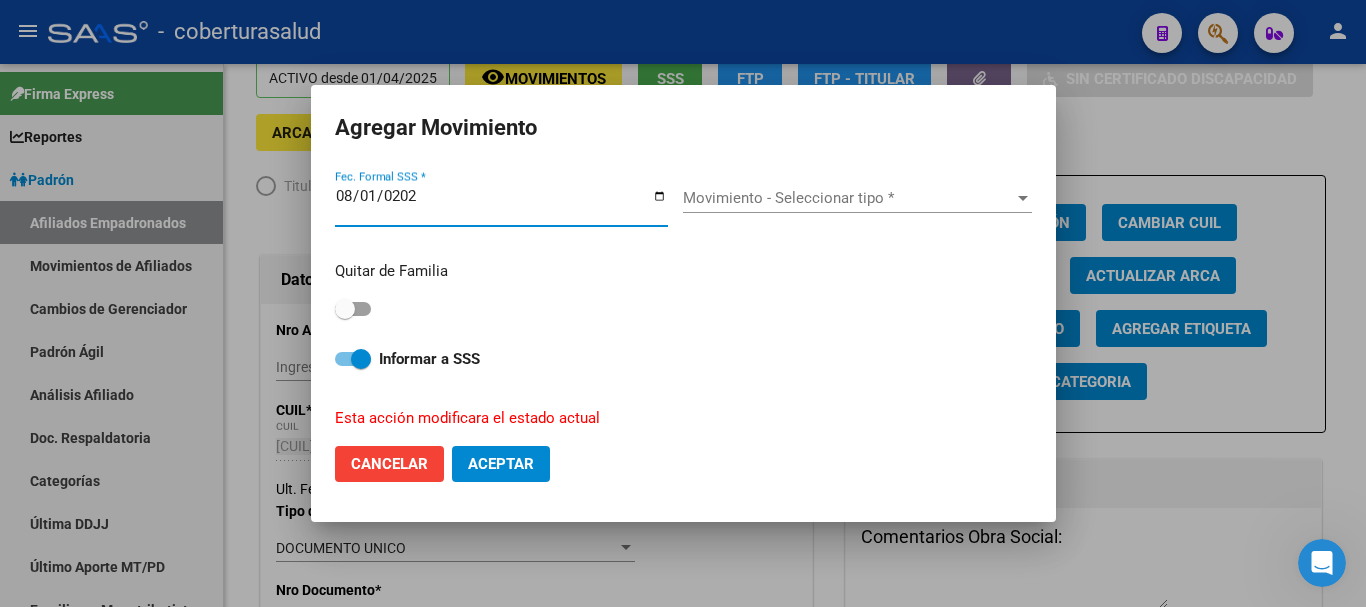 type on "2025-08-01" 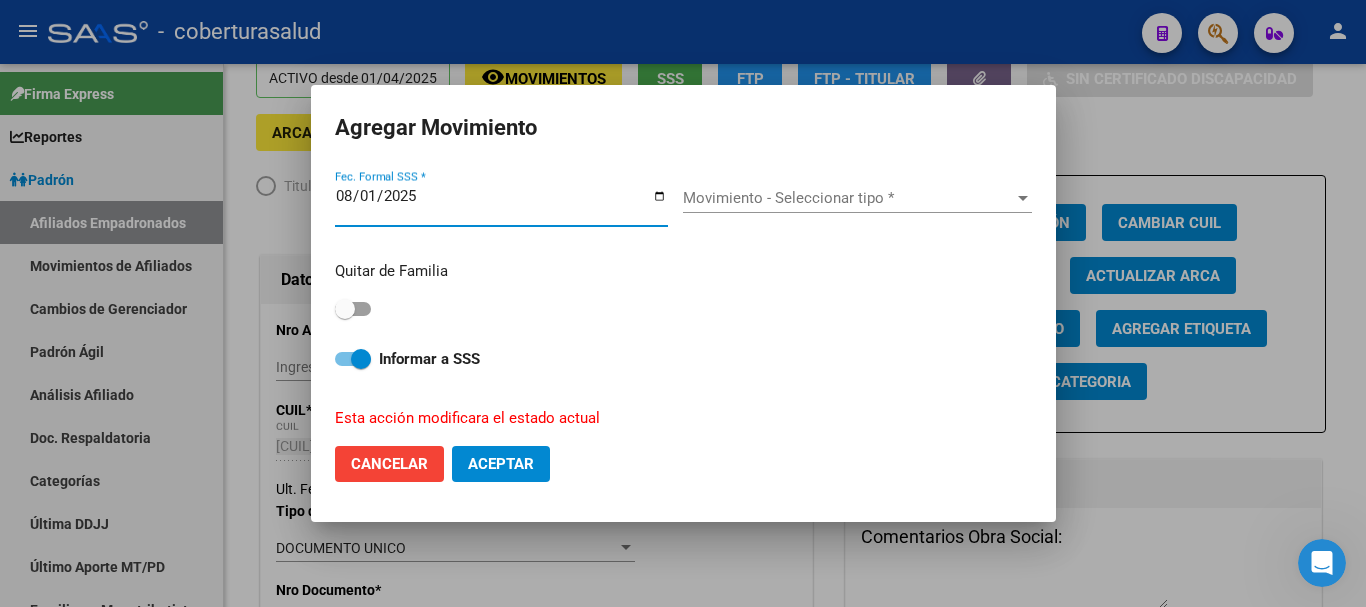 click on "Movimiento - Seleccionar tipo * Movimiento - Seleccionar tipo *" at bounding box center [857, 198] 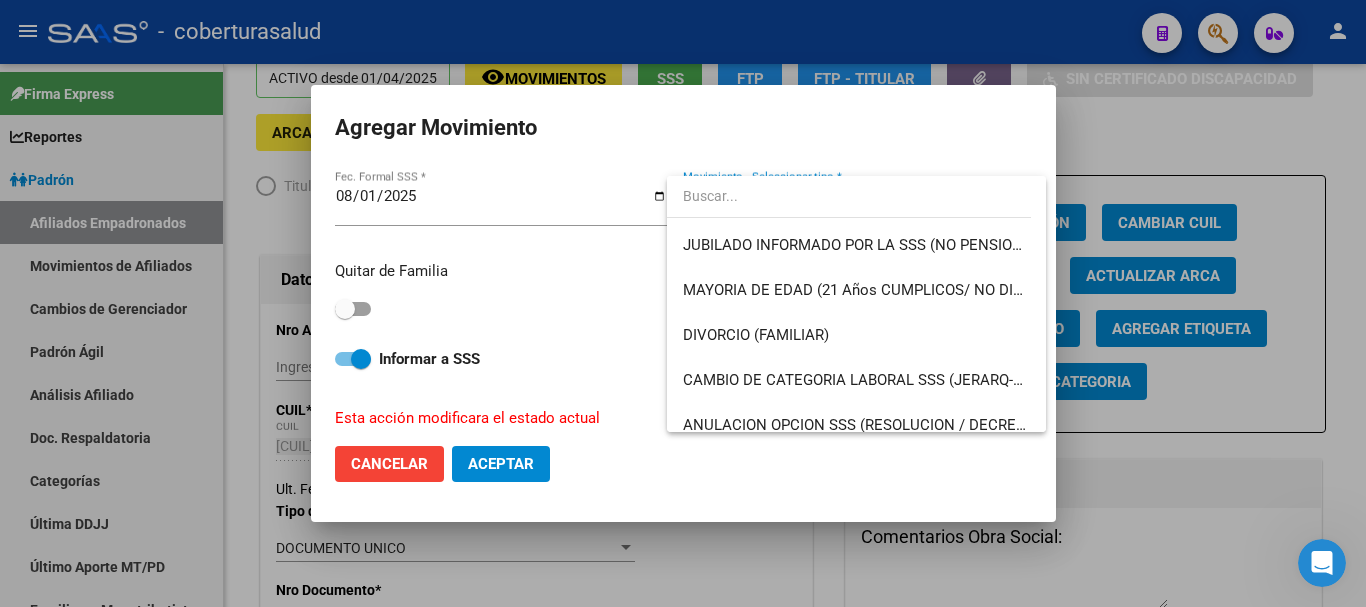 scroll, scrollTop: 200, scrollLeft: 0, axis: vertical 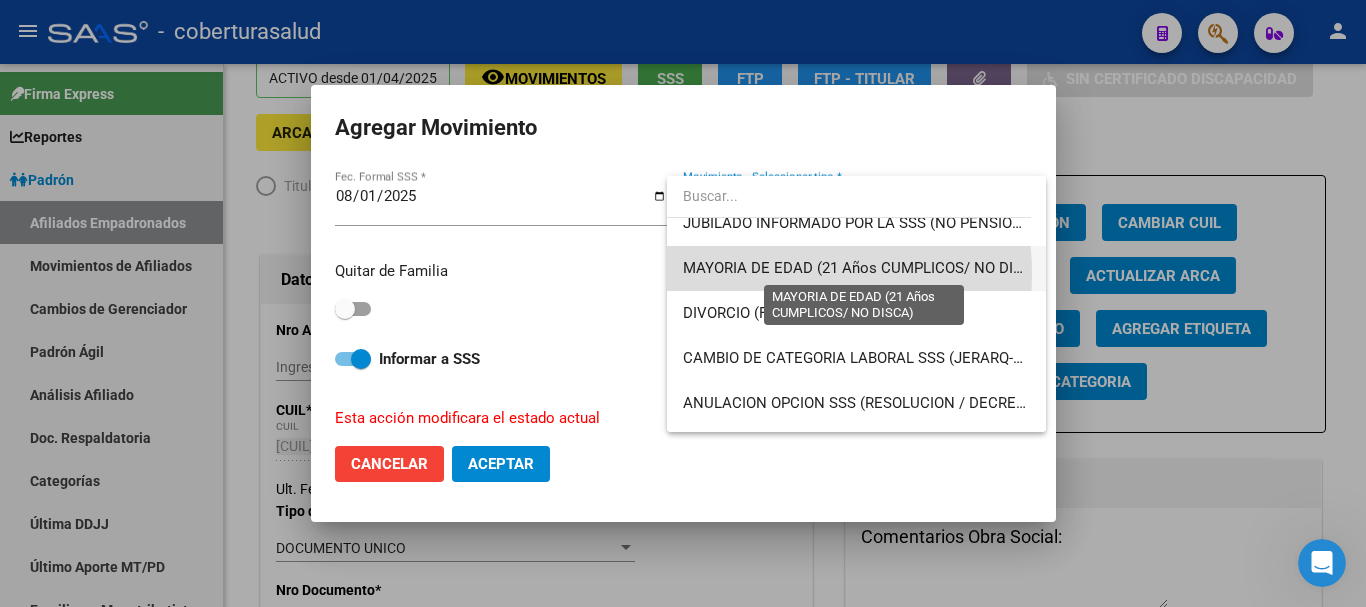 click on "MAYORIA DE EDAD (21 Años CUMPLICOS/ NO DISCA)" at bounding box center (865, 268) 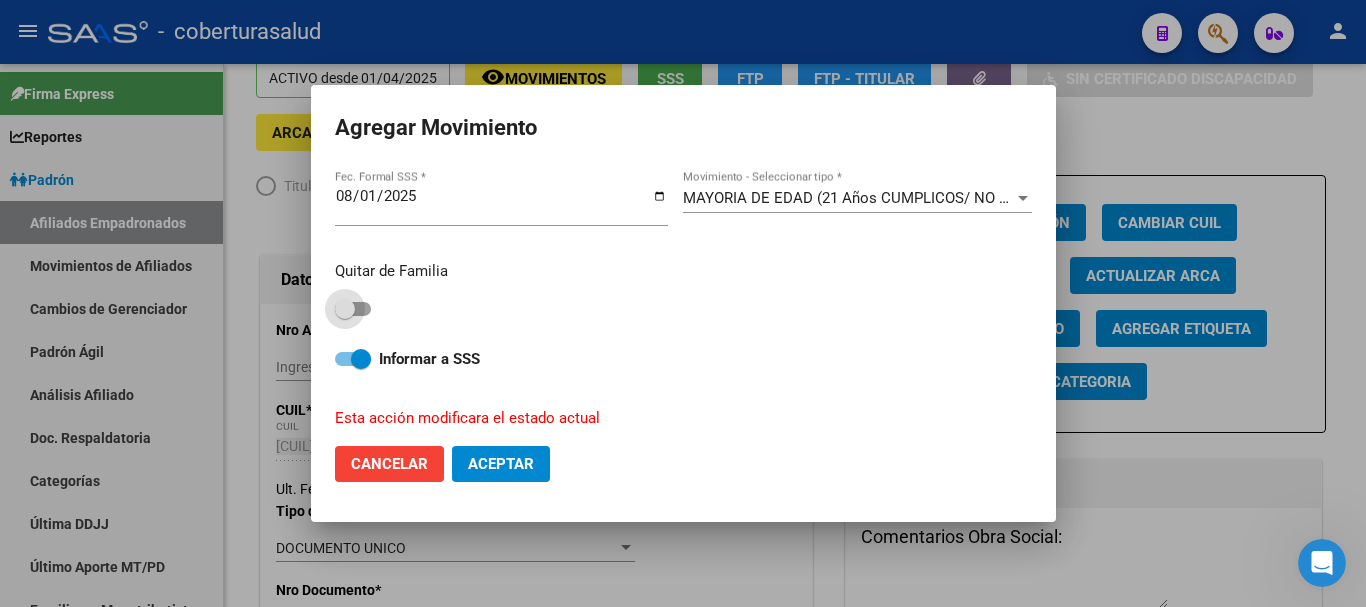 click at bounding box center [345, 309] 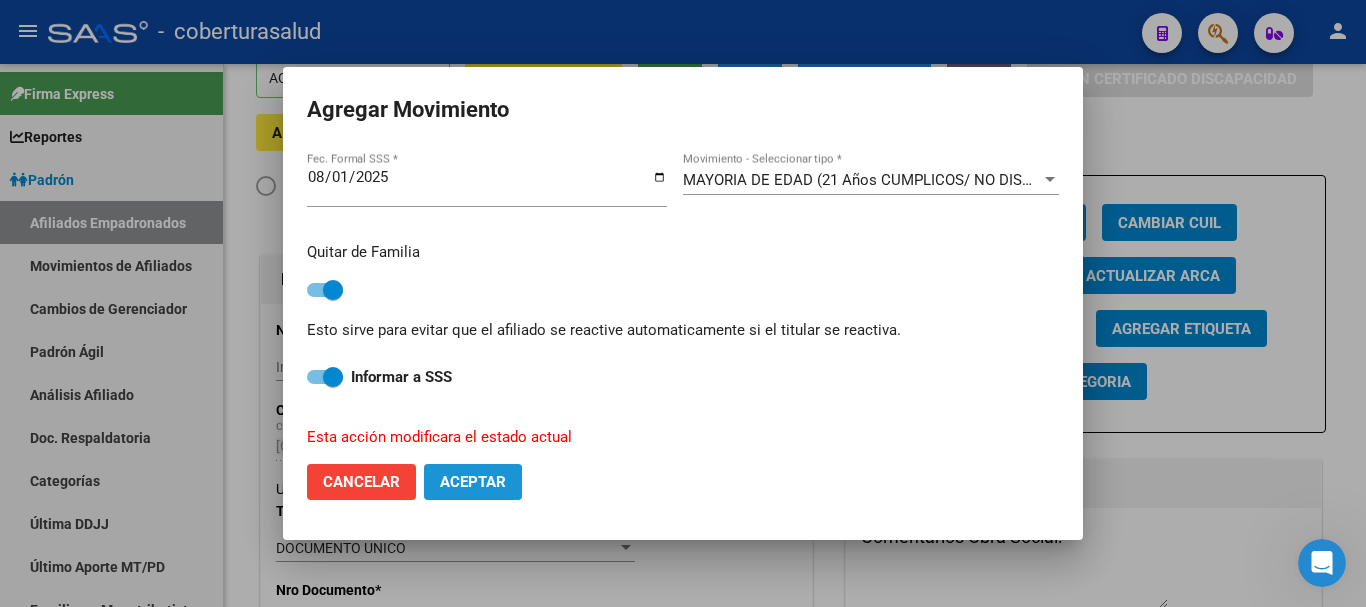 click on "Aceptar" 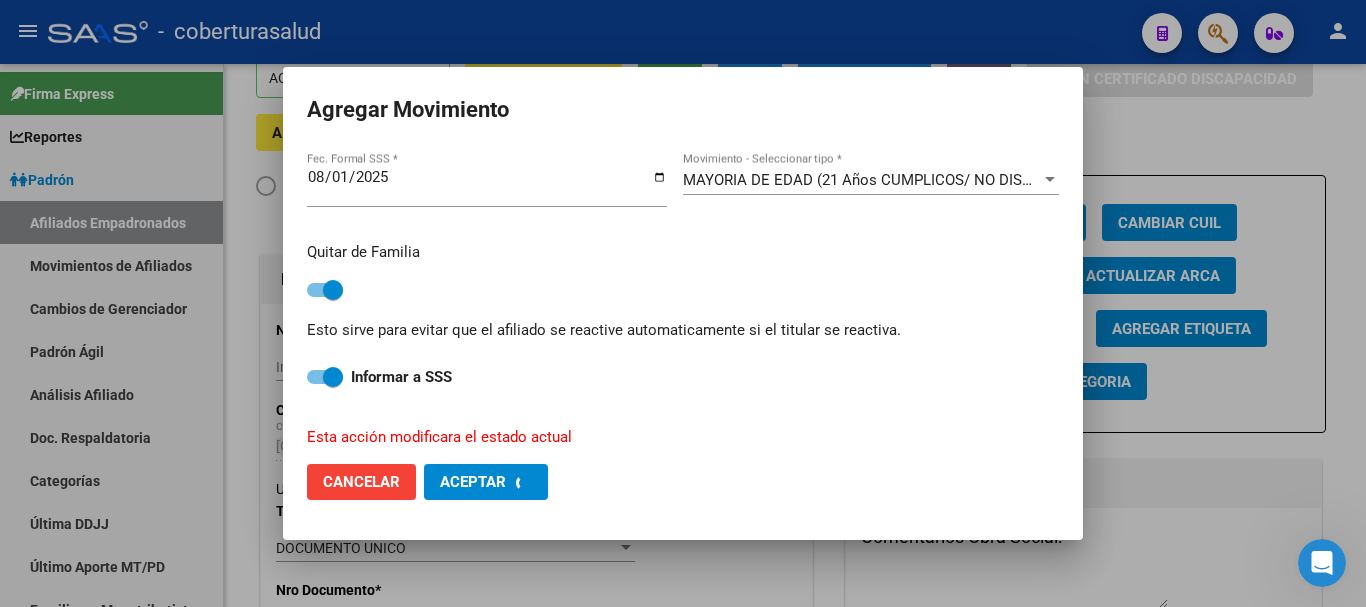 checkbox on "false" 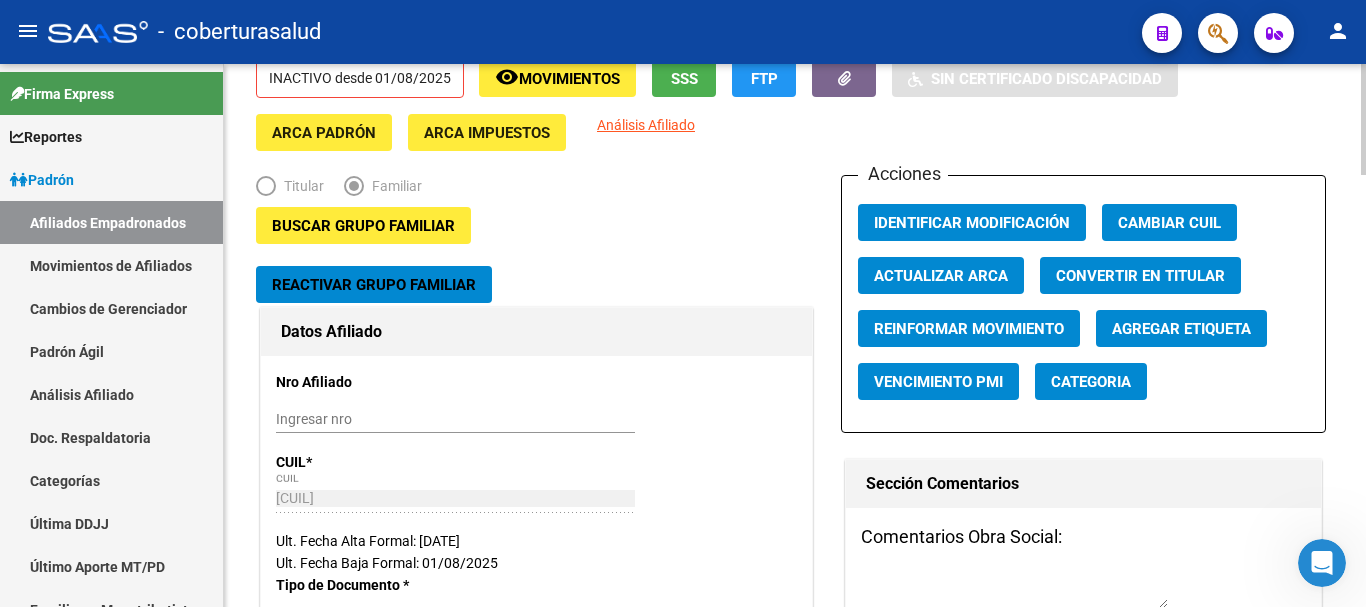 scroll, scrollTop: 0, scrollLeft: 0, axis: both 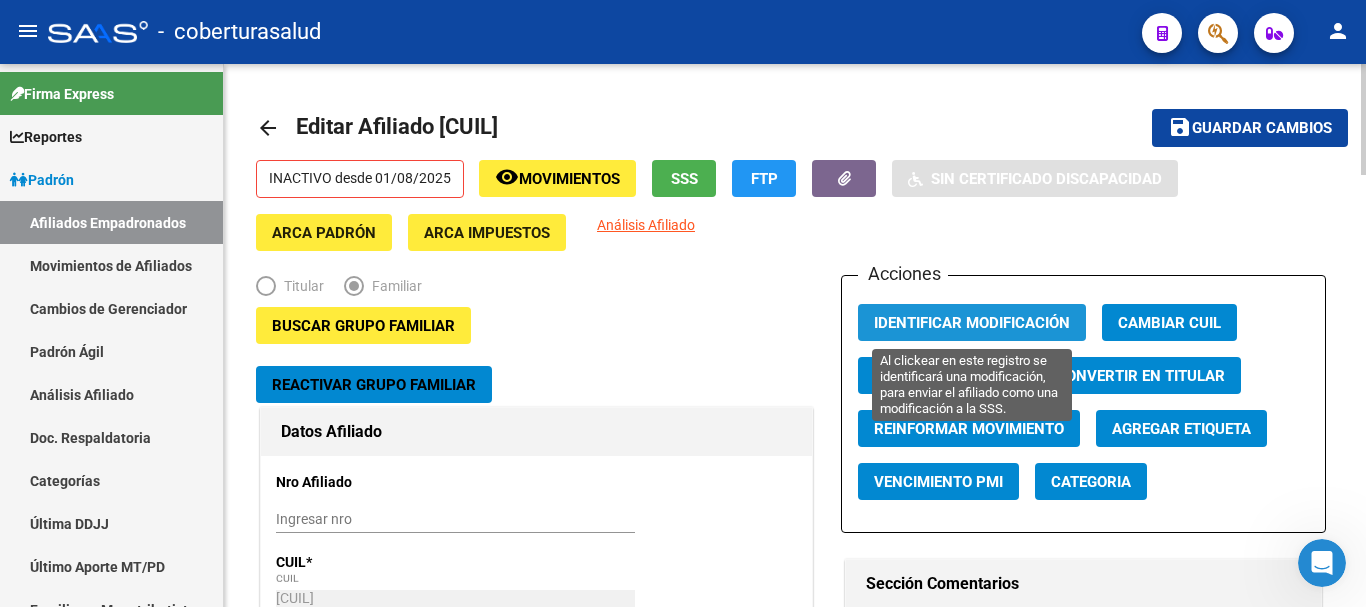 click on "Identificar Modificación" 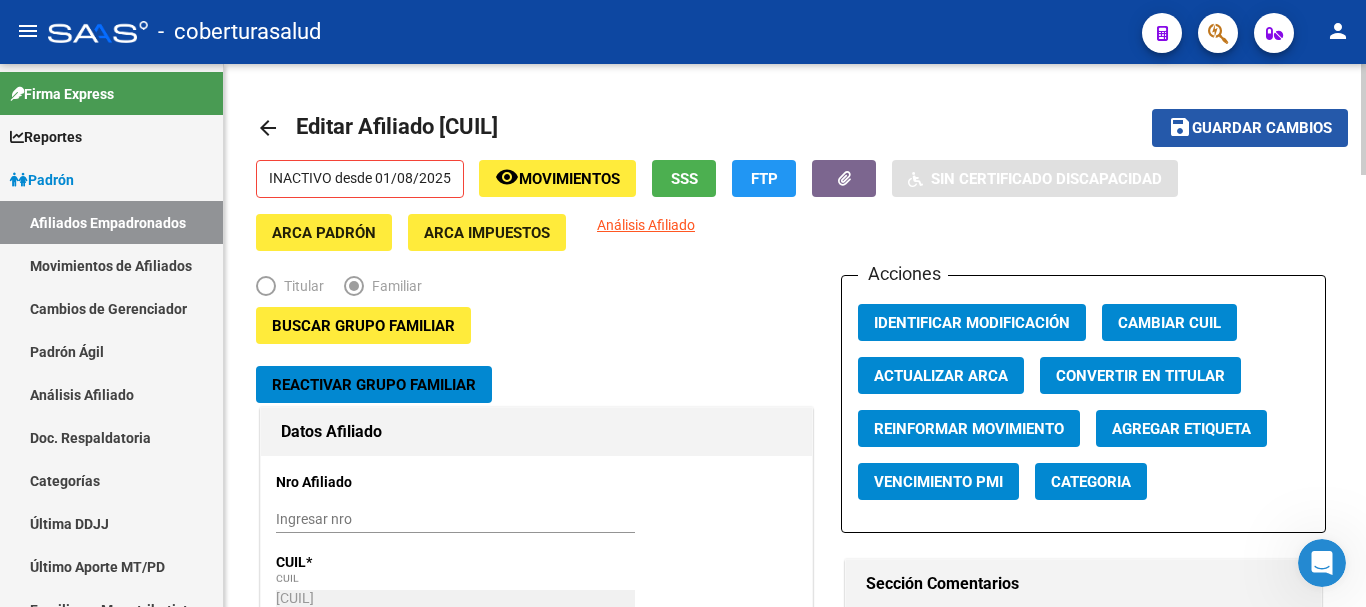 click on "save" 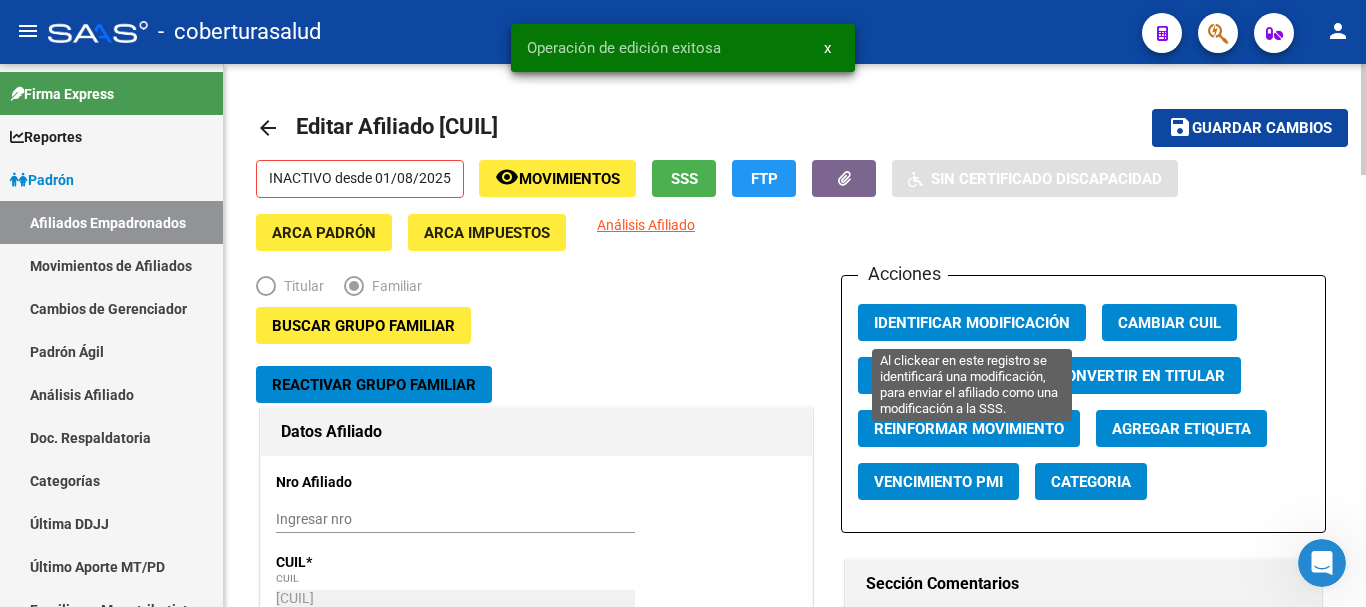 click on "Identificar Modificación" 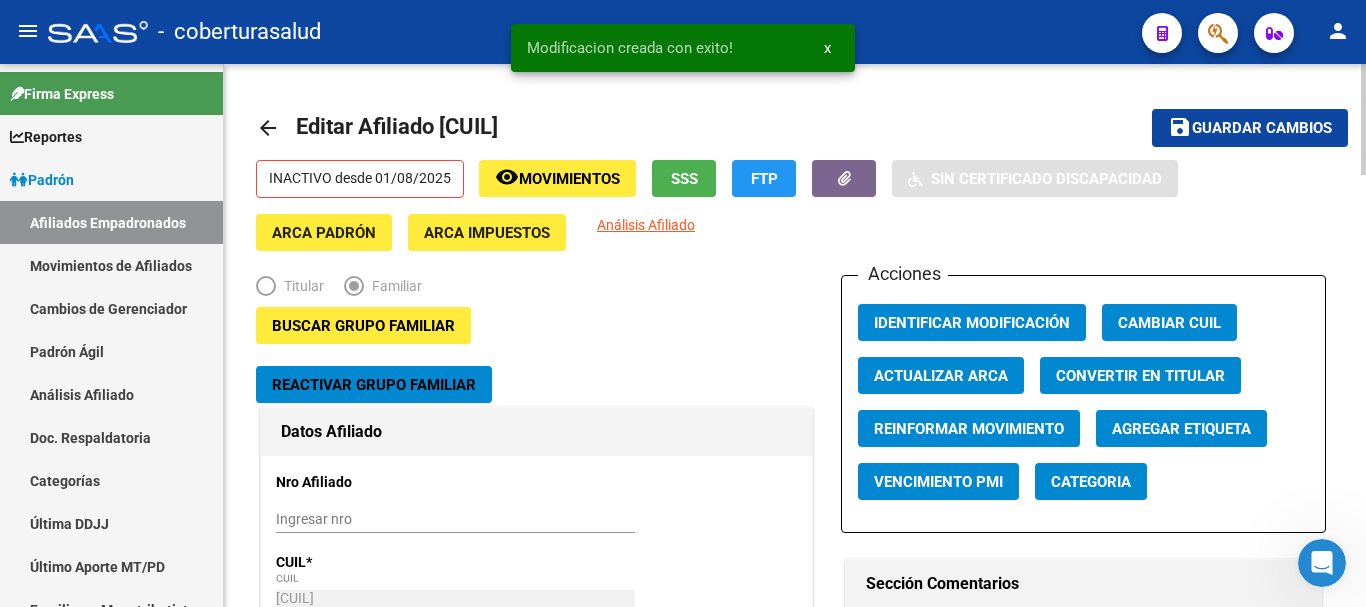 click on "Guardar cambios" 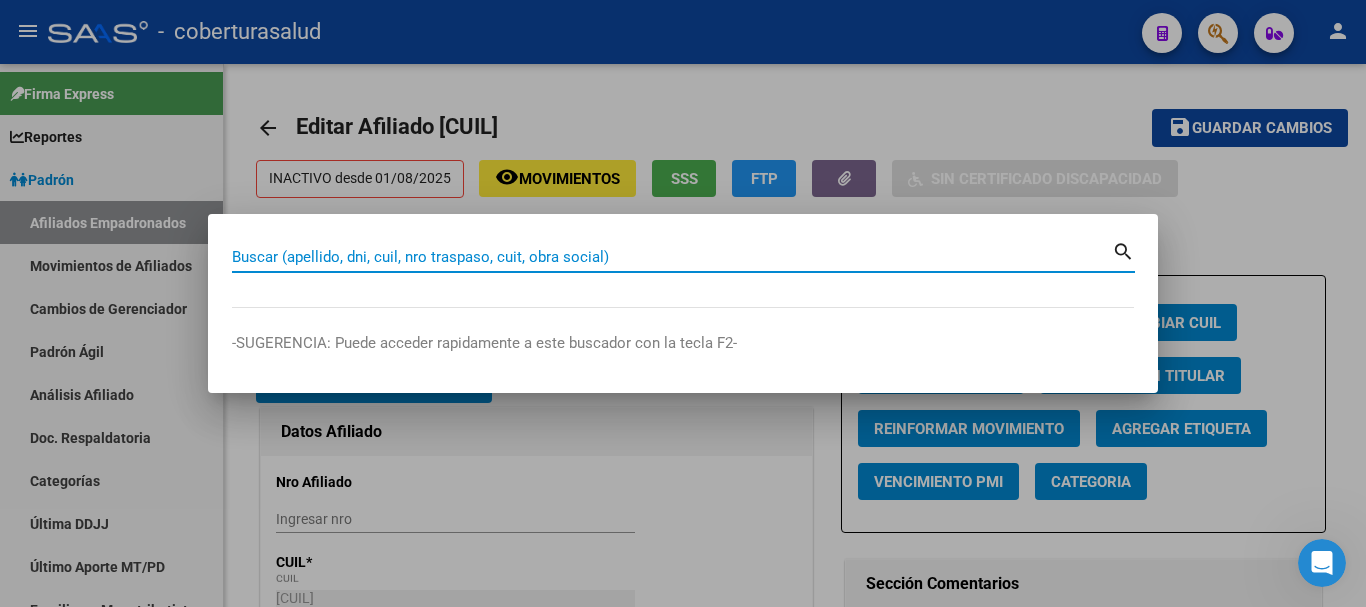 paste on "[NUMBER]" 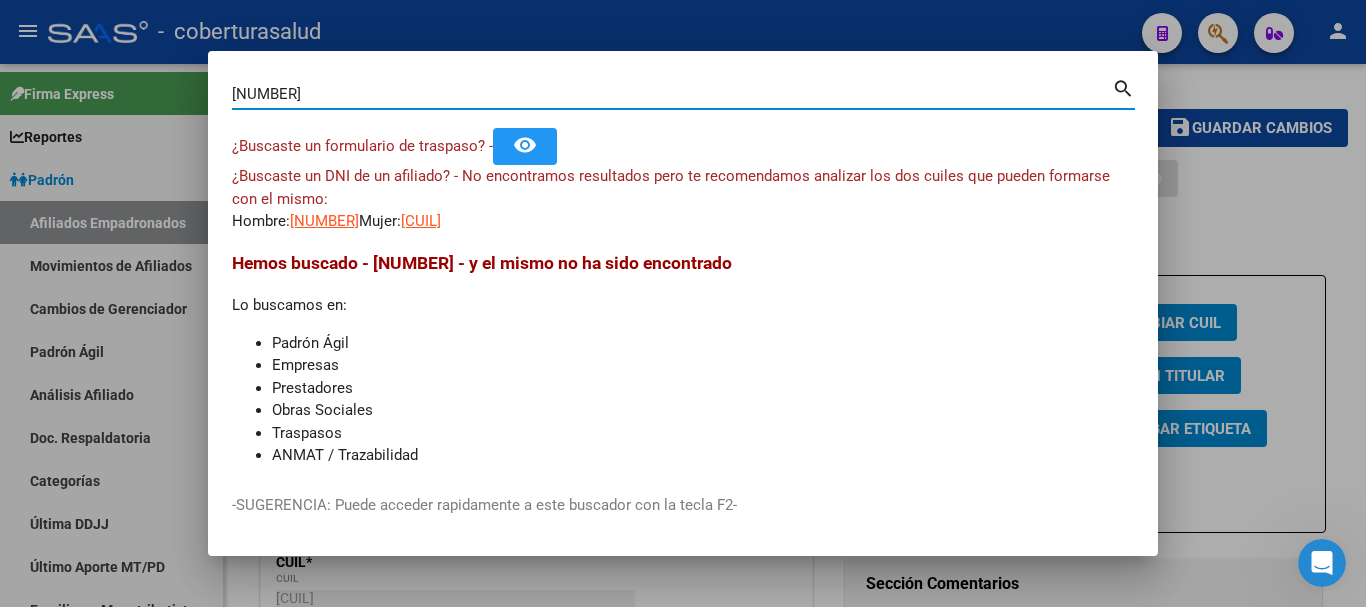 click on "[NUMBER]" at bounding box center [672, 94] 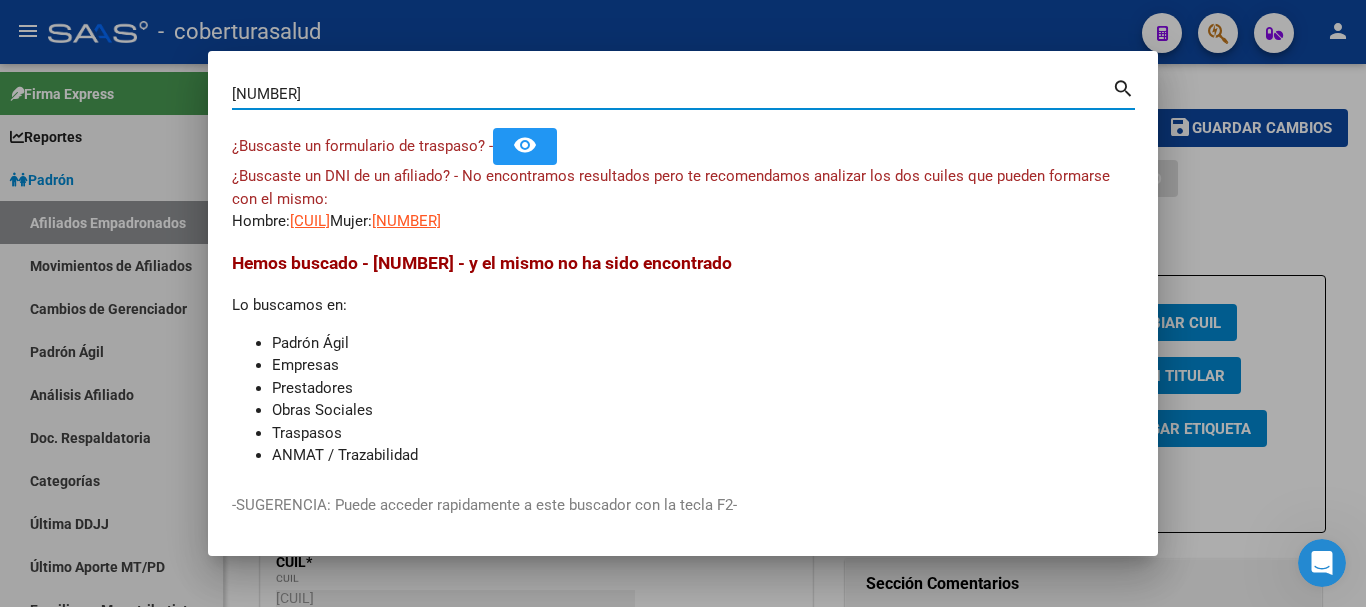 paste on "[NUMBER]" 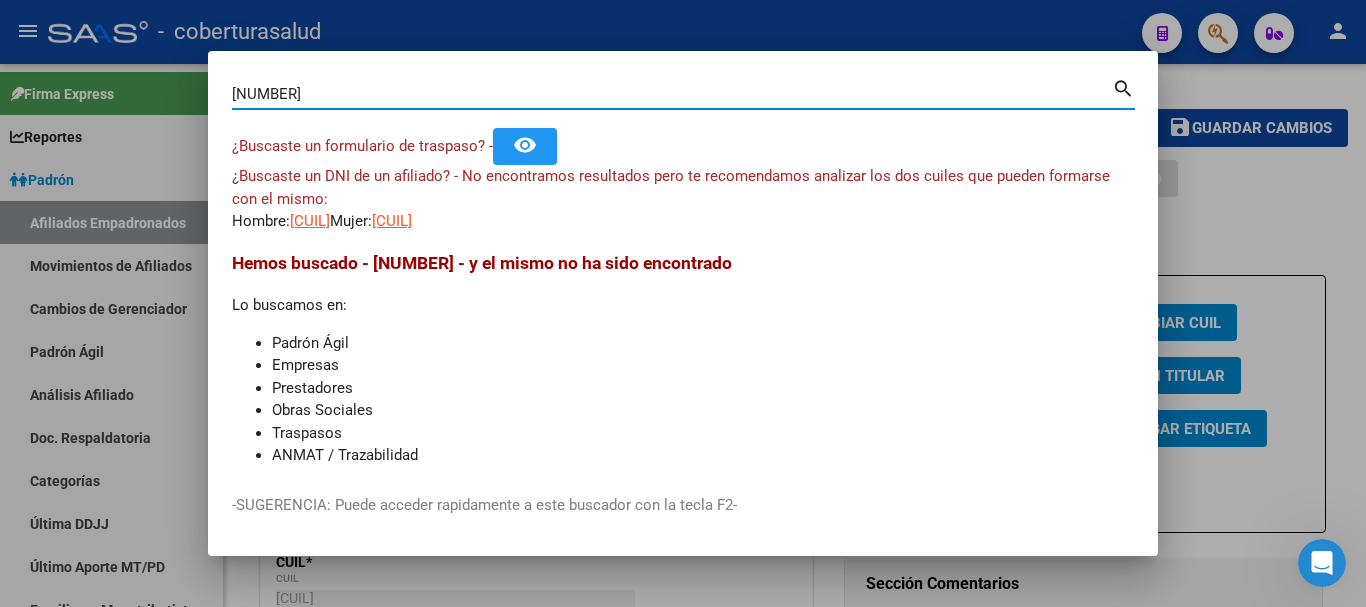 paste on "[NUMBER]" 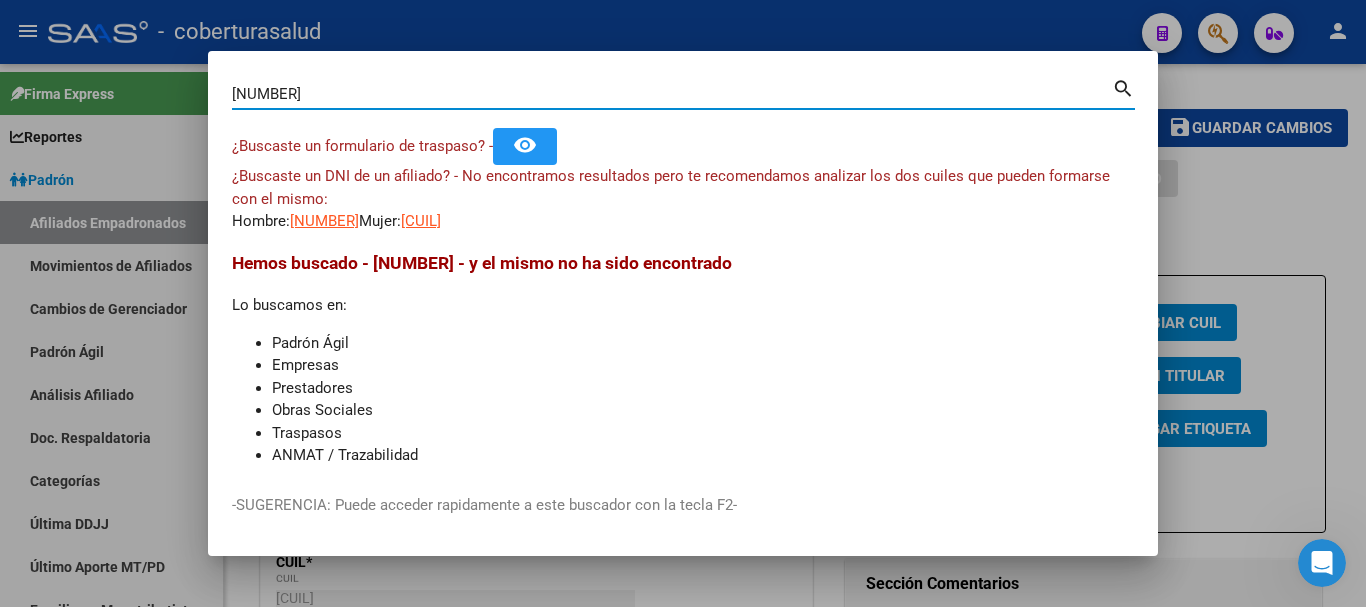 paste on "[NUMBER]" 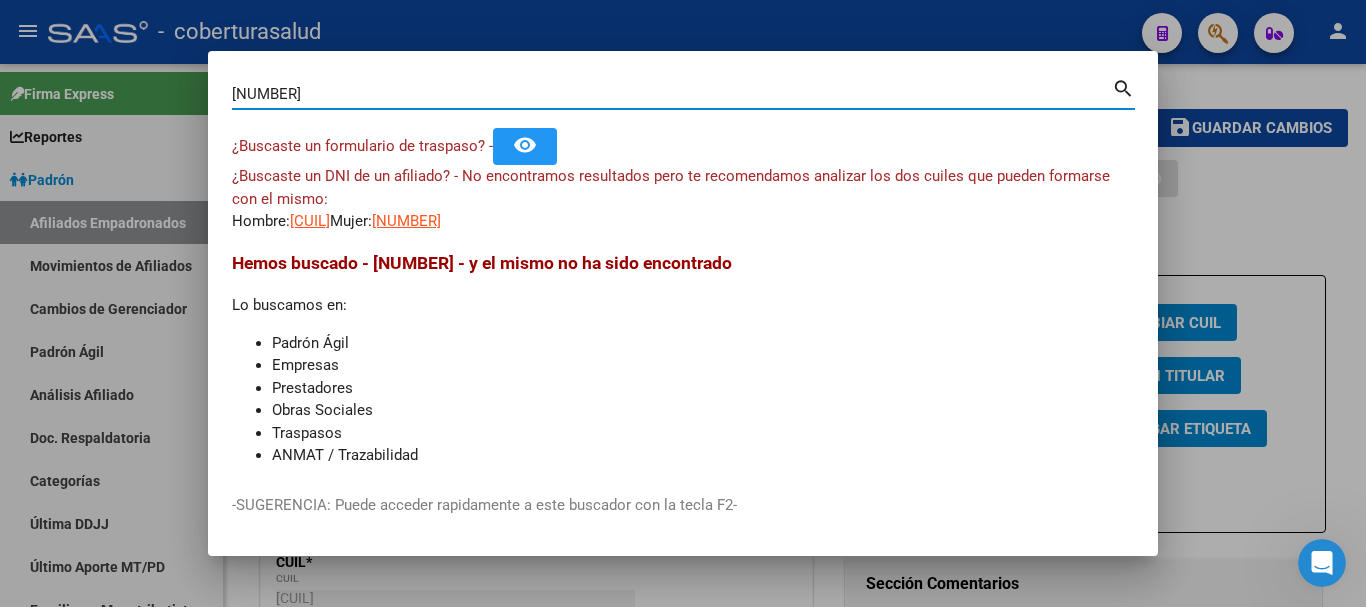 paste on "[NUMBER]" 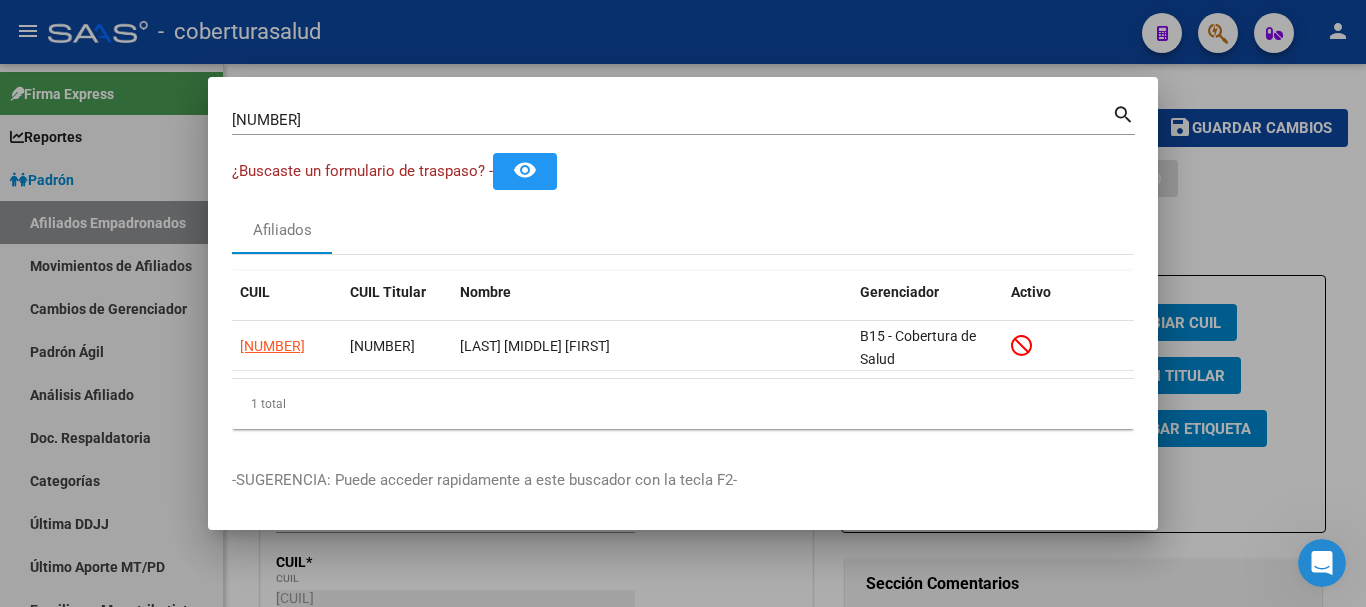click on "[NUMBER]" at bounding box center [672, 120] 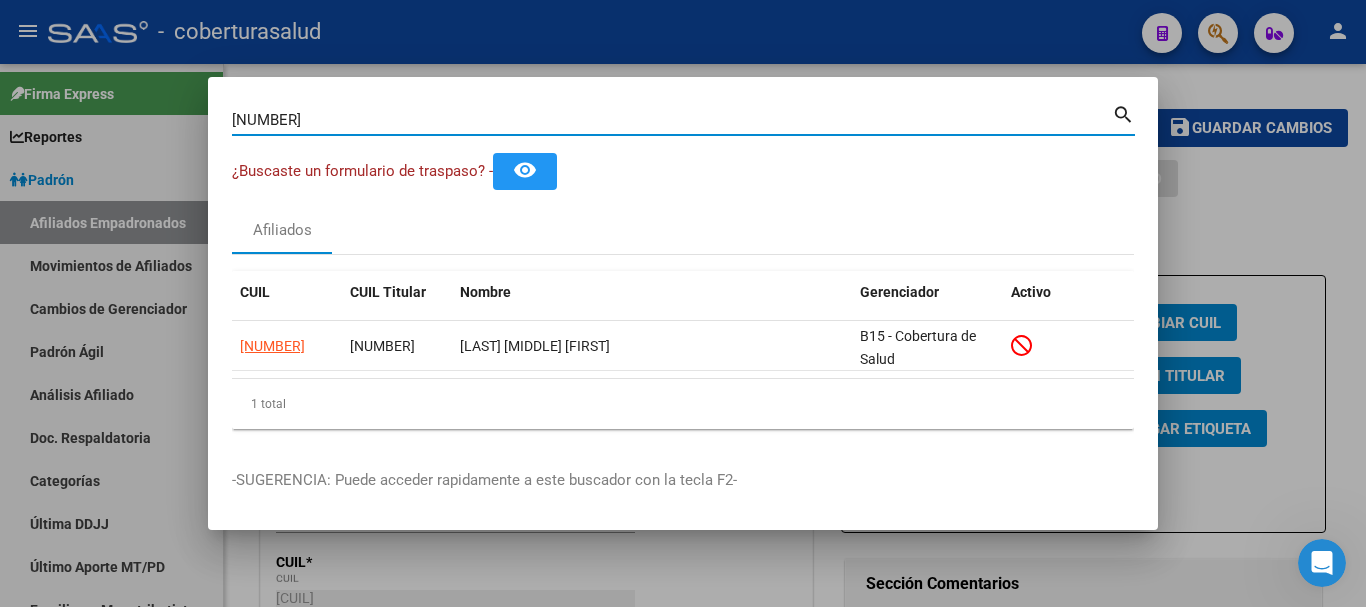 click on "[NUMBER]" at bounding box center [672, 120] 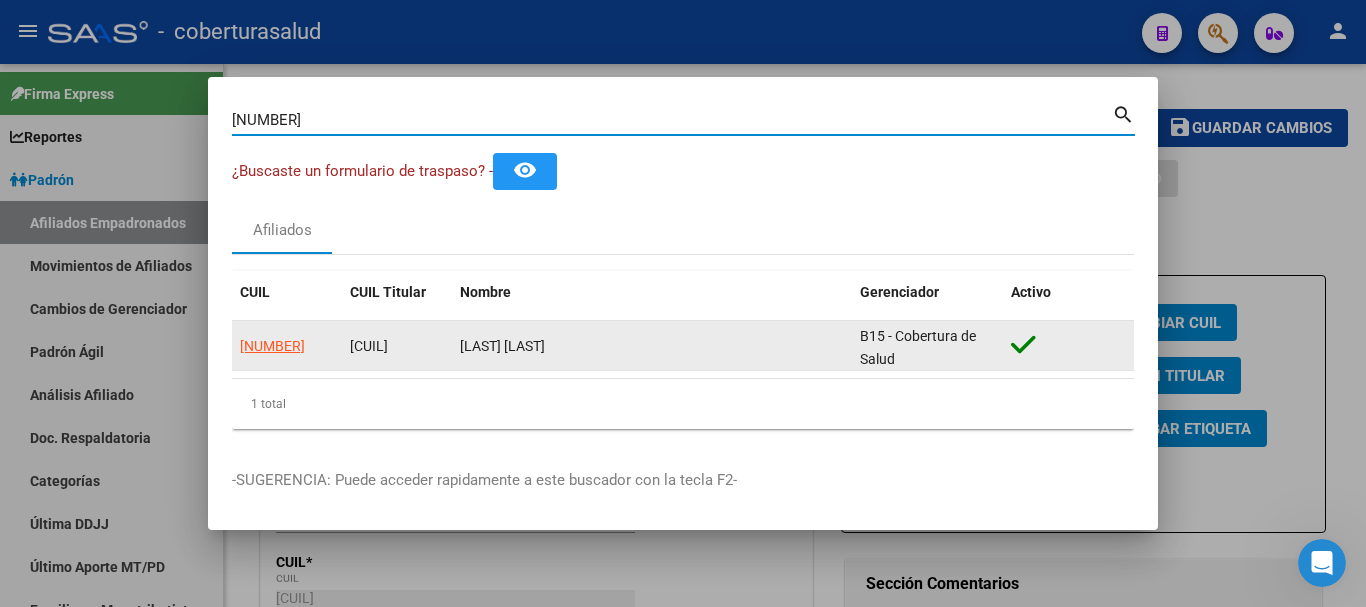 click on "[NUMBER]" 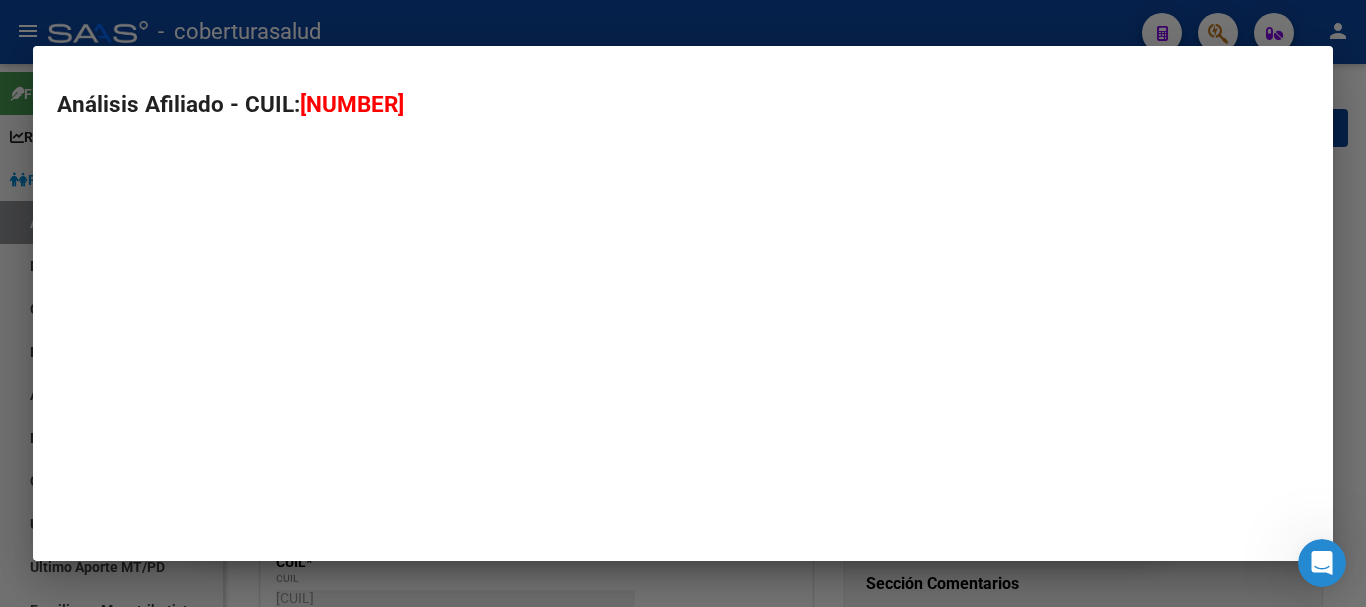 type on "[NUMBER]" 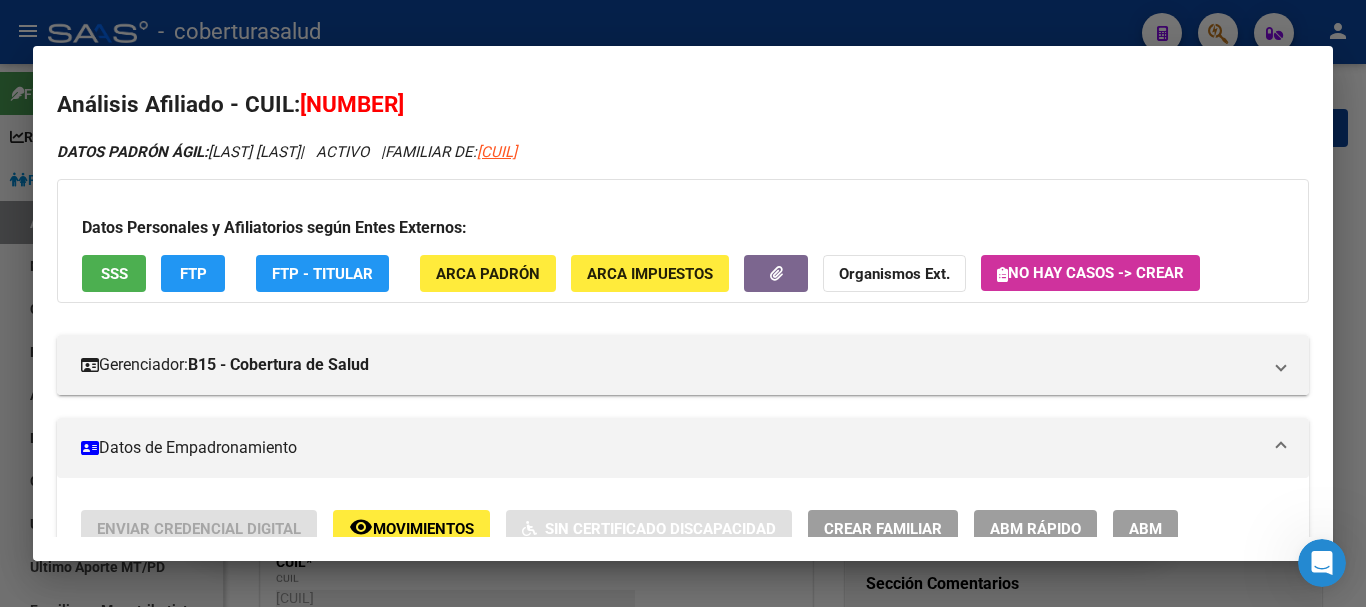 drag, startPoint x: 1146, startPoint y: 529, endPoint x: 1187, endPoint y: 486, distance: 59.413803 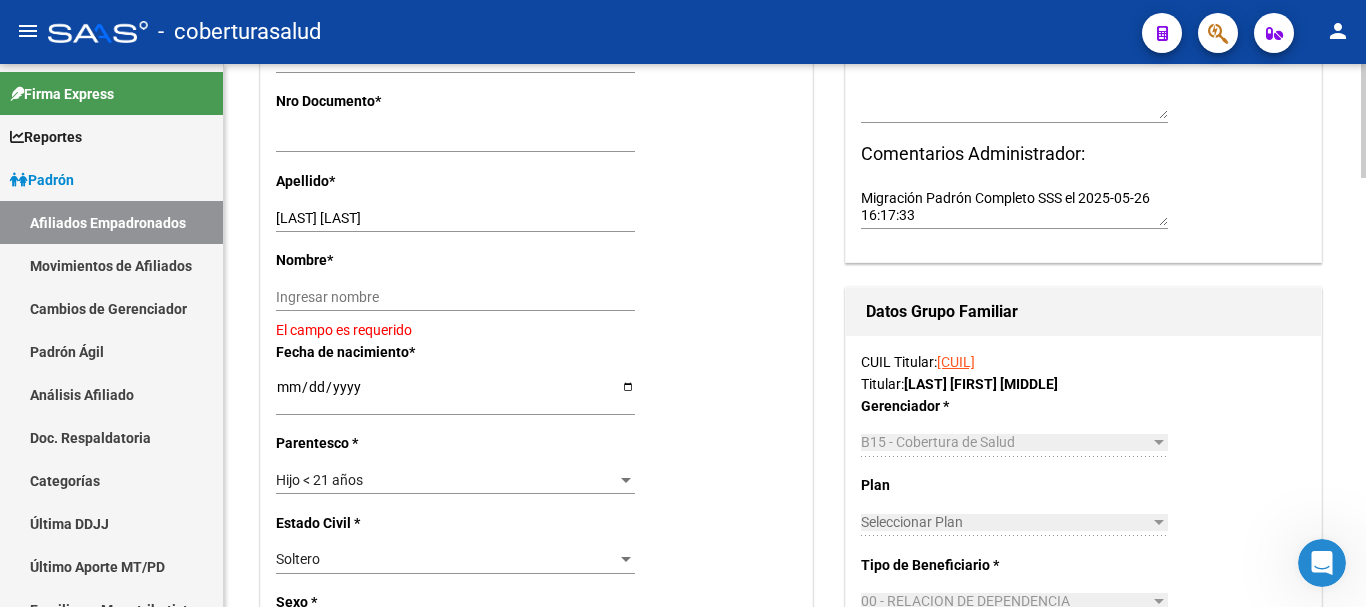 scroll, scrollTop: 600, scrollLeft: 0, axis: vertical 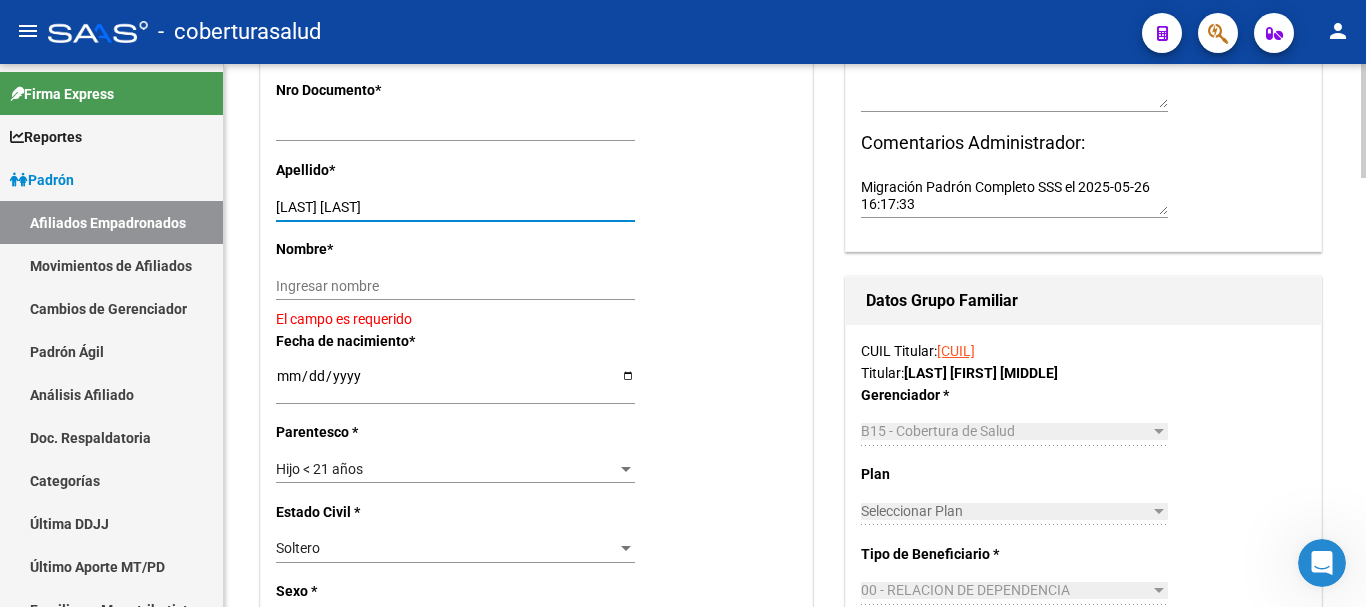 drag, startPoint x: 330, startPoint y: 206, endPoint x: 402, endPoint y: 207, distance: 72.00694 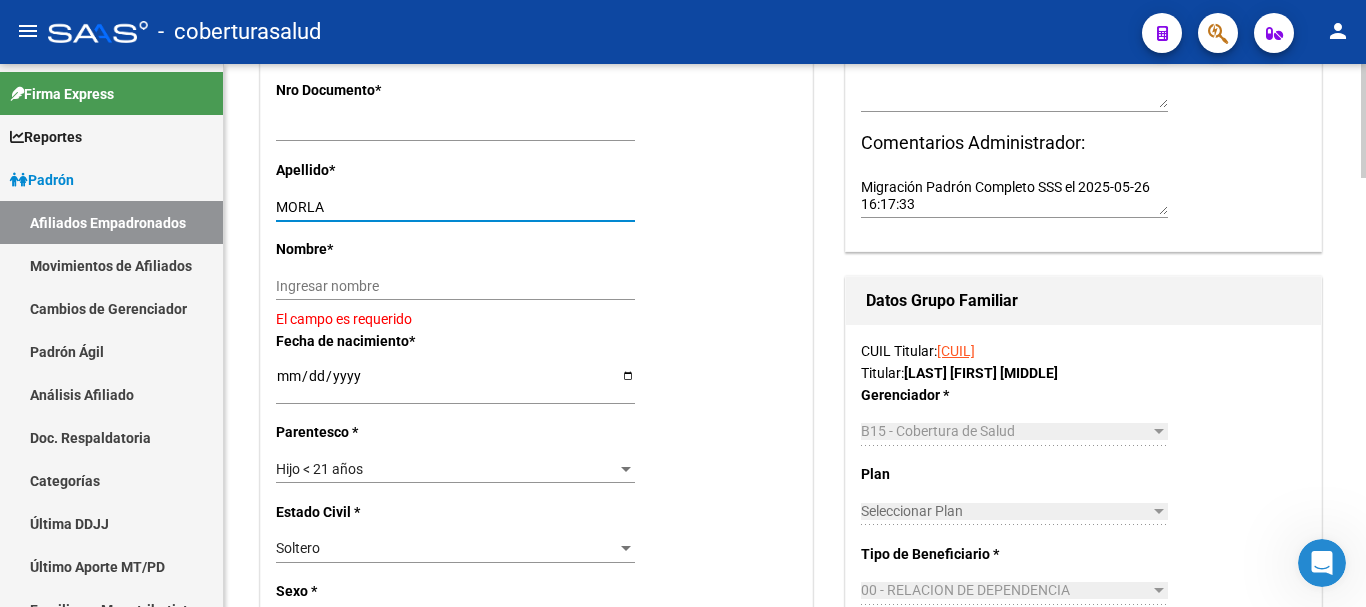type on "MORLA" 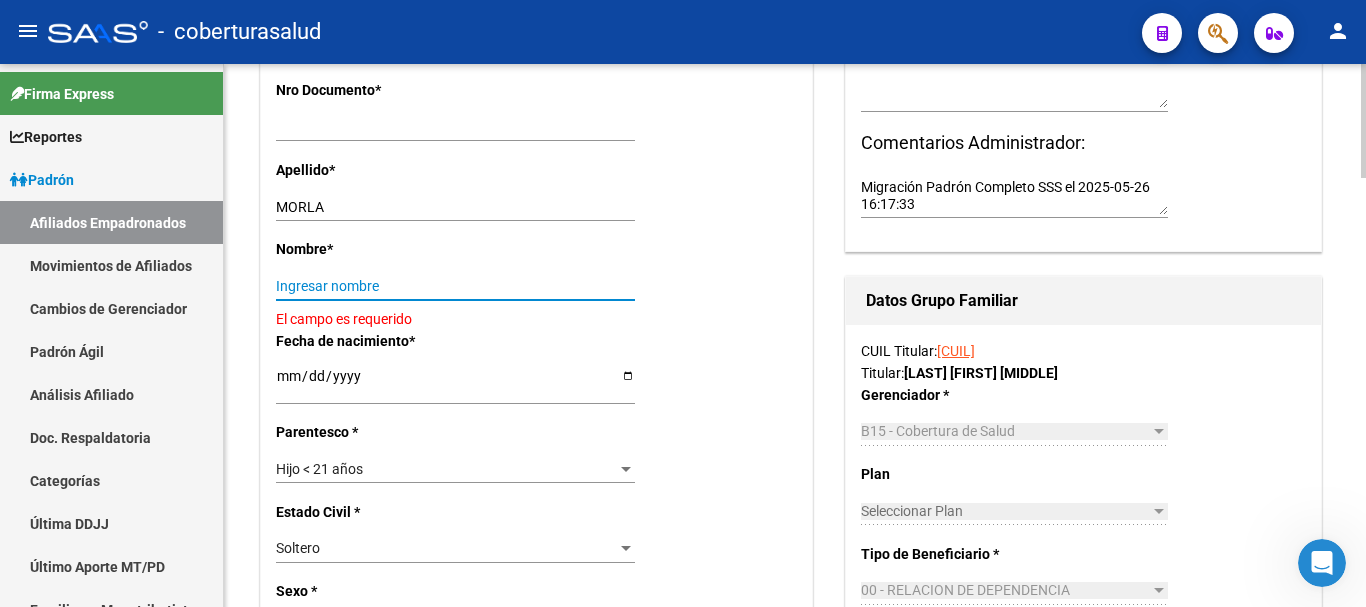 paste on "[LAST]" 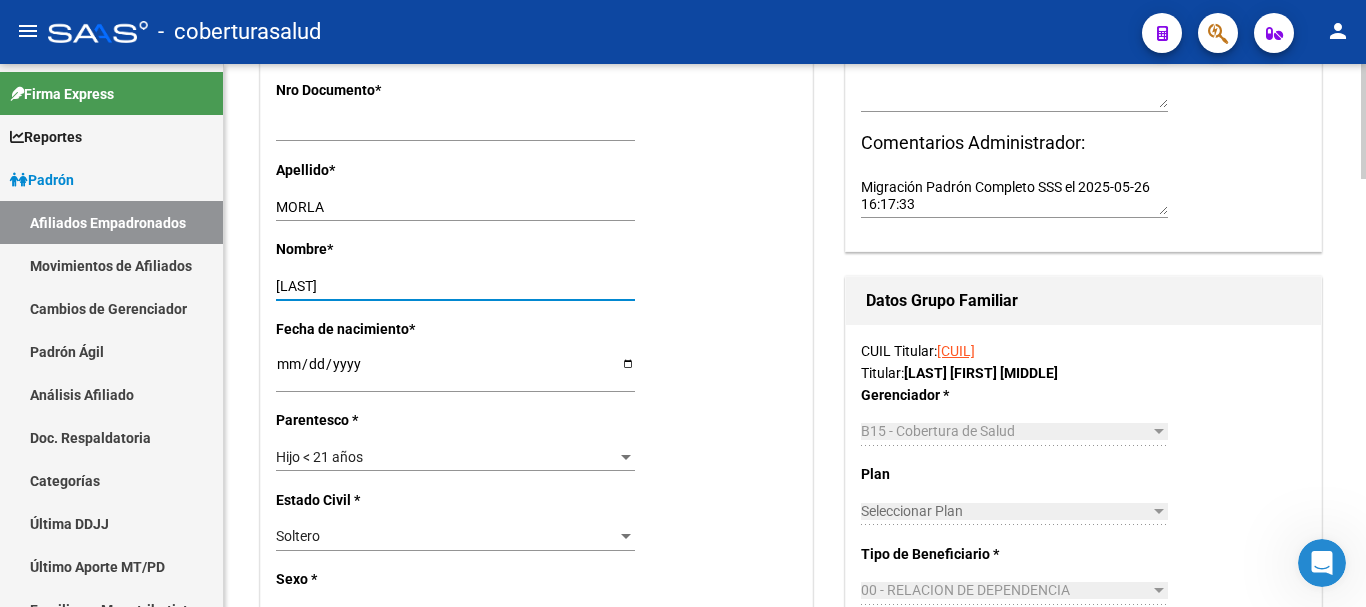 click on "[LAST]" at bounding box center [455, 286] 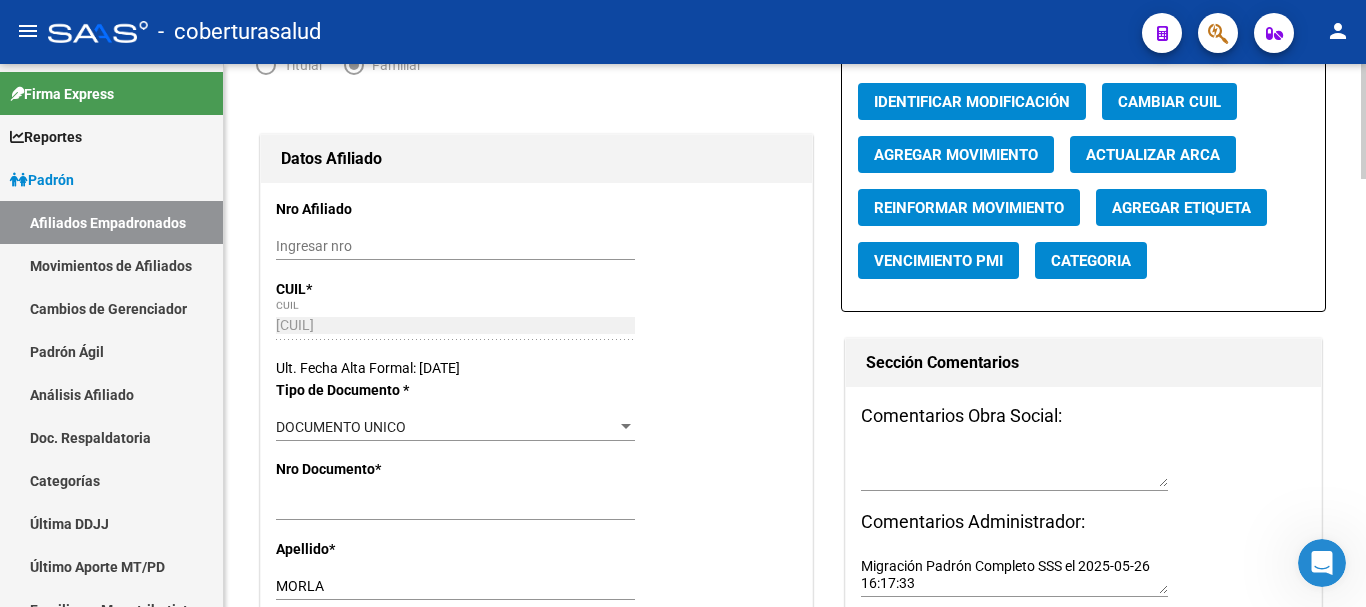 scroll, scrollTop: 200, scrollLeft: 0, axis: vertical 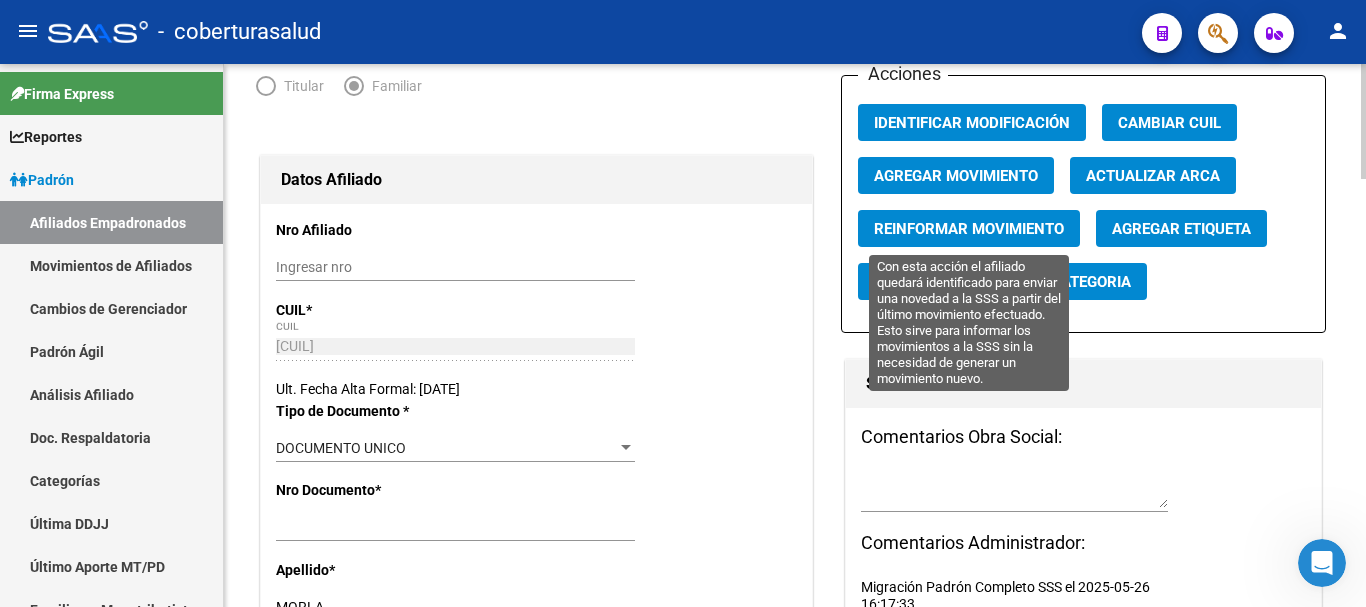 type on "[LAST]" 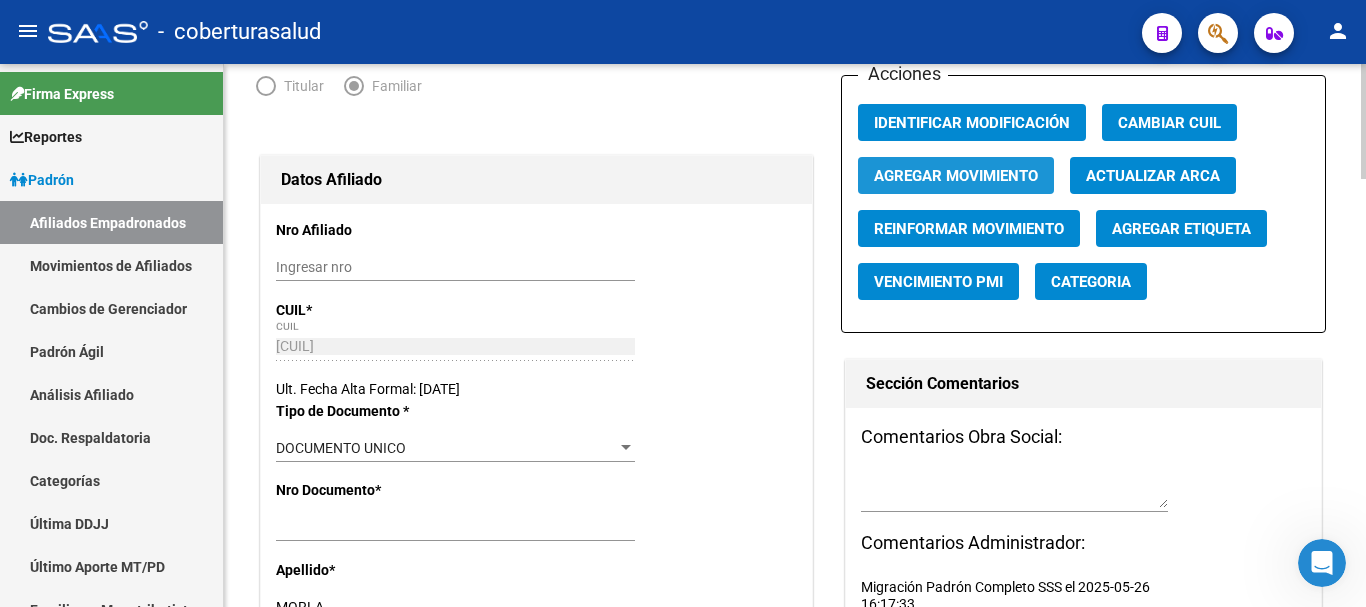 click on "Agregar Movimiento" 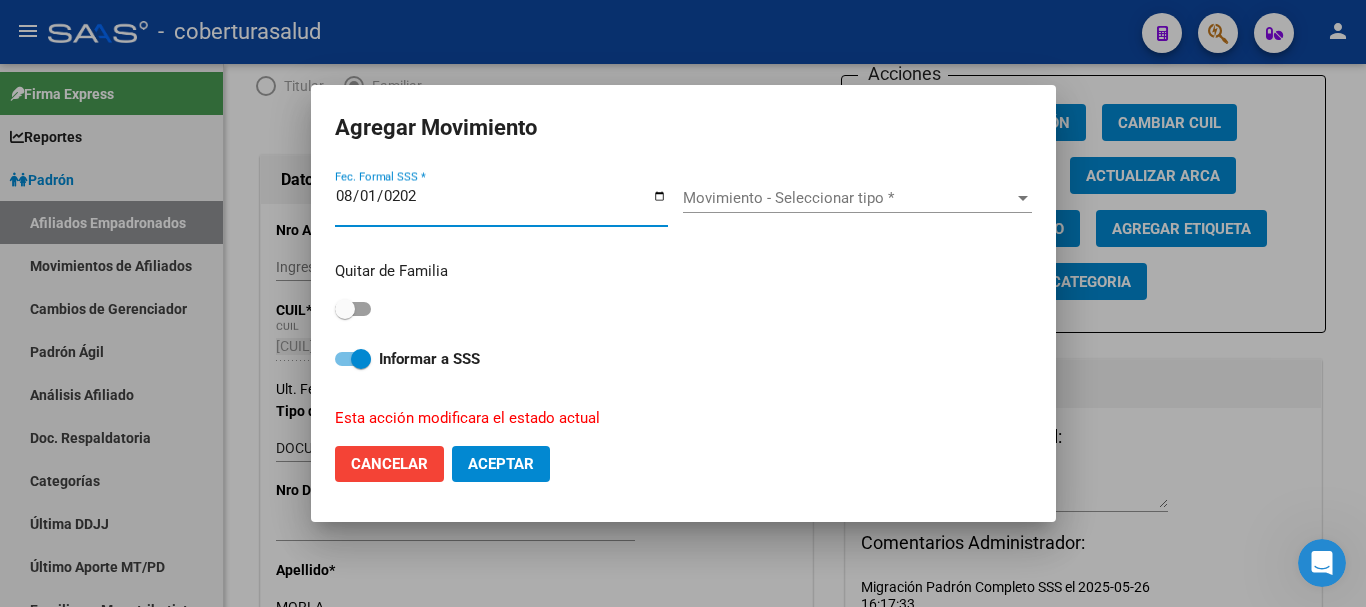 type on "2025-08-01" 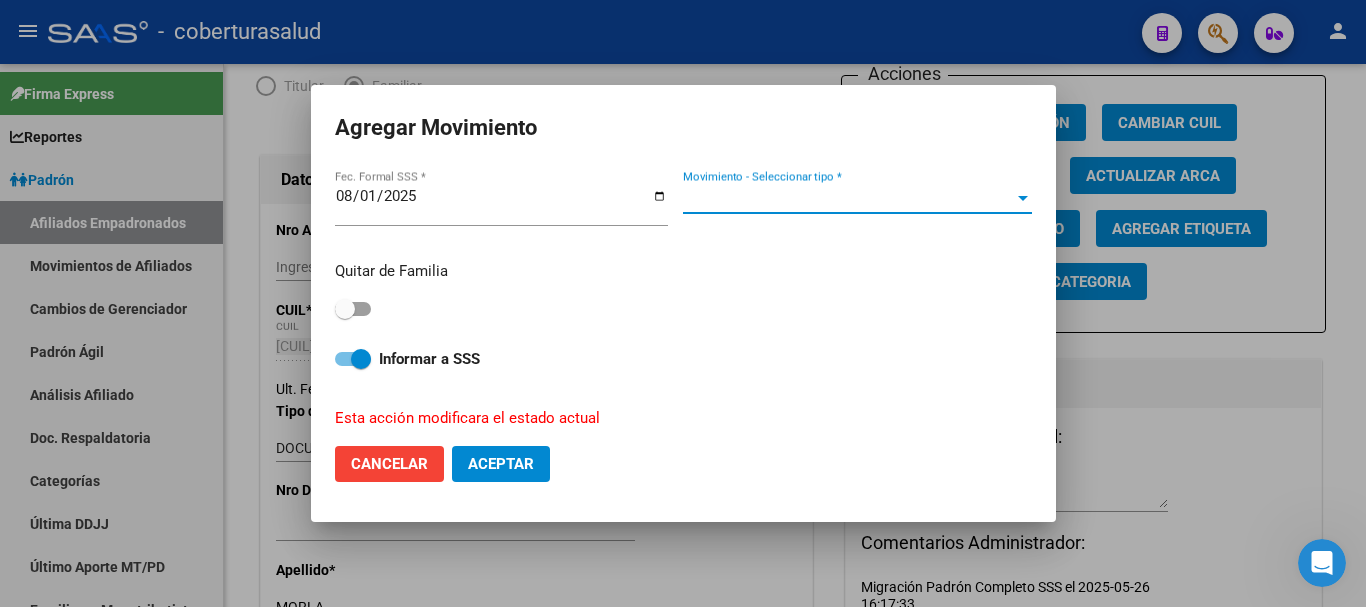 click on "Movimiento - Seleccionar tipo *" at bounding box center (848, 198) 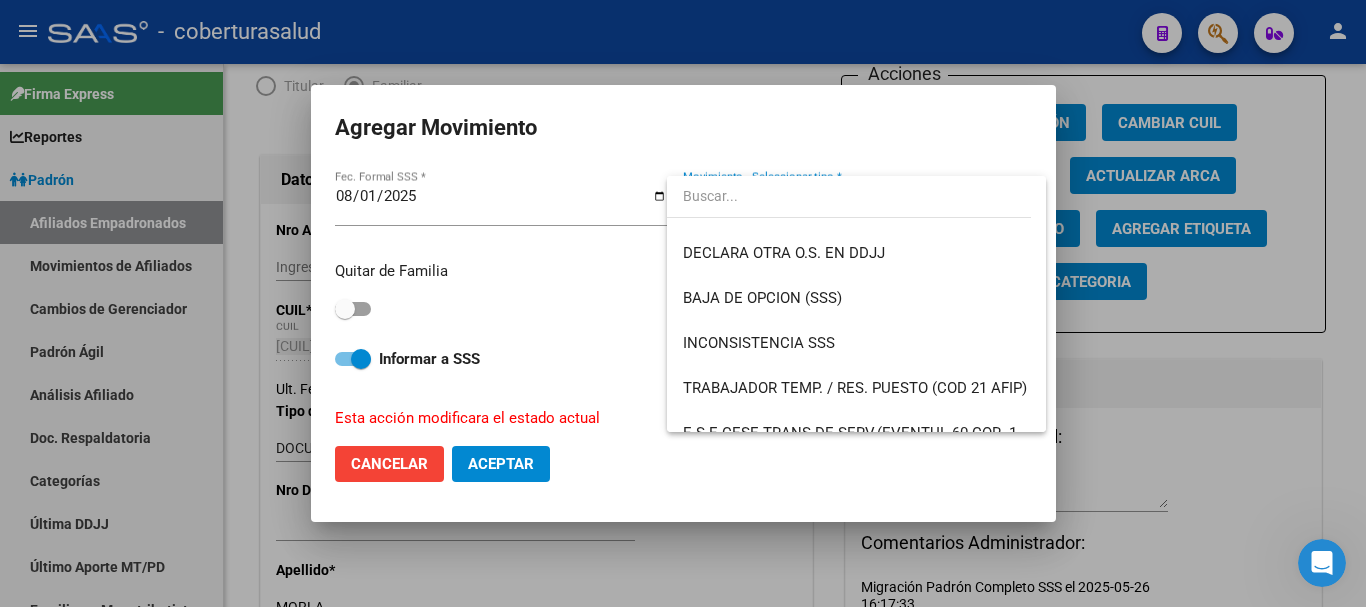 scroll, scrollTop: 600, scrollLeft: 0, axis: vertical 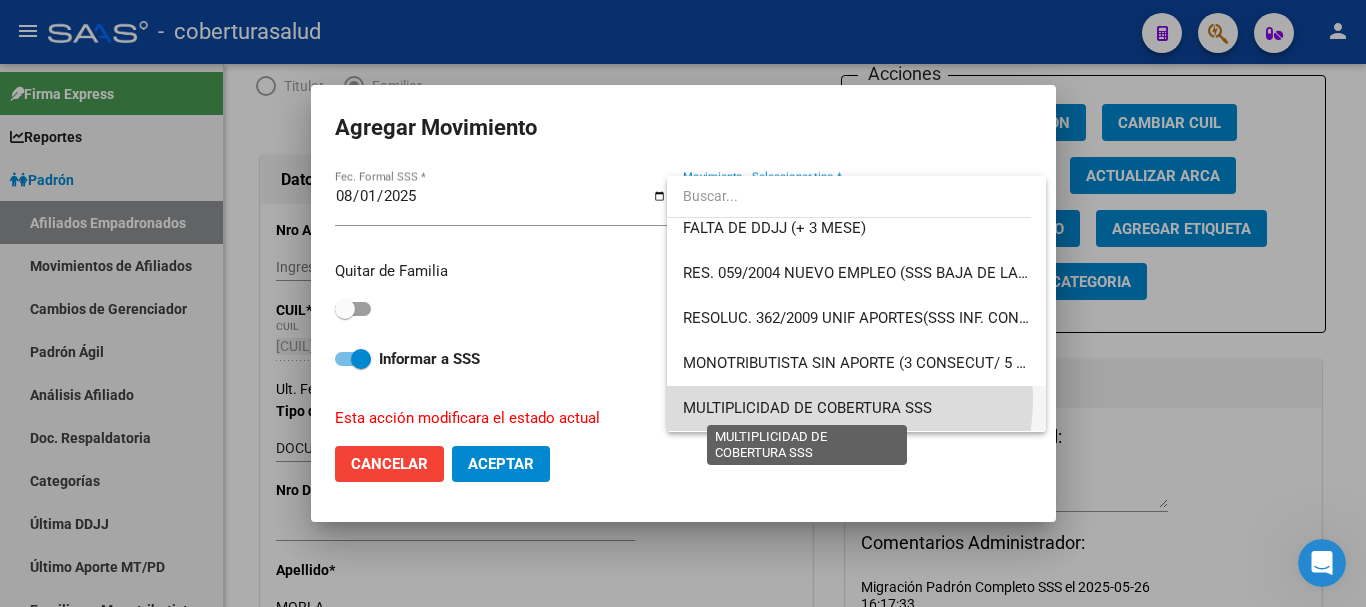 click on "MULTIPLICIDAD DE COBERTURA SSS" at bounding box center (807, 408) 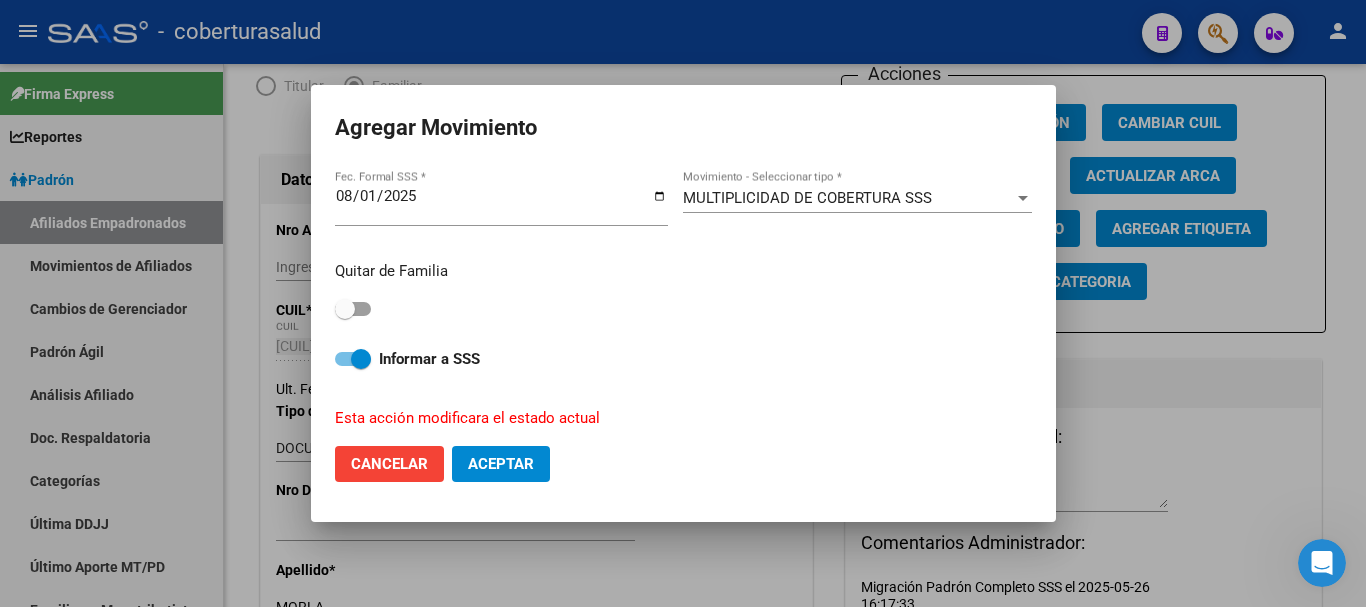 click on "Quitar de Familia" at bounding box center (683, 291) 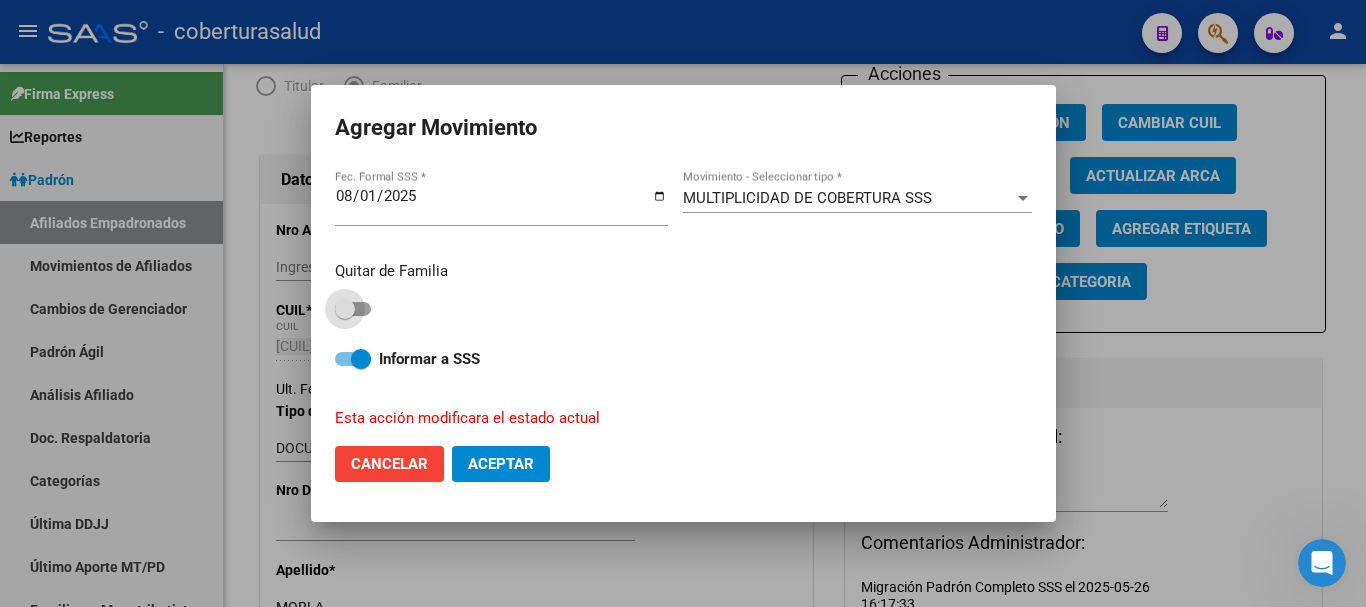 click at bounding box center (353, 309) 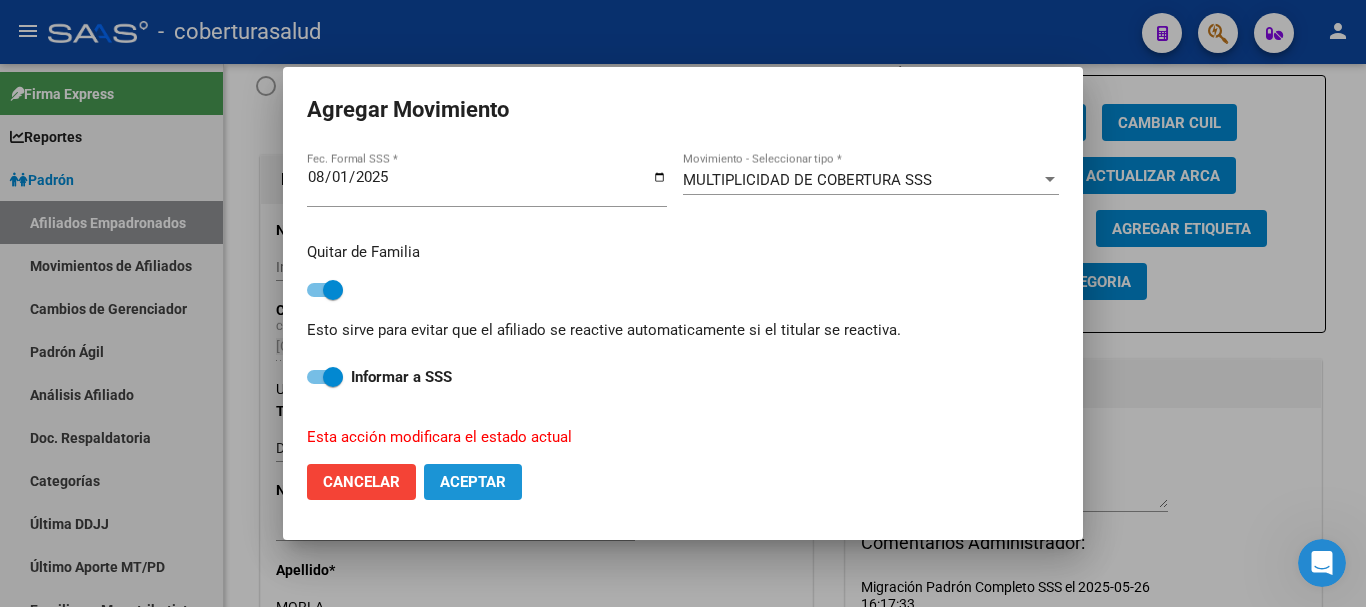 click on "Aceptar" 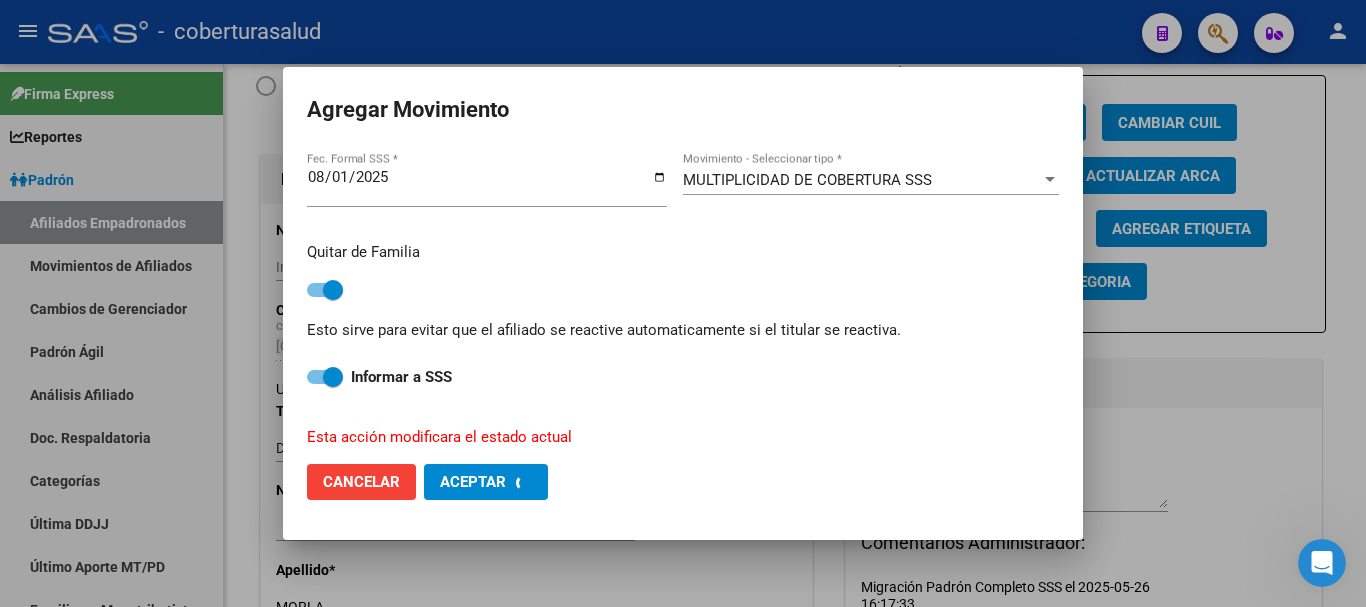 checkbox on "false" 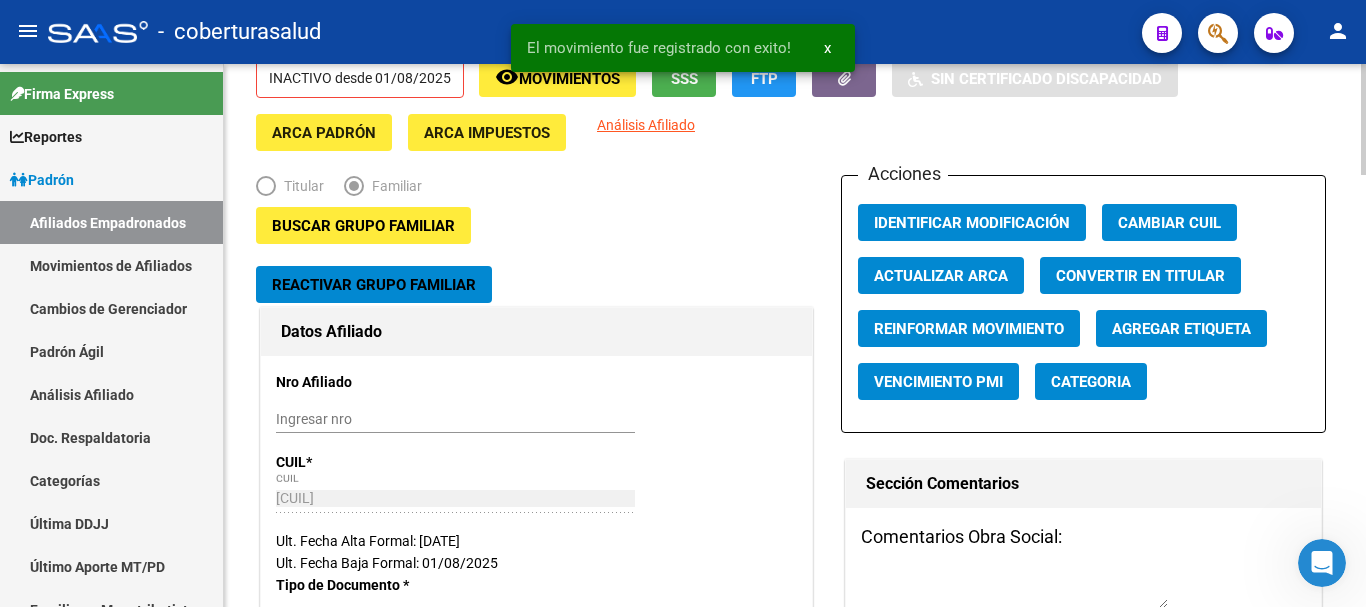 scroll, scrollTop: 0, scrollLeft: 0, axis: both 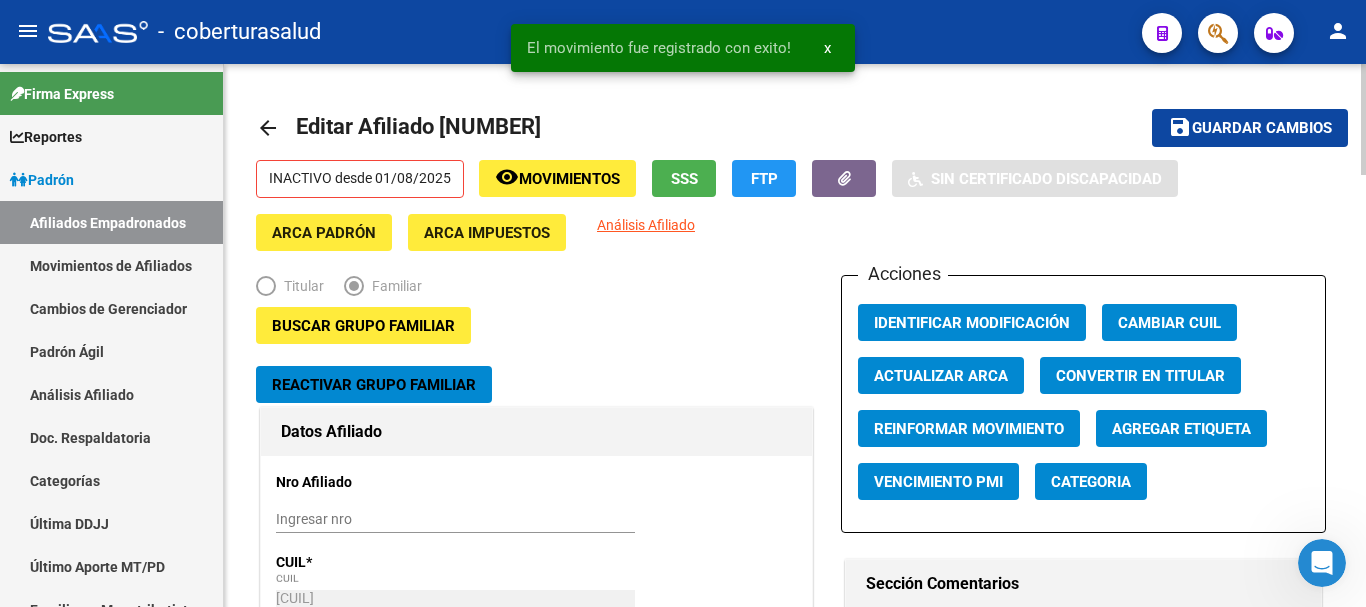 click on "save Guardar cambios" 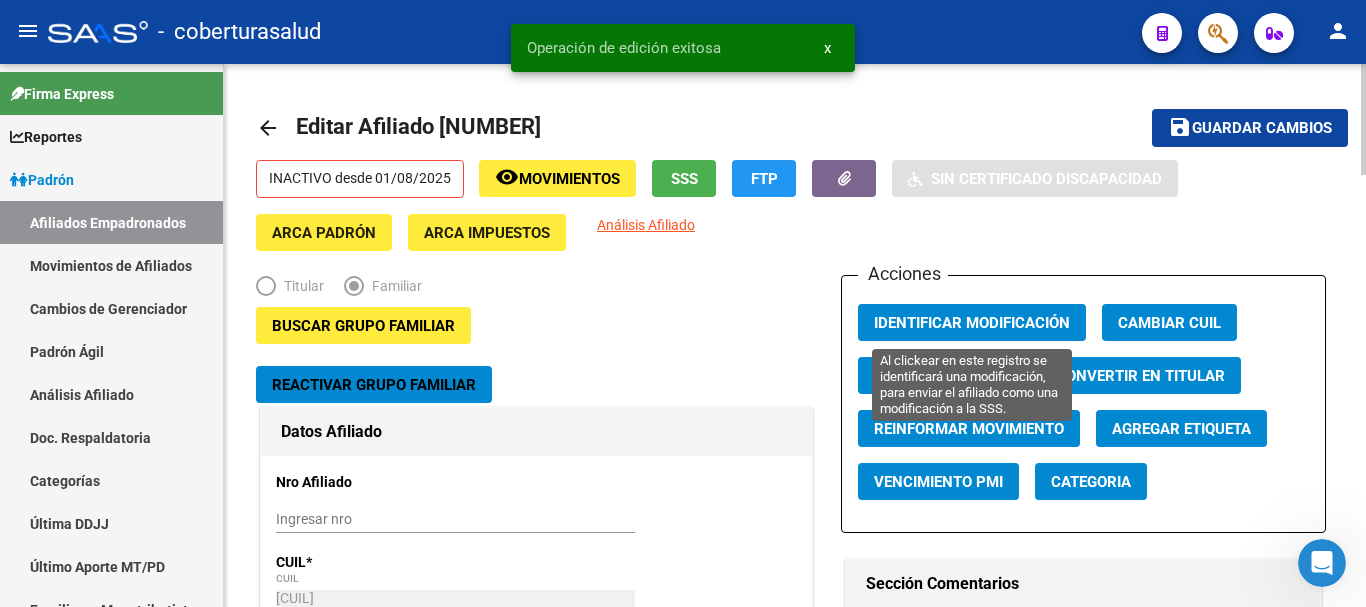 click on "Identificar Modificación" 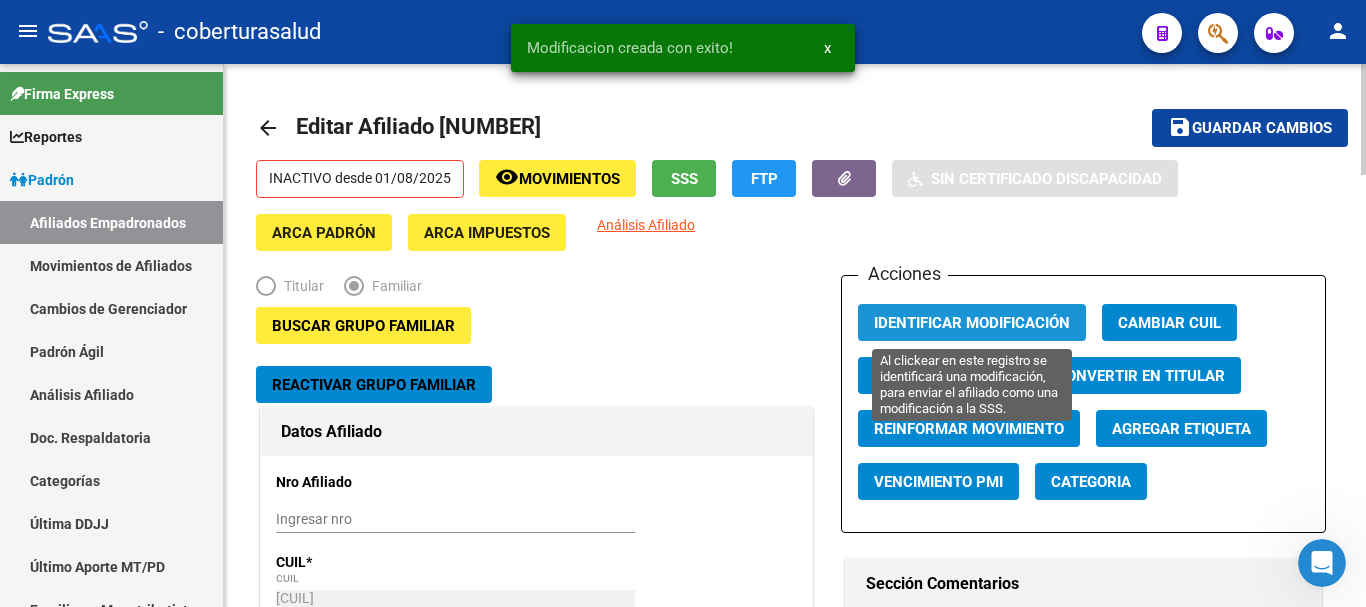 click on "Identificar Modificación" 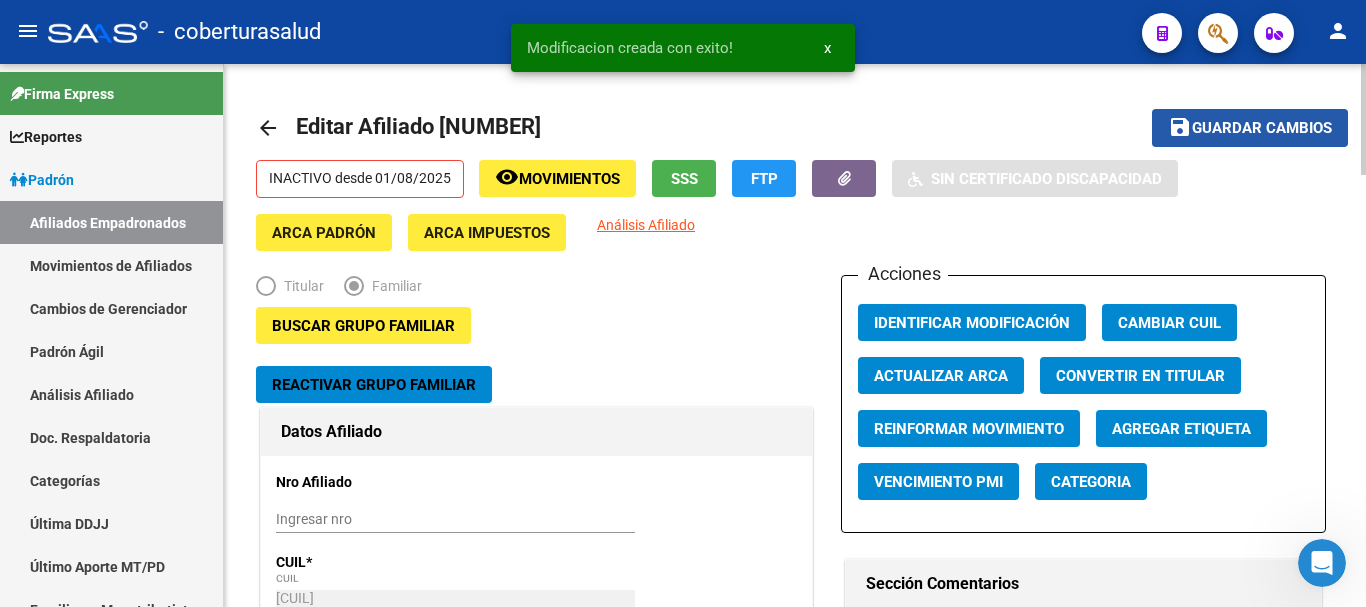 click on "save Guardar cambios" 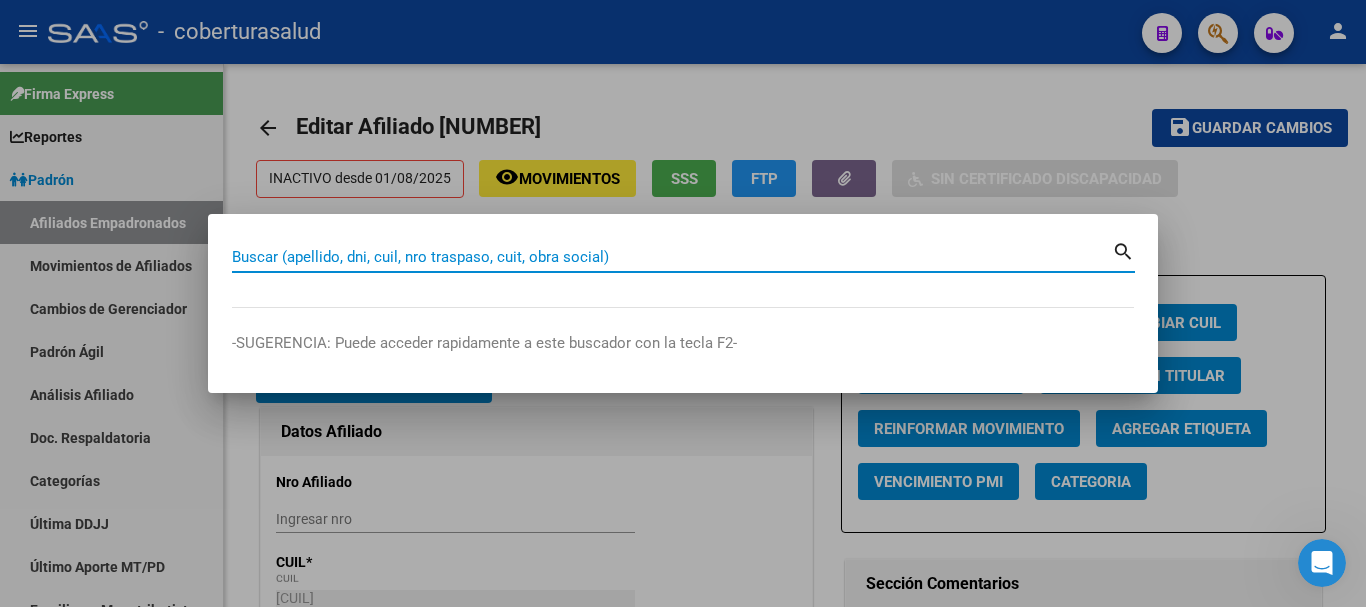 paste on "[NUMBER]" 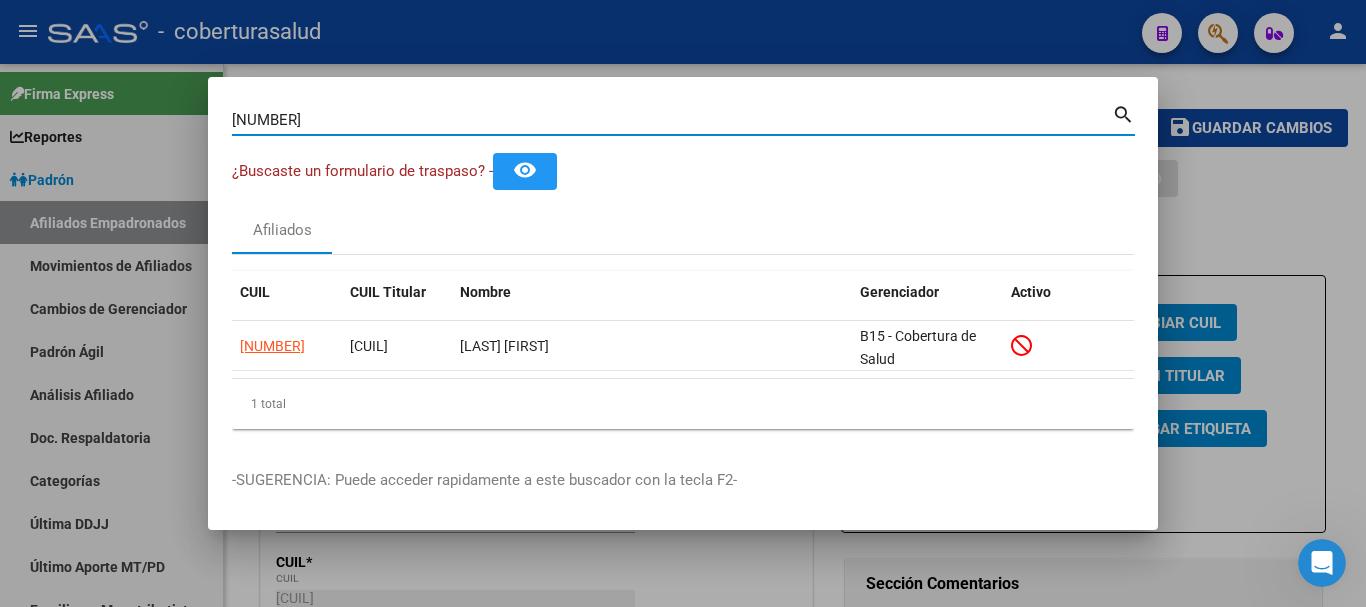paste on "[NUMBER]" 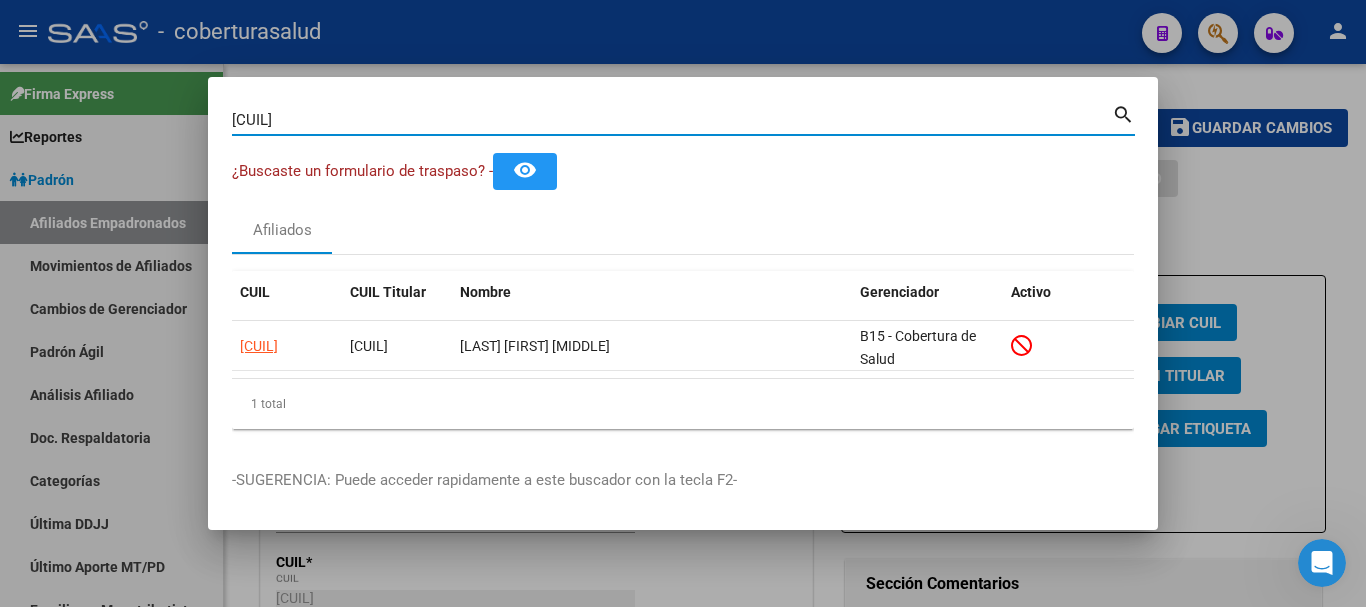 paste on "[NUMBER]" 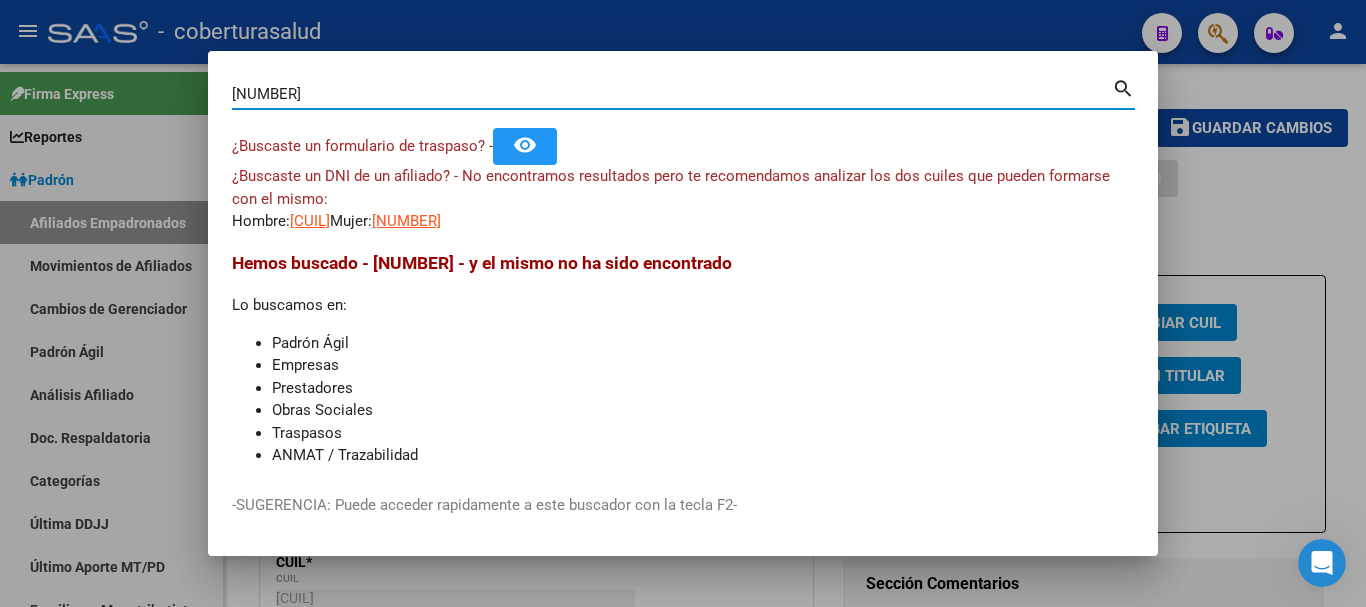 paste on "[NUMBER]" 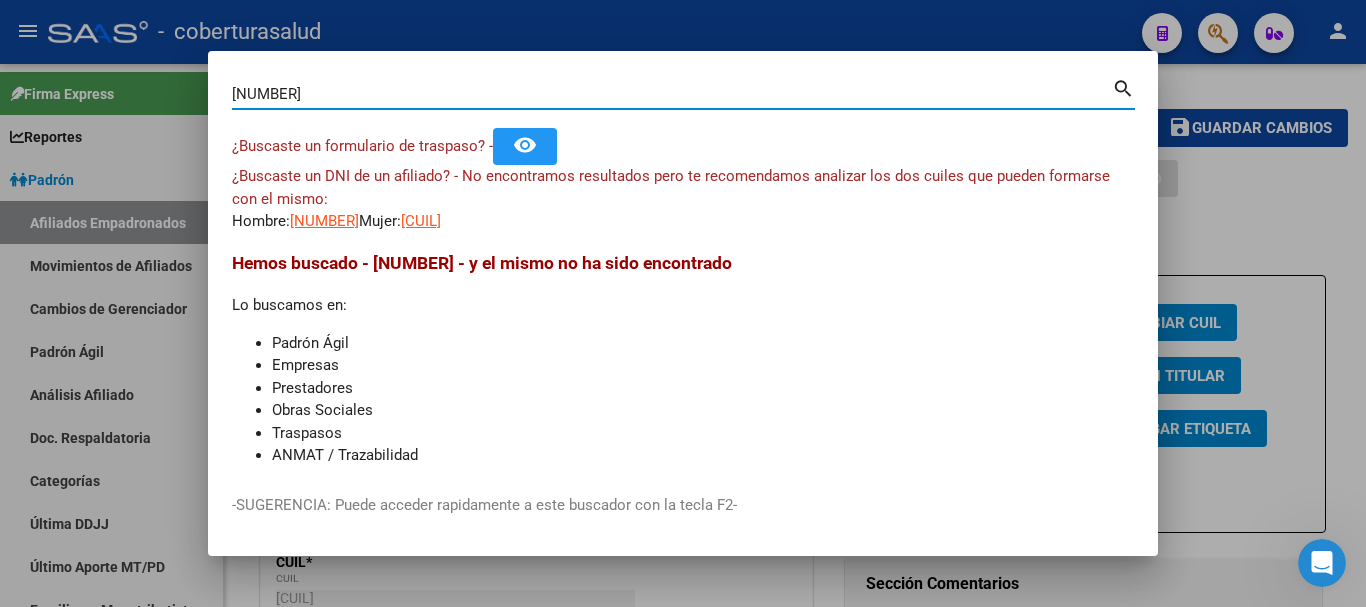 paste on "[NUMBER]" 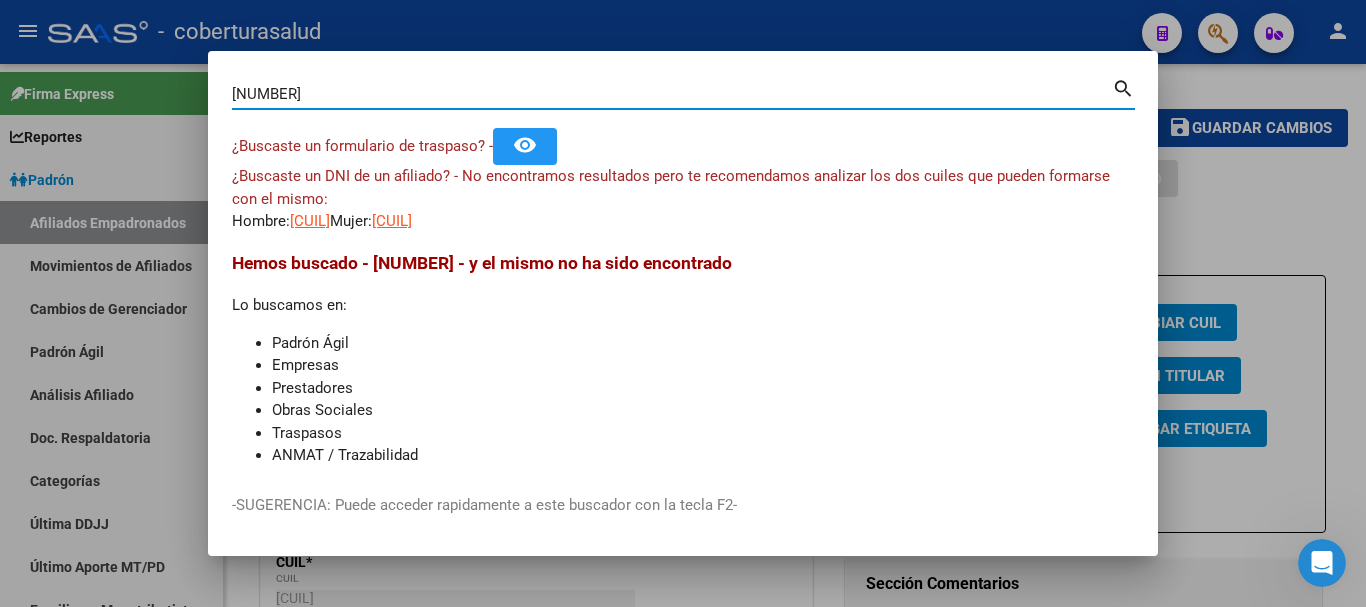 click on "[NUMBER]" at bounding box center (672, 94) 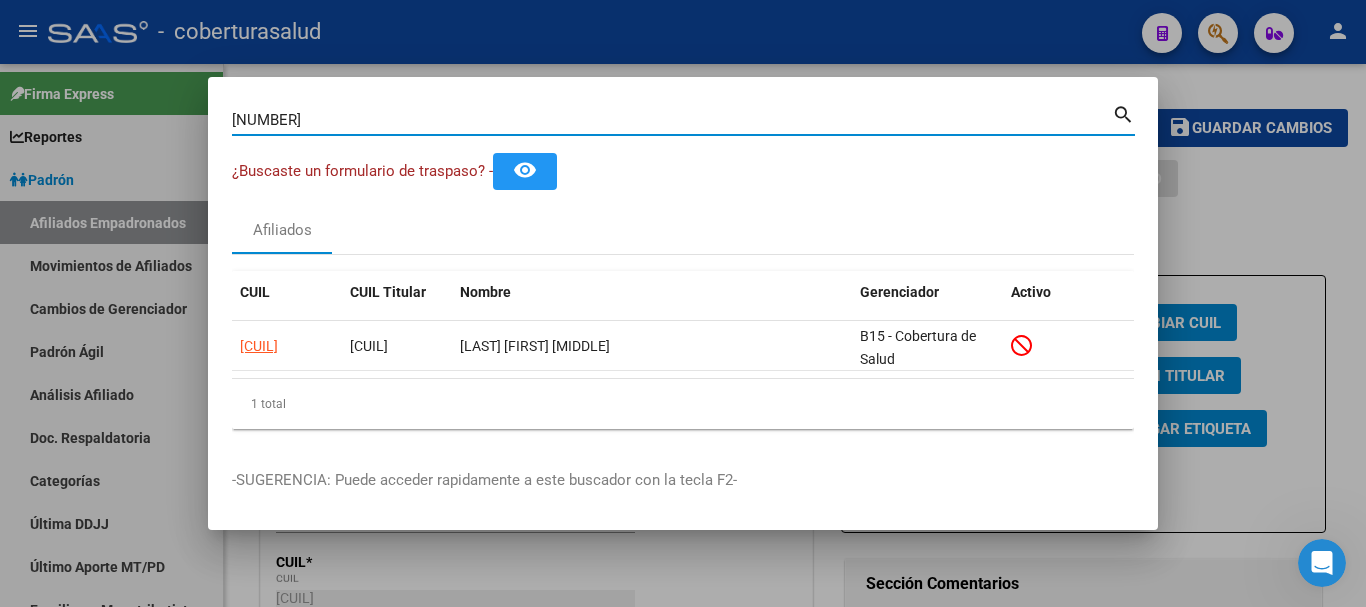 paste on "[NUMBER]" 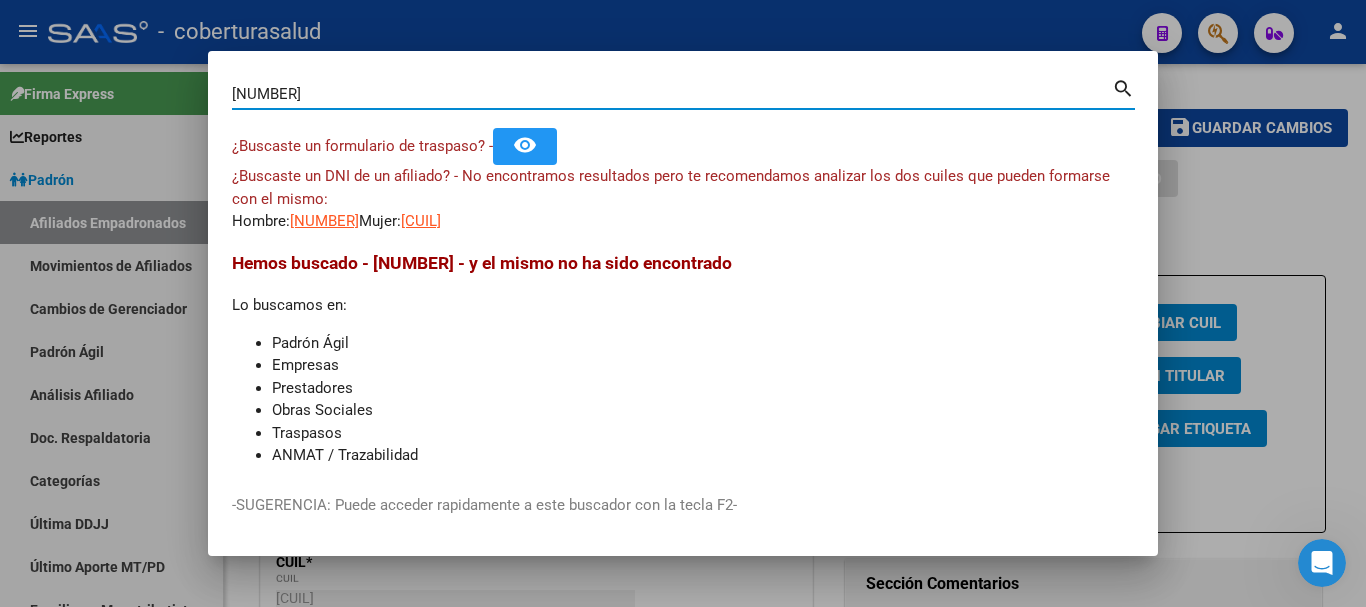 paste on "[NUMBER]" 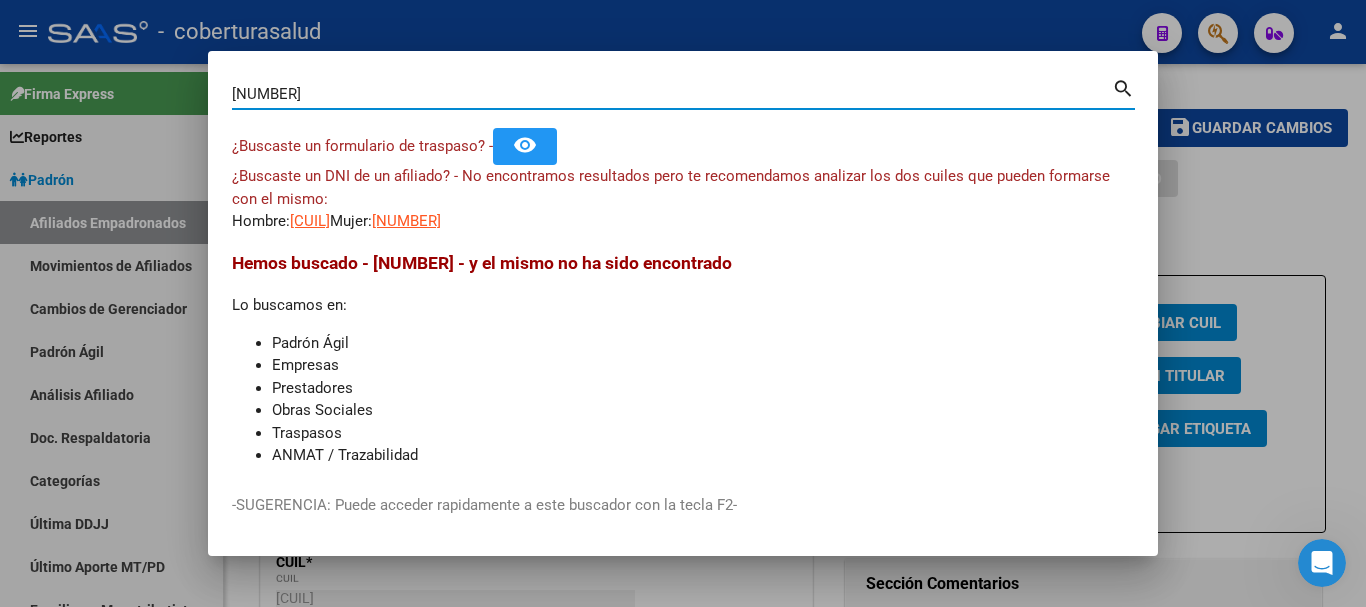 paste on "[NUMBER]" 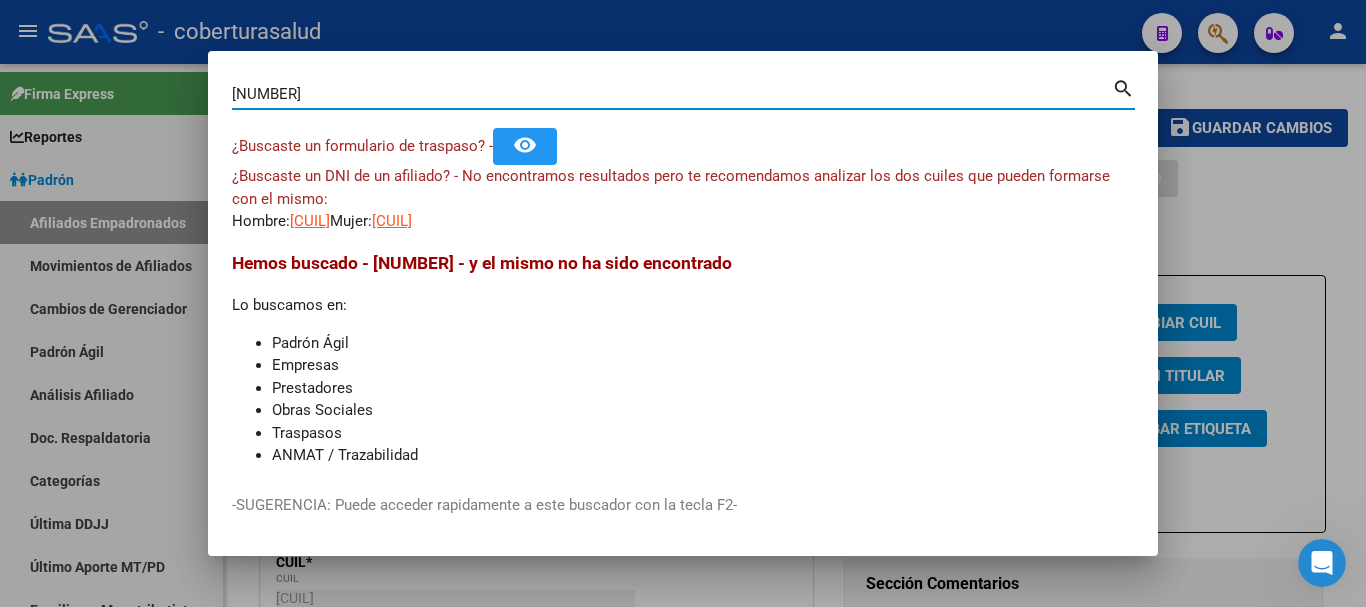 paste on "[NUMBER]" 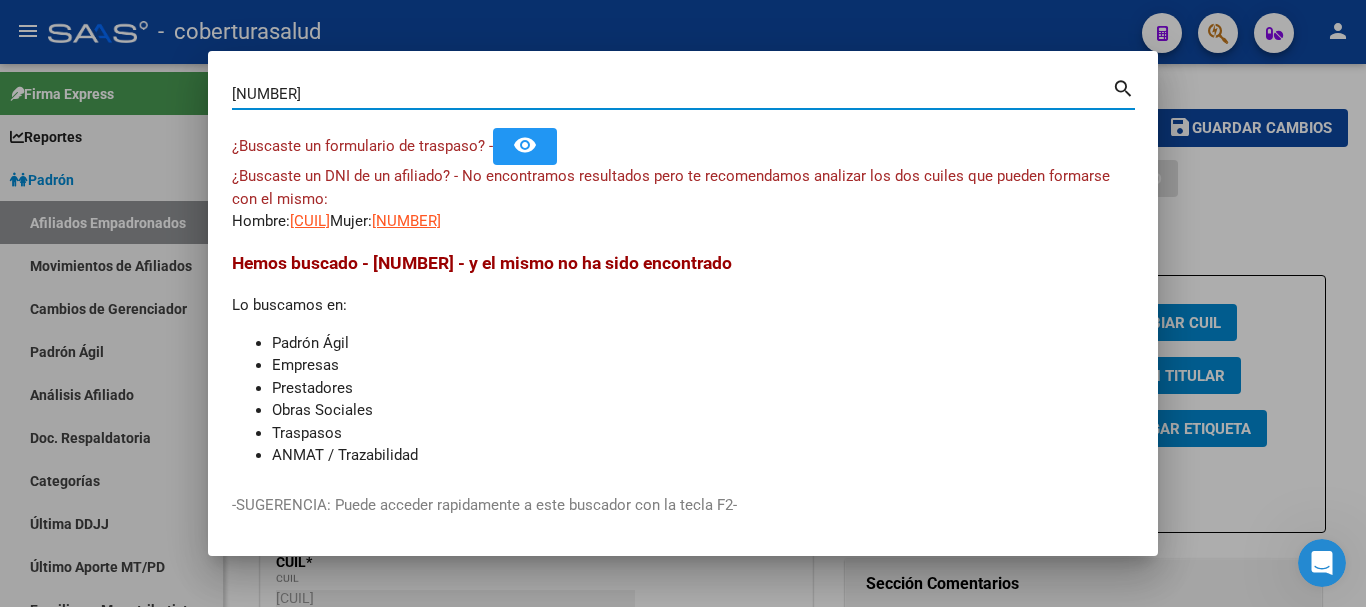 paste on "[NUMBER]" 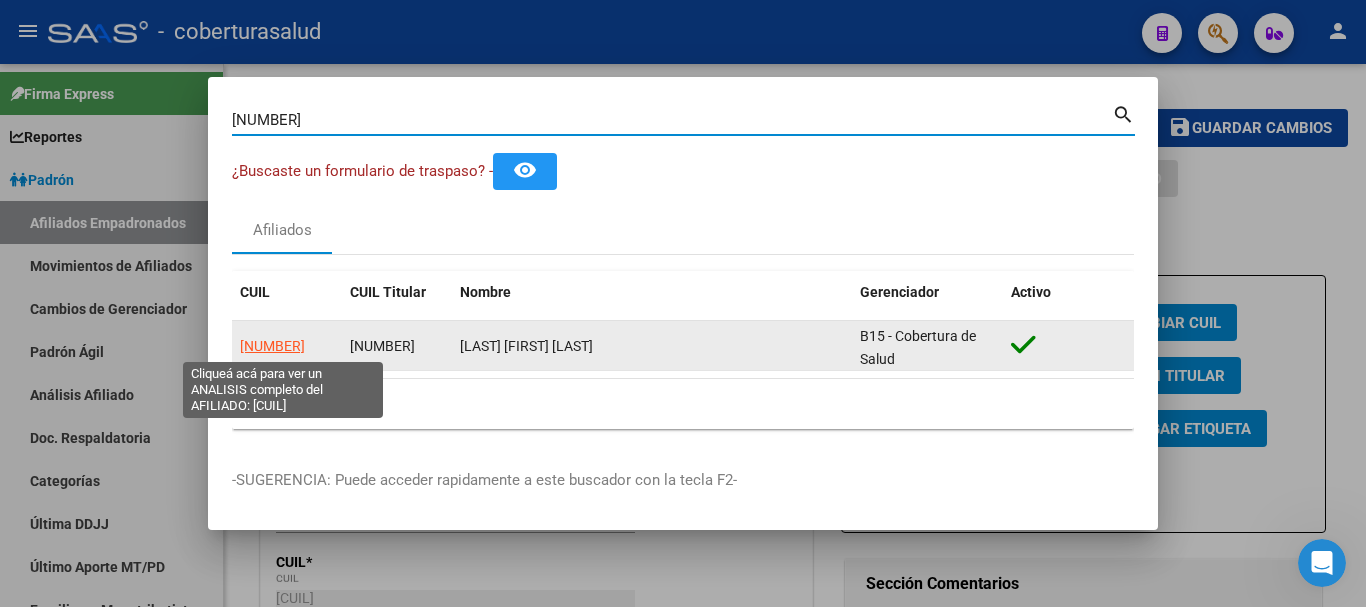 click on "[NUMBER]" 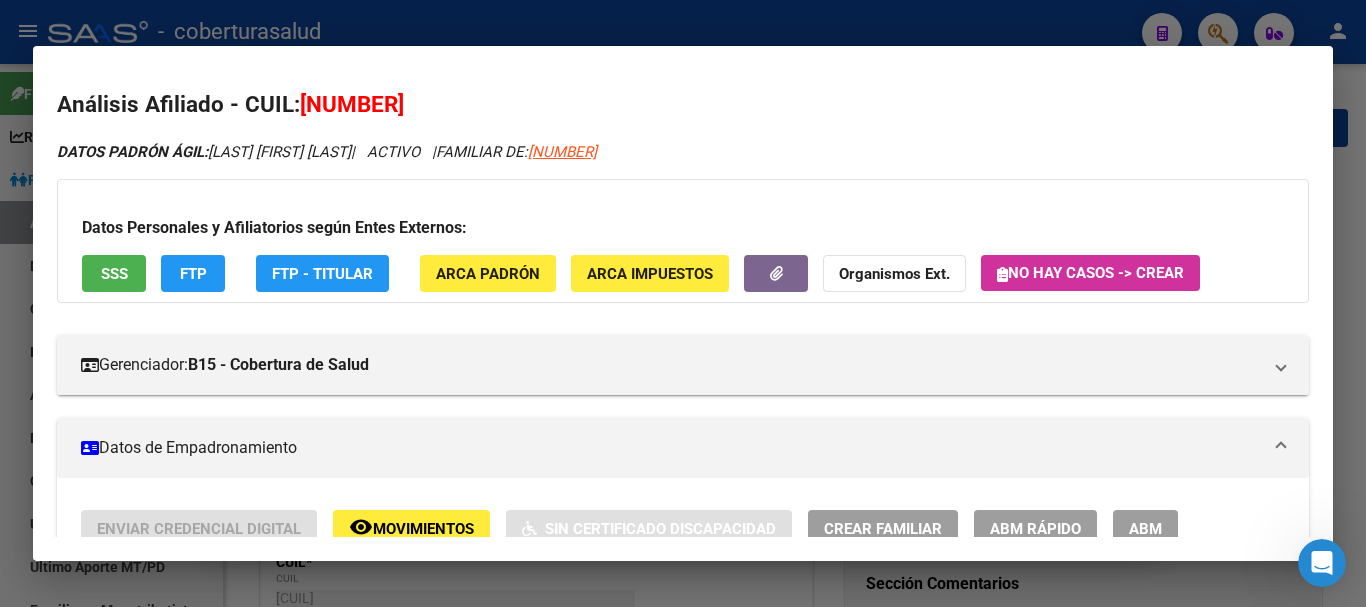 click on "ABM" at bounding box center [1145, 529] 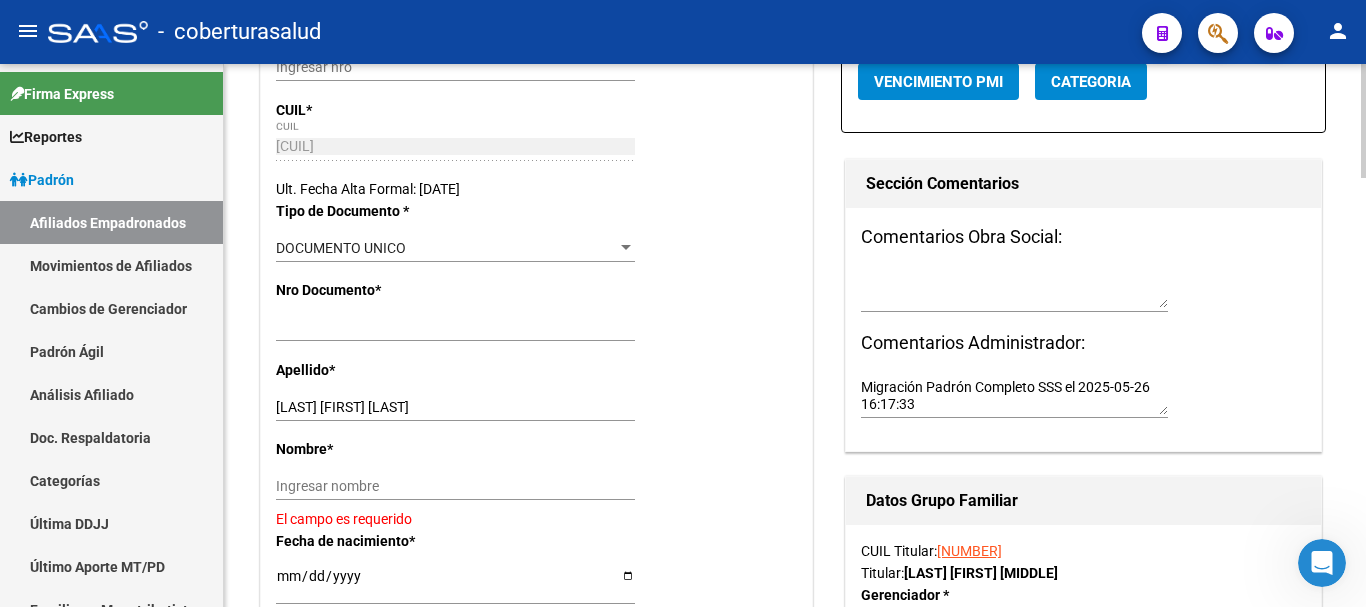 scroll, scrollTop: 500, scrollLeft: 0, axis: vertical 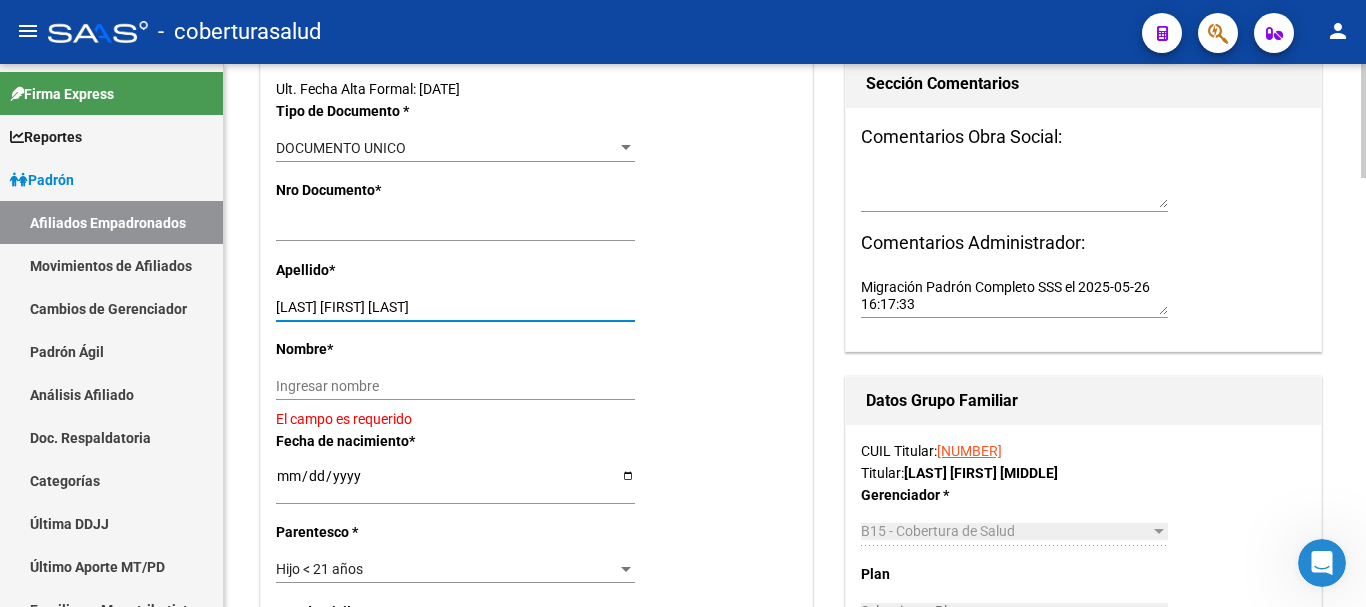 drag, startPoint x: 335, startPoint y: 307, endPoint x: 436, endPoint y: 306, distance: 101.00495 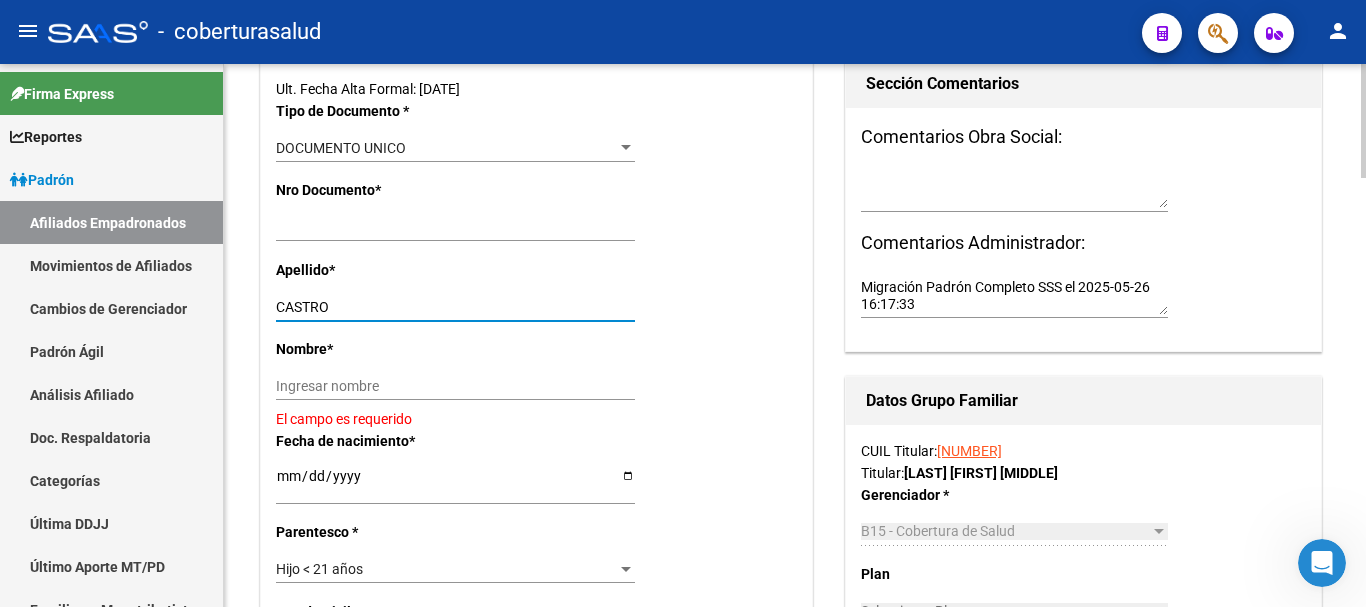 type on "CASTRO" 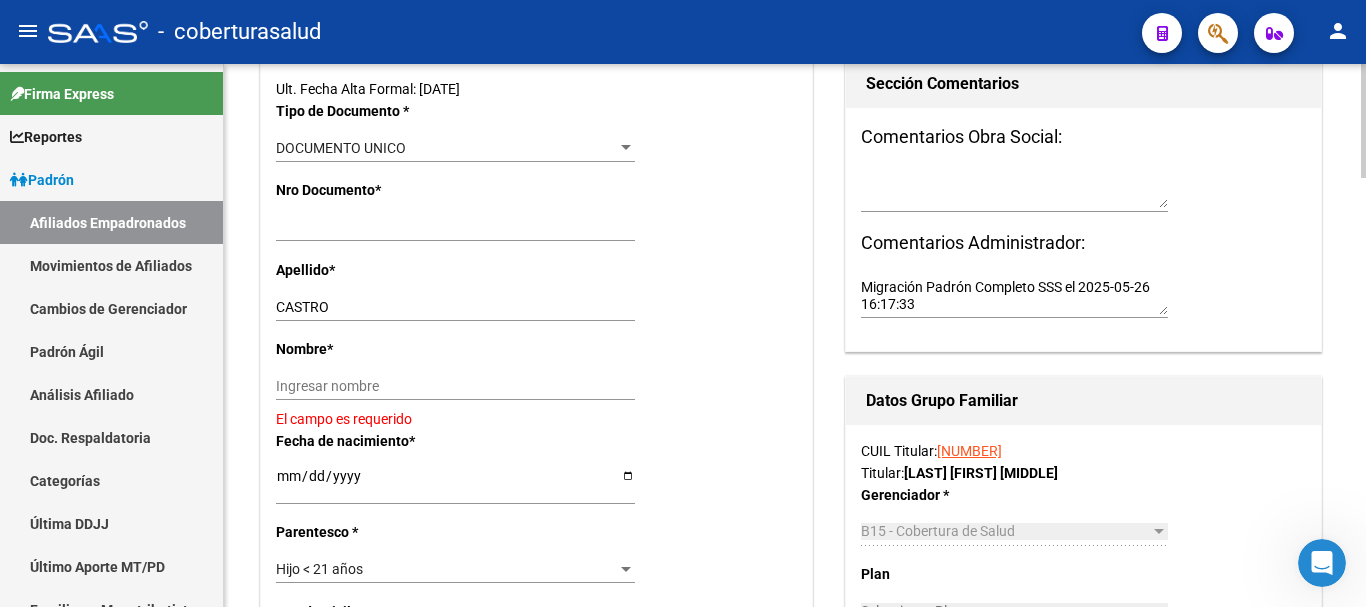 click on "Ingresar nombre" 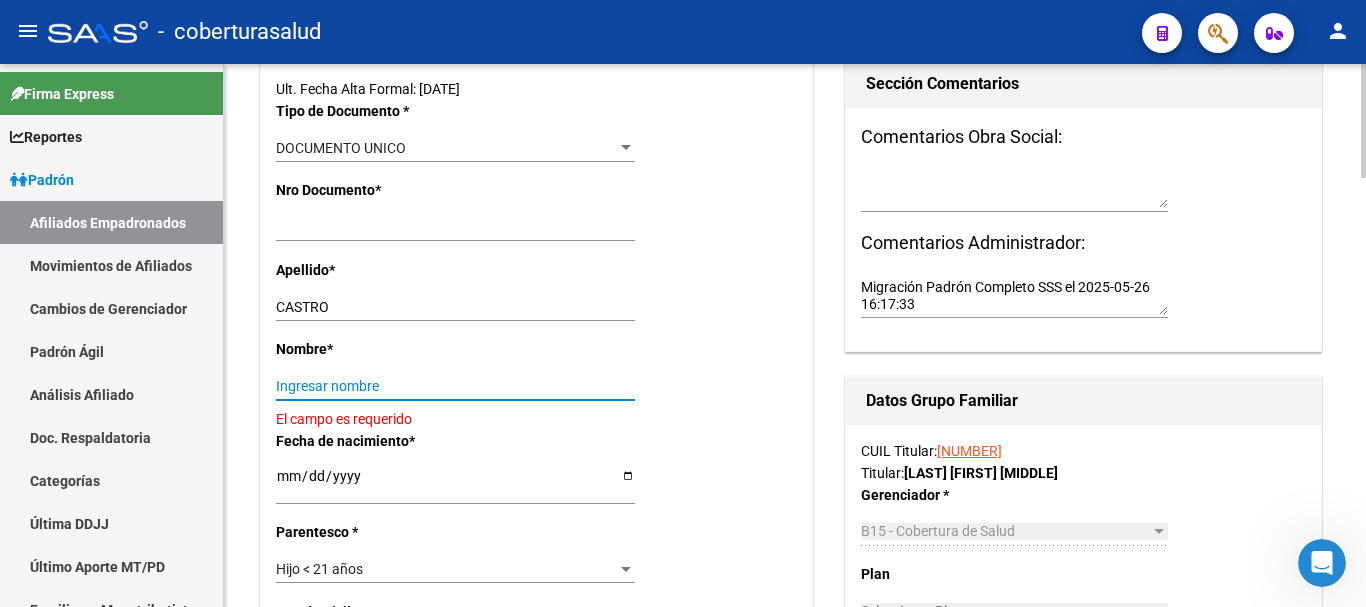 paste on "[FIRST] [LAST]" 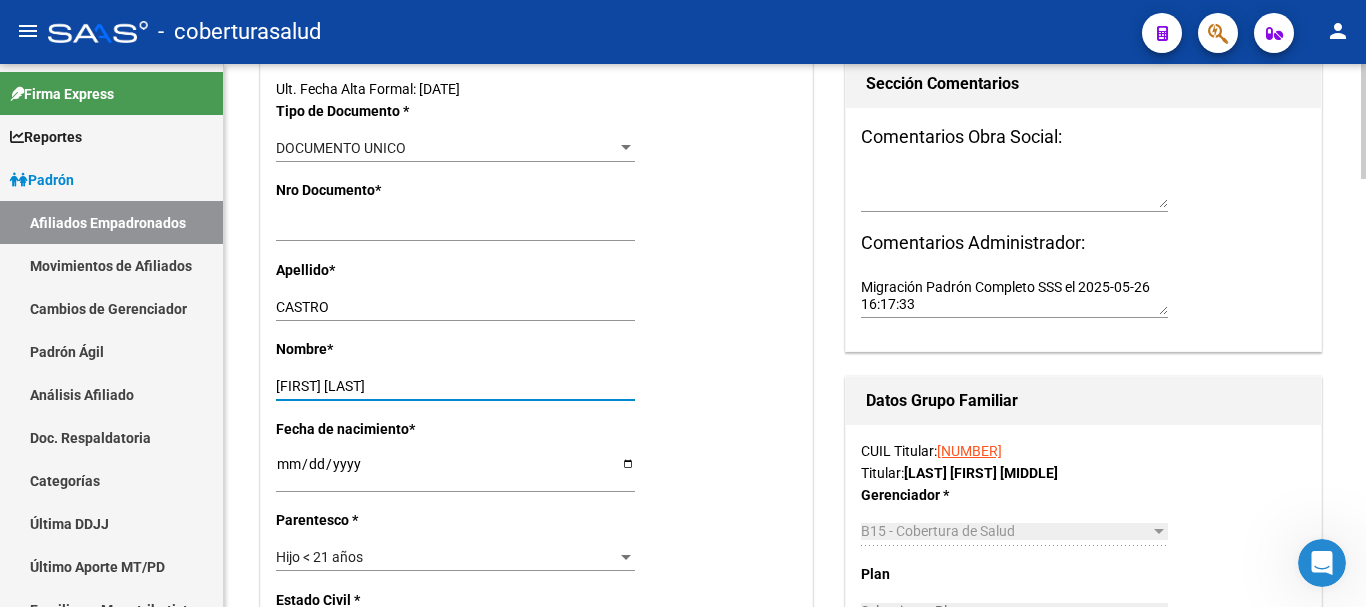 type on "[FIRST] [LAST]" 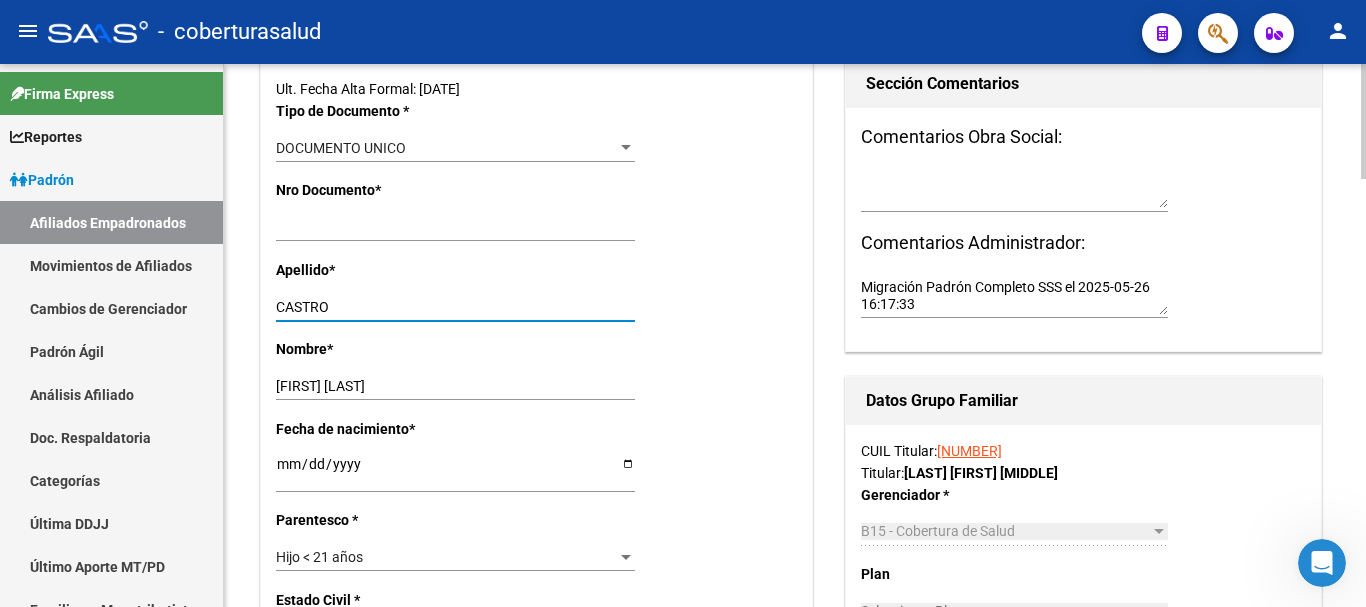 click on "CASTRO" at bounding box center [455, 307] 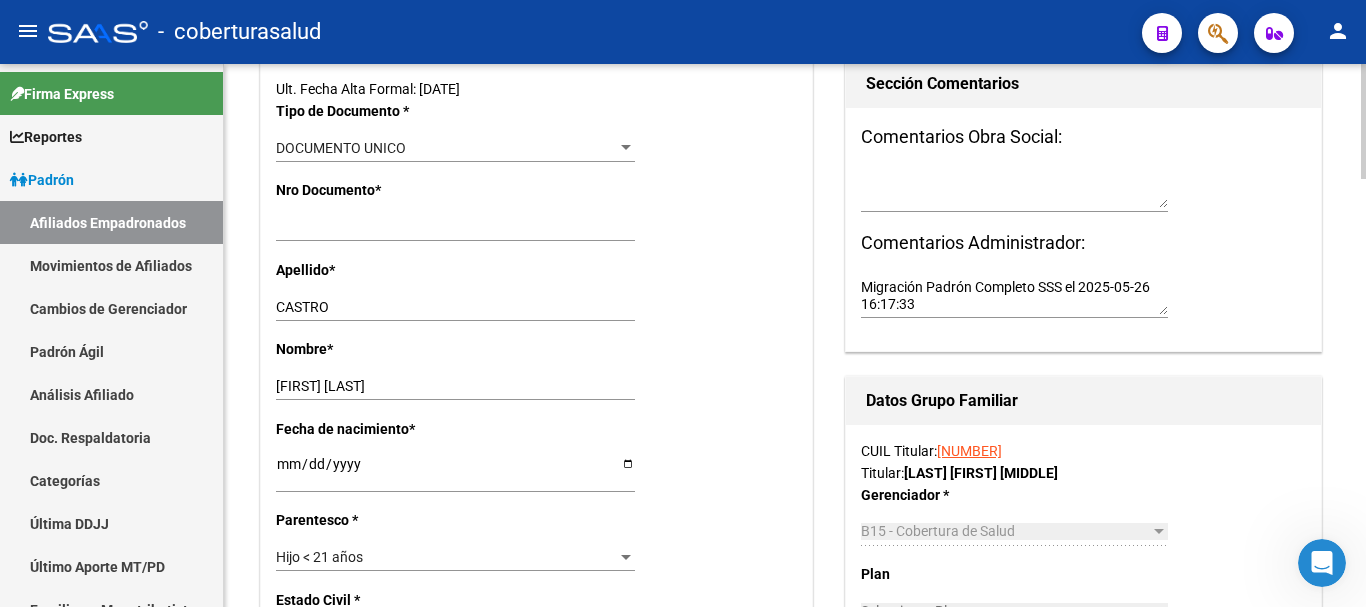 click on "[LAST] Ingresar apellido" 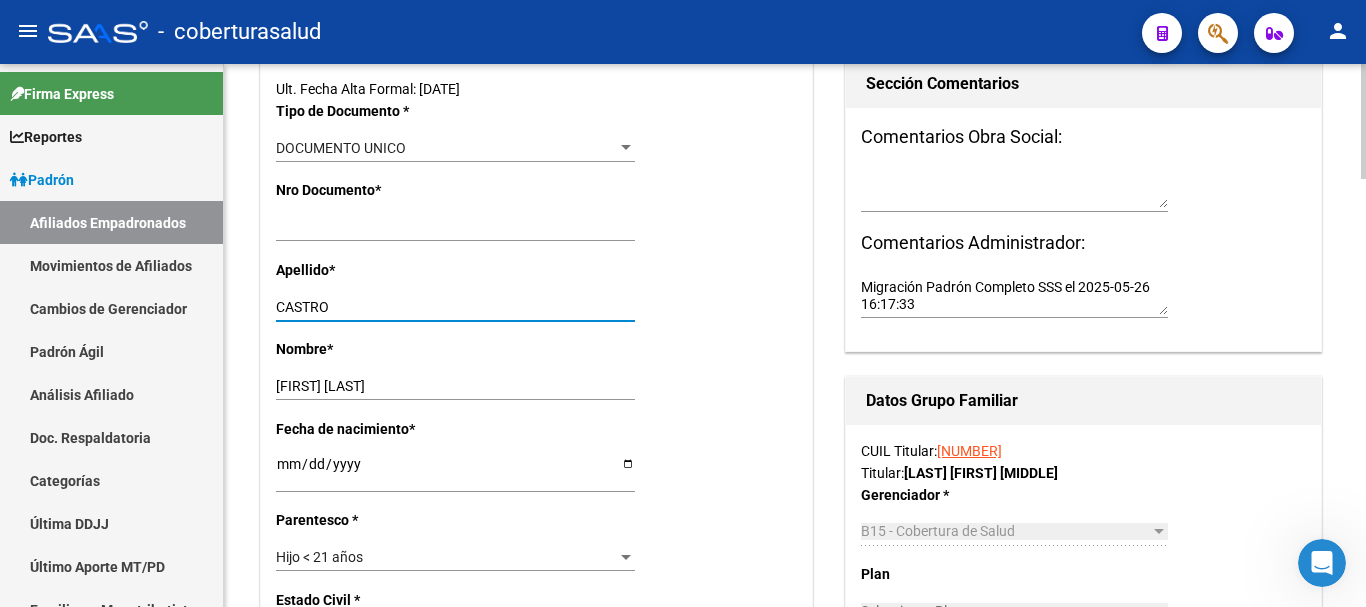 click on "CASTRO" at bounding box center [455, 307] 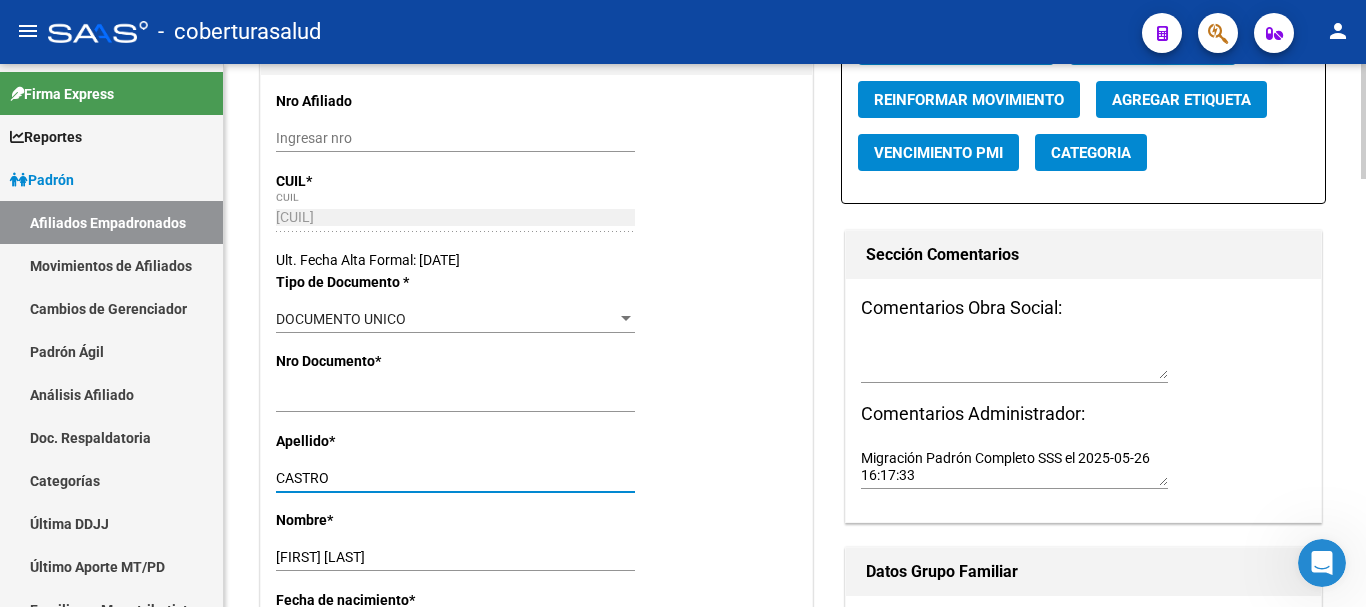 scroll, scrollTop: 0, scrollLeft: 0, axis: both 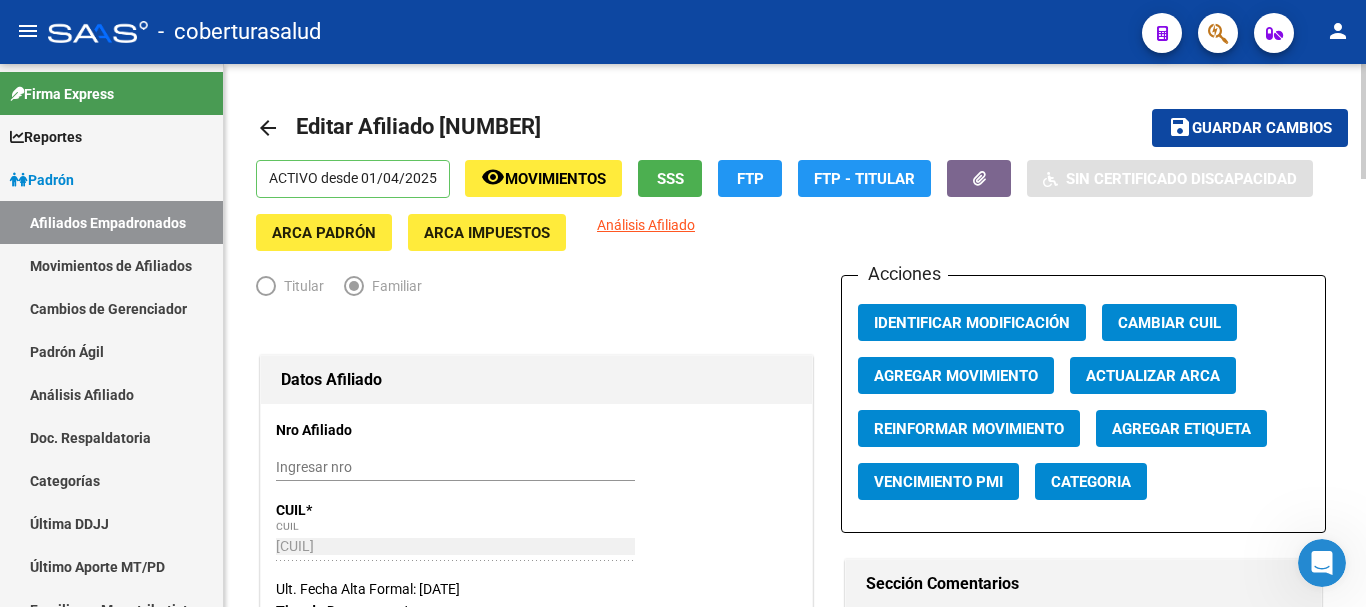 type on "CASTRO" 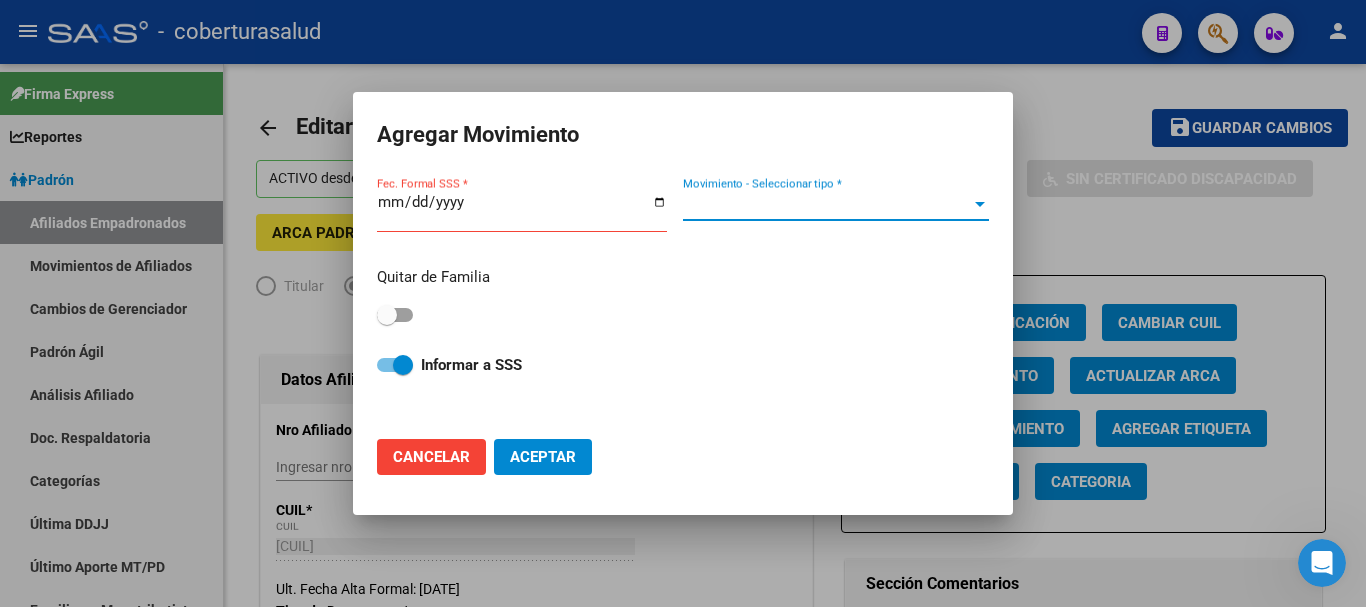 click on "Movimiento - Seleccionar tipo *" at bounding box center [827, 205] 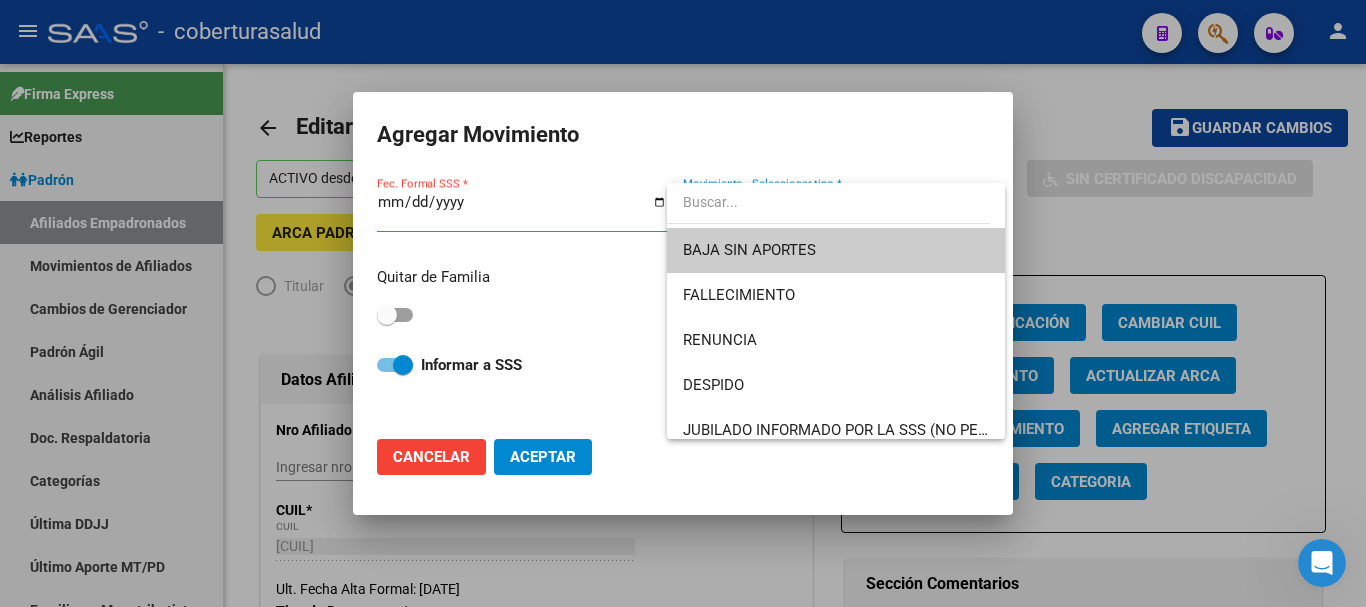 click at bounding box center [683, 303] 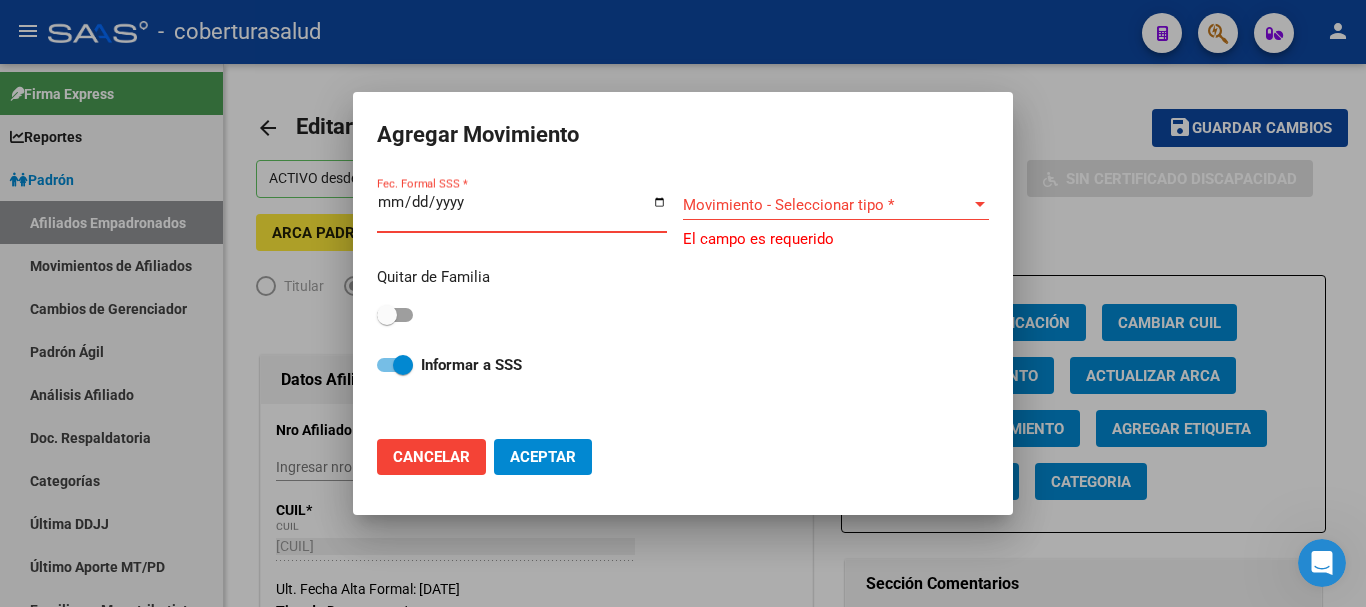 click on "Fec. Formal SSS *" at bounding box center [522, 210] 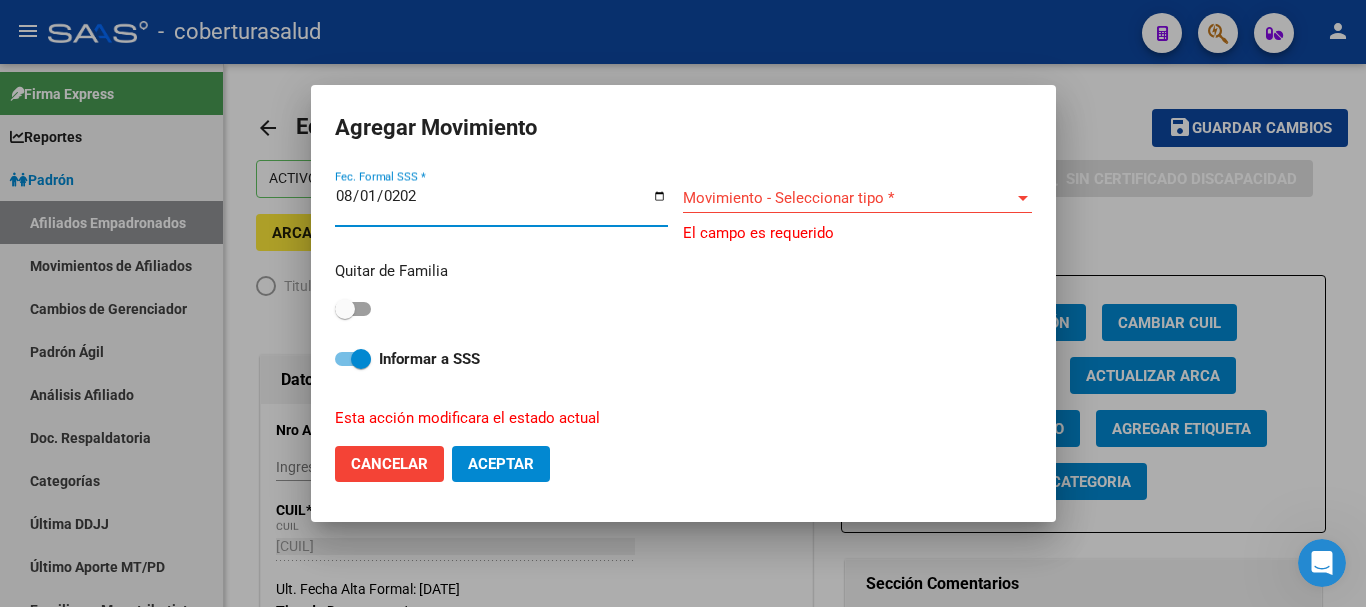type on "2025-08-01" 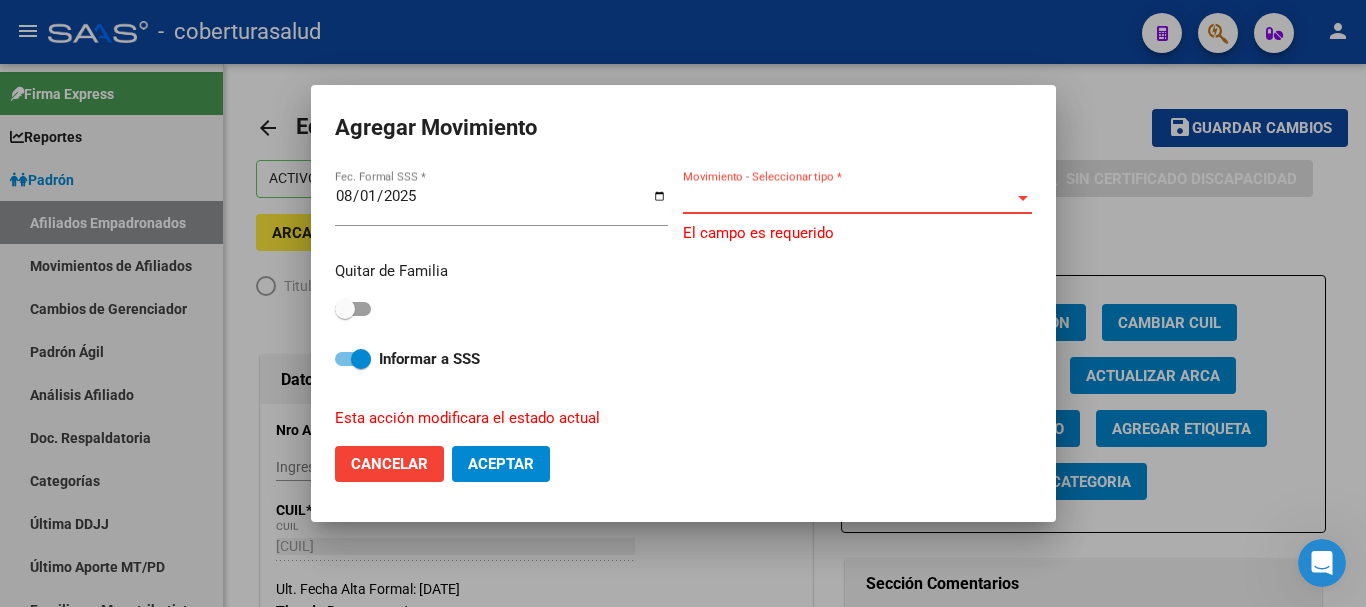 click on "Movimiento - Seleccionar tipo *" at bounding box center (848, 198) 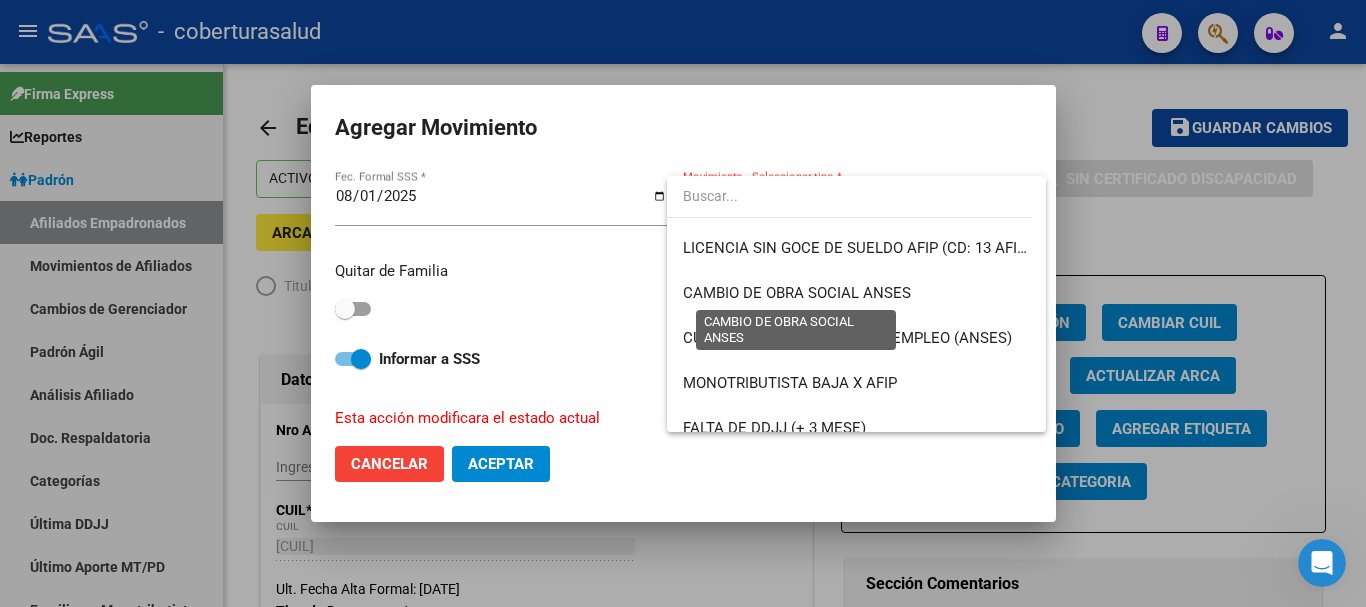 scroll, scrollTop: 500, scrollLeft: 0, axis: vertical 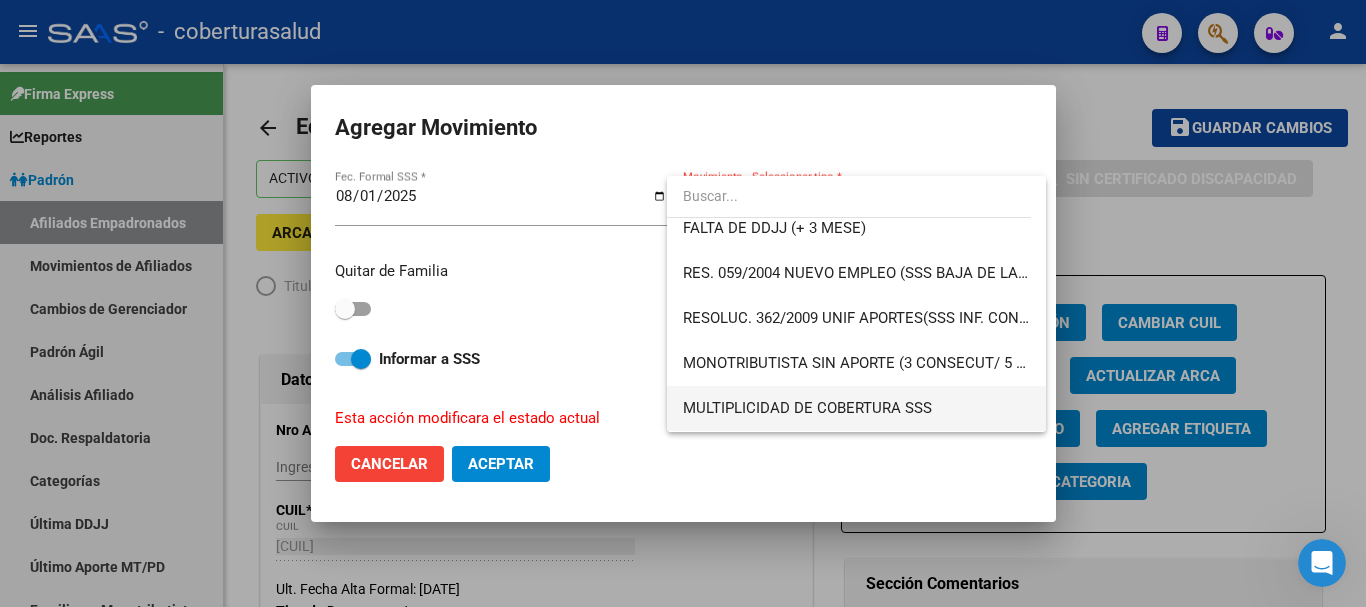 click on "MULTIPLICIDAD DE COBERTURA SSS" at bounding box center (807, 408) 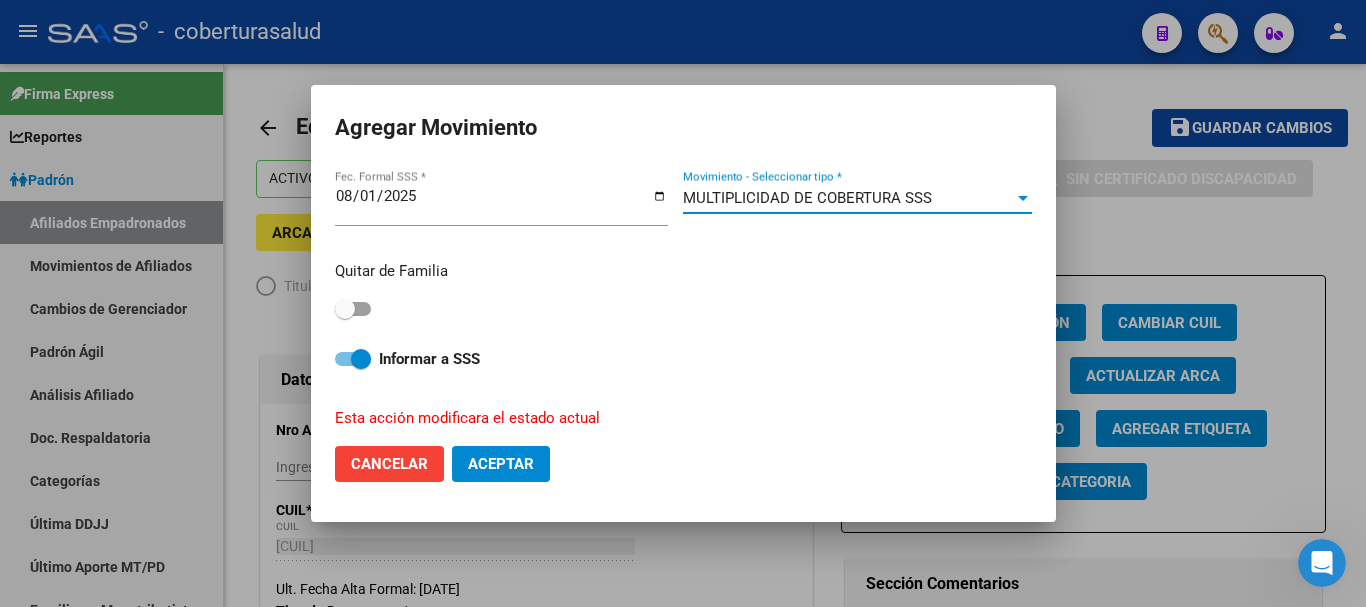 click at bounding box center (353, 309) 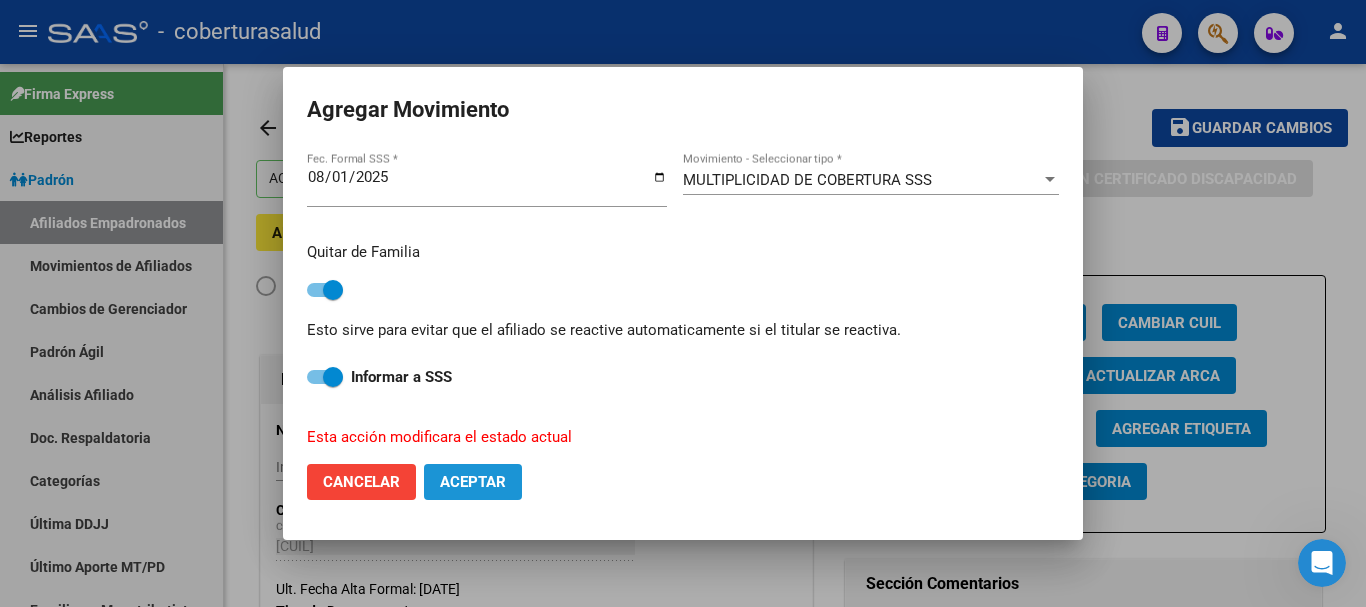 click on "Aceptar" 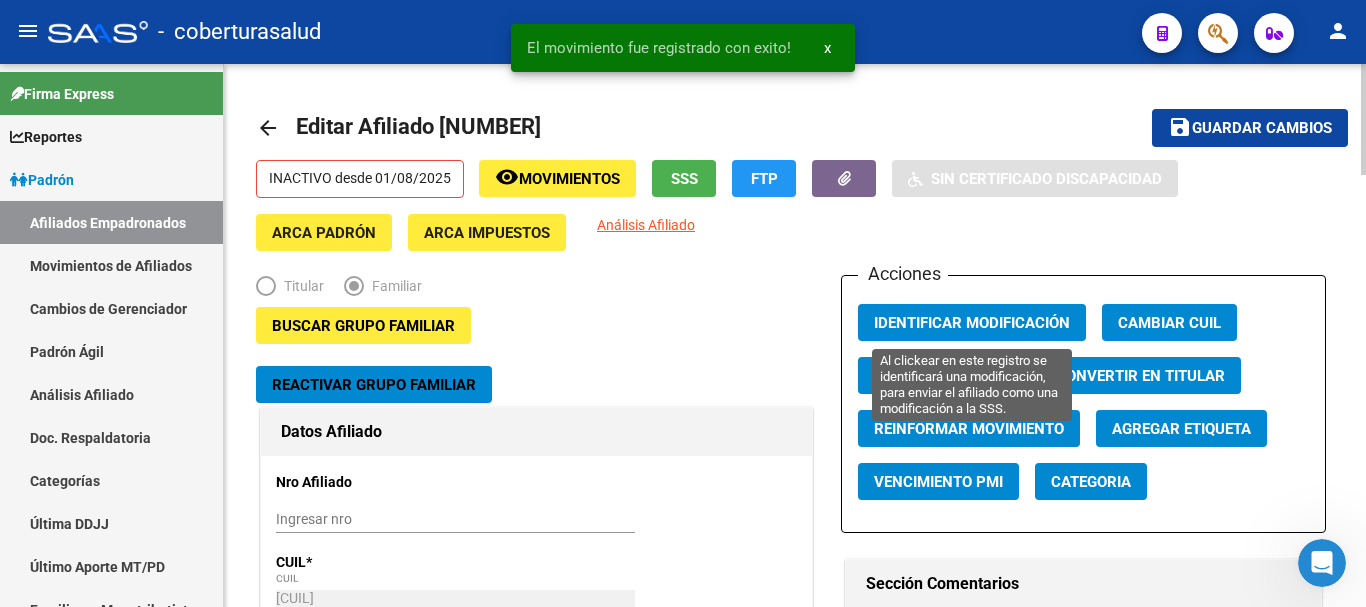 click on "Identificar Modificación" 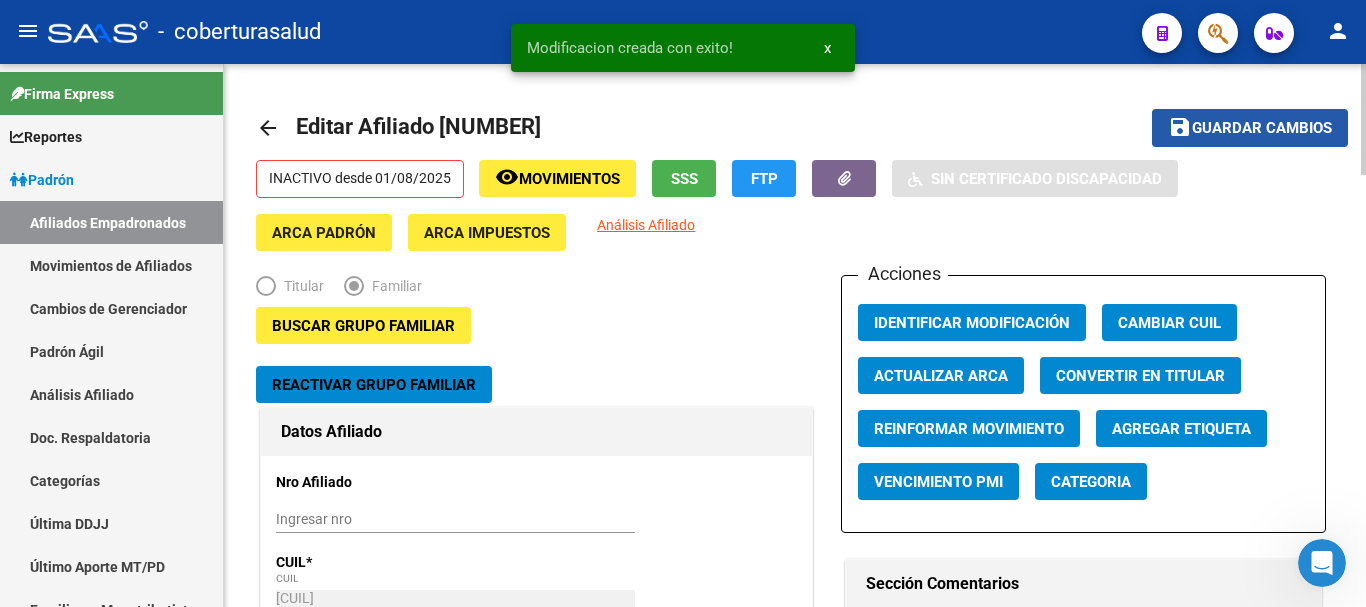 click on "Guardar cambios" 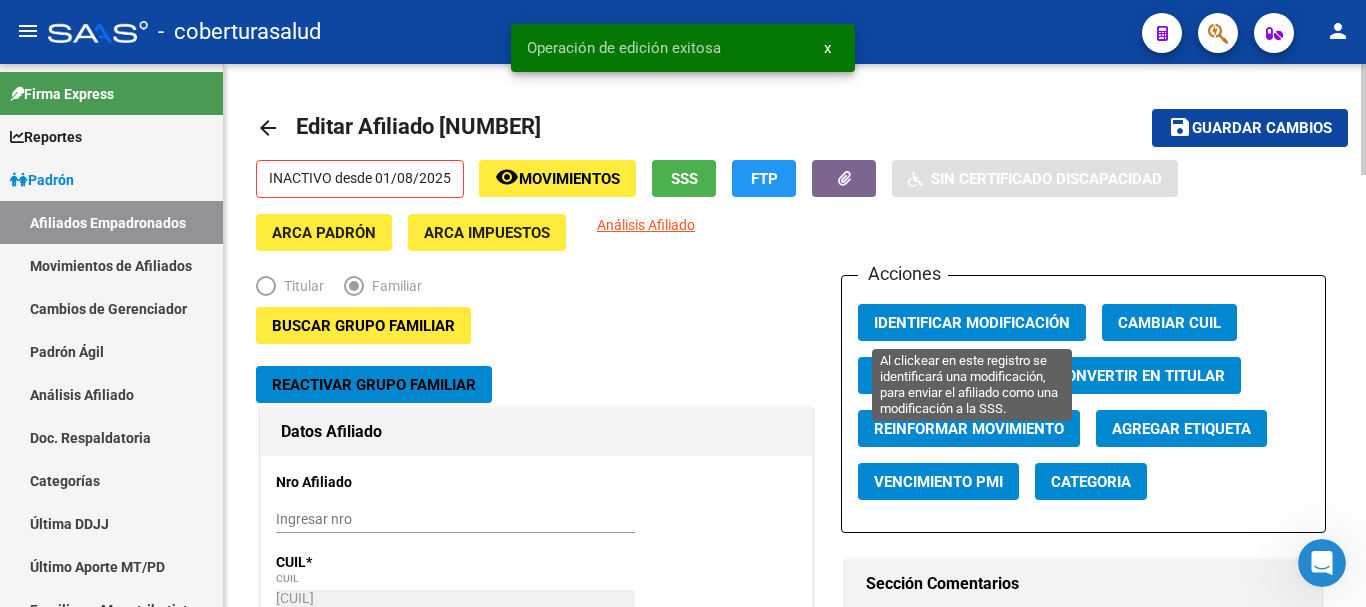click on "Identificar Modificación" 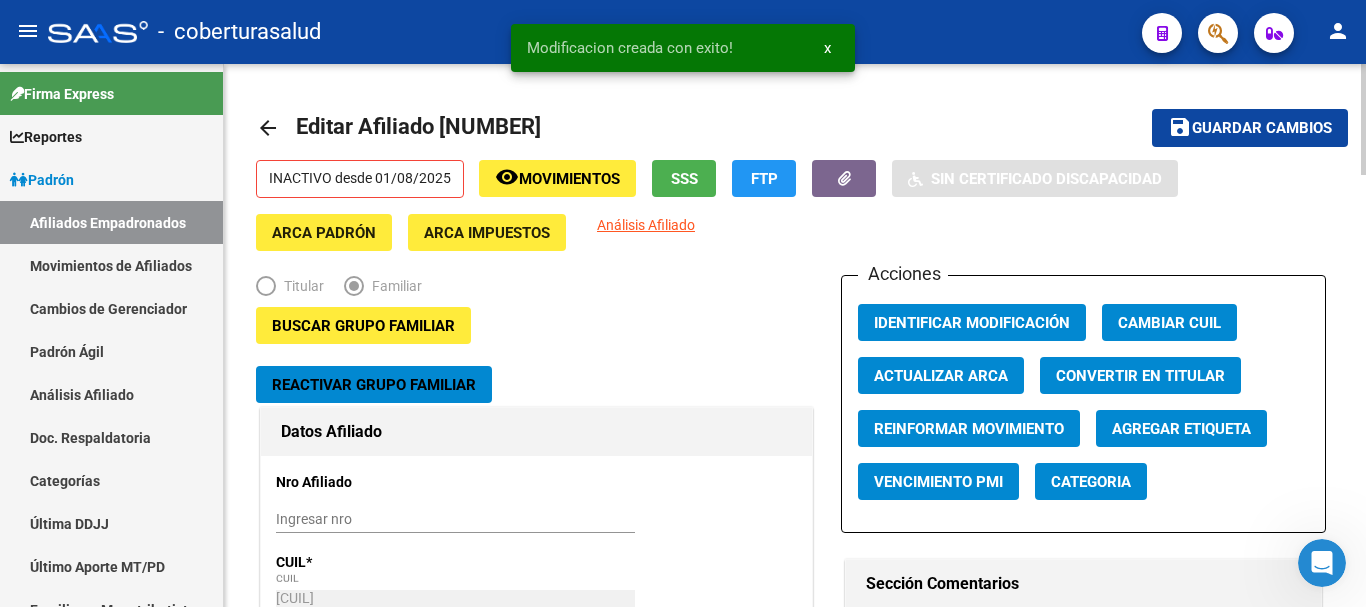 click on "save" 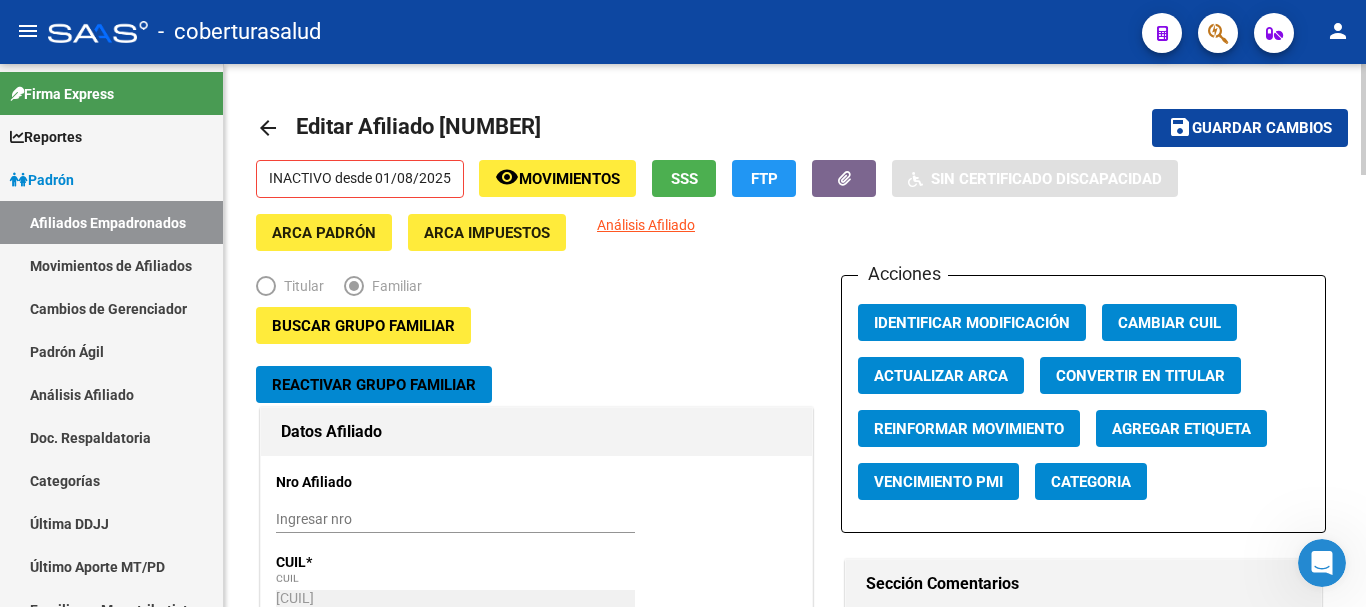 scroll, scrollTop: 0, scrollLeft: 0, axis: both 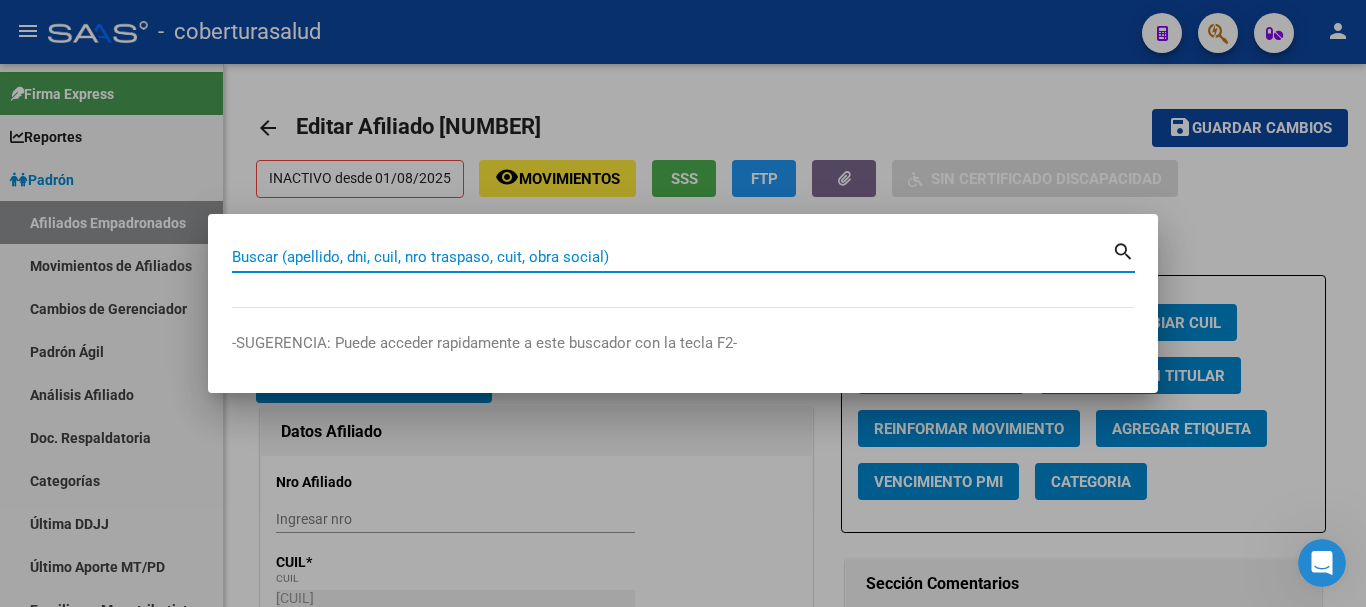 paste on "[NUMBER]" 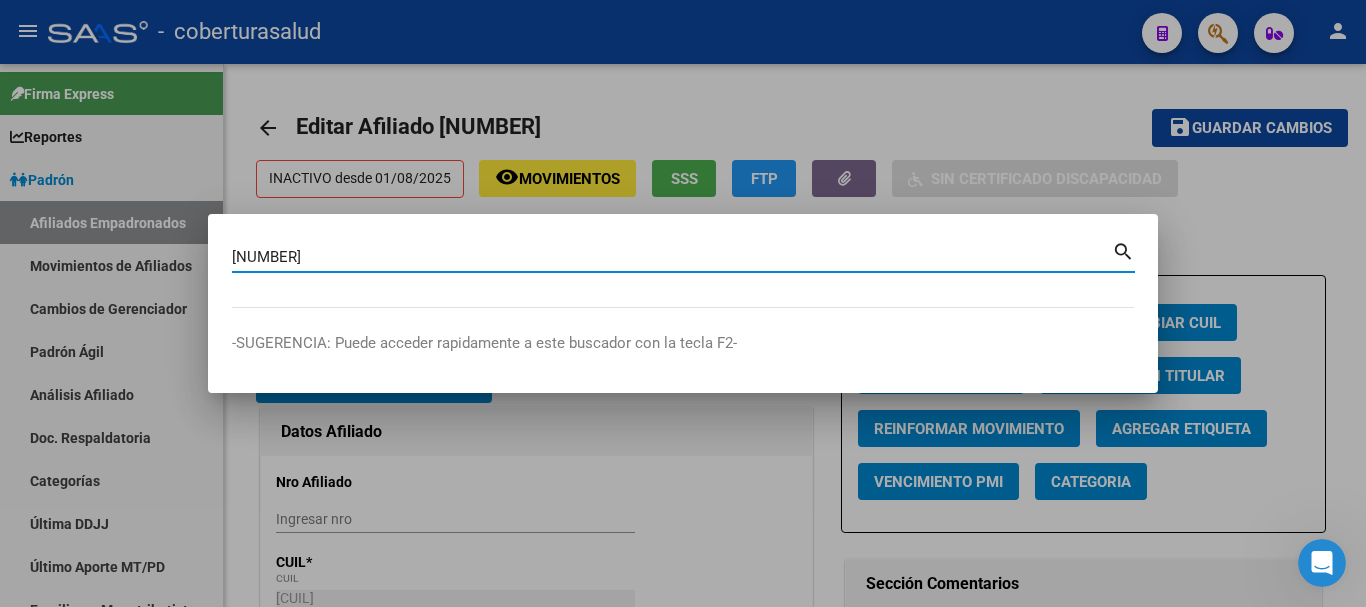 type on "[NUMBER]" 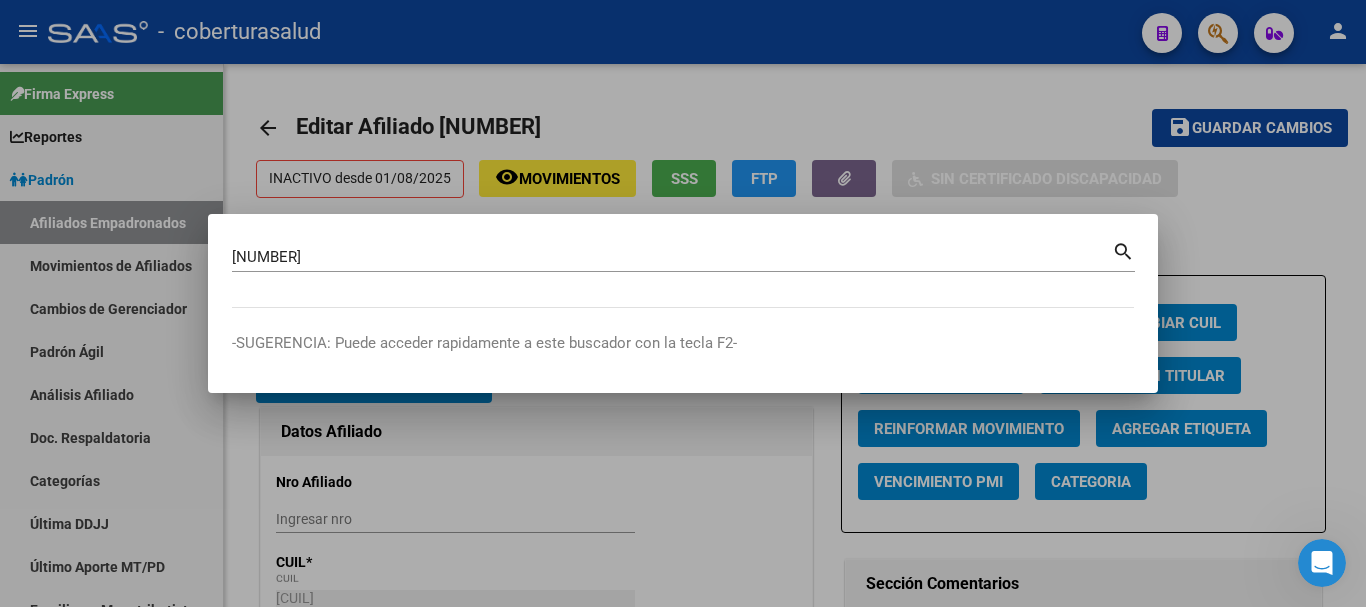 click on "[NUMBER] Buscar (apellido, dni, cuil, nro traspaso, cuit, obra social)" at bounding box center (672, 257) 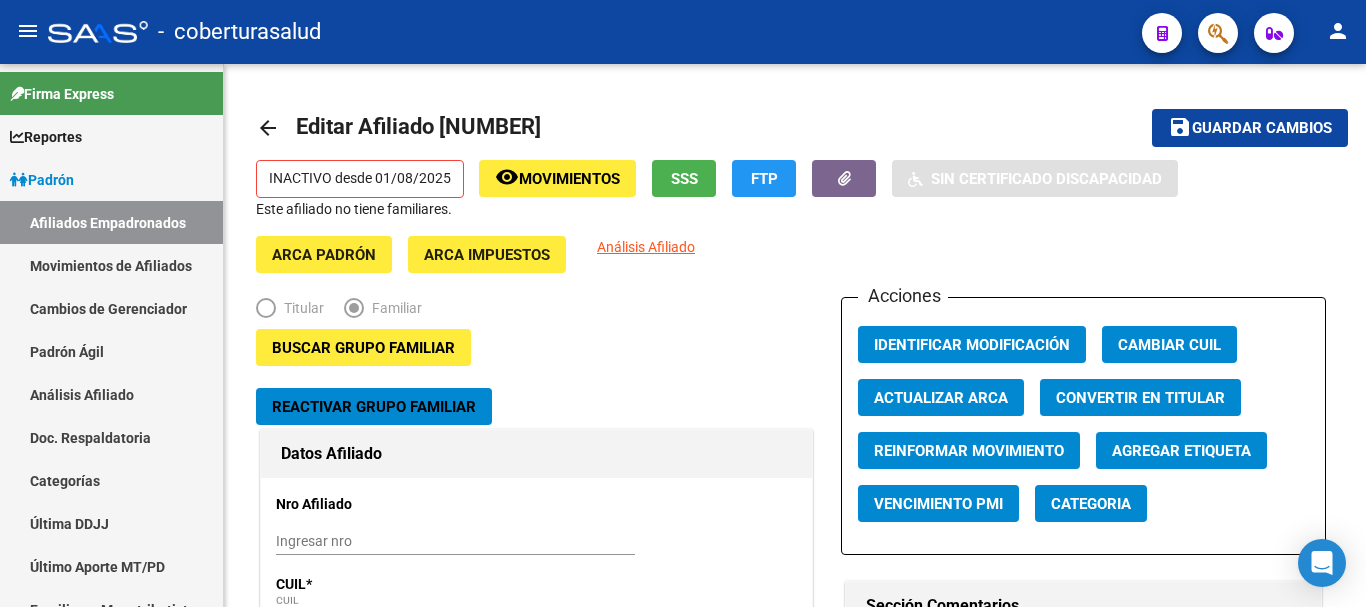 scroll, scrollTop: 0, scrollLeft: 0, axis: both 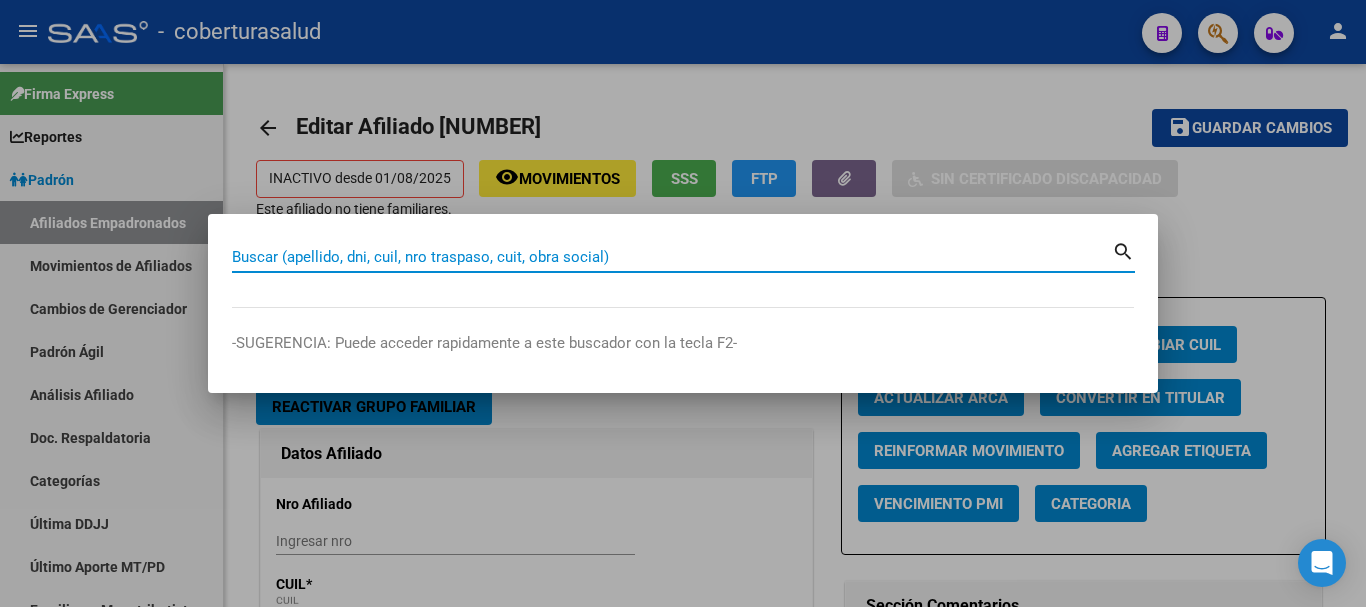paste on "[NUMBER]" 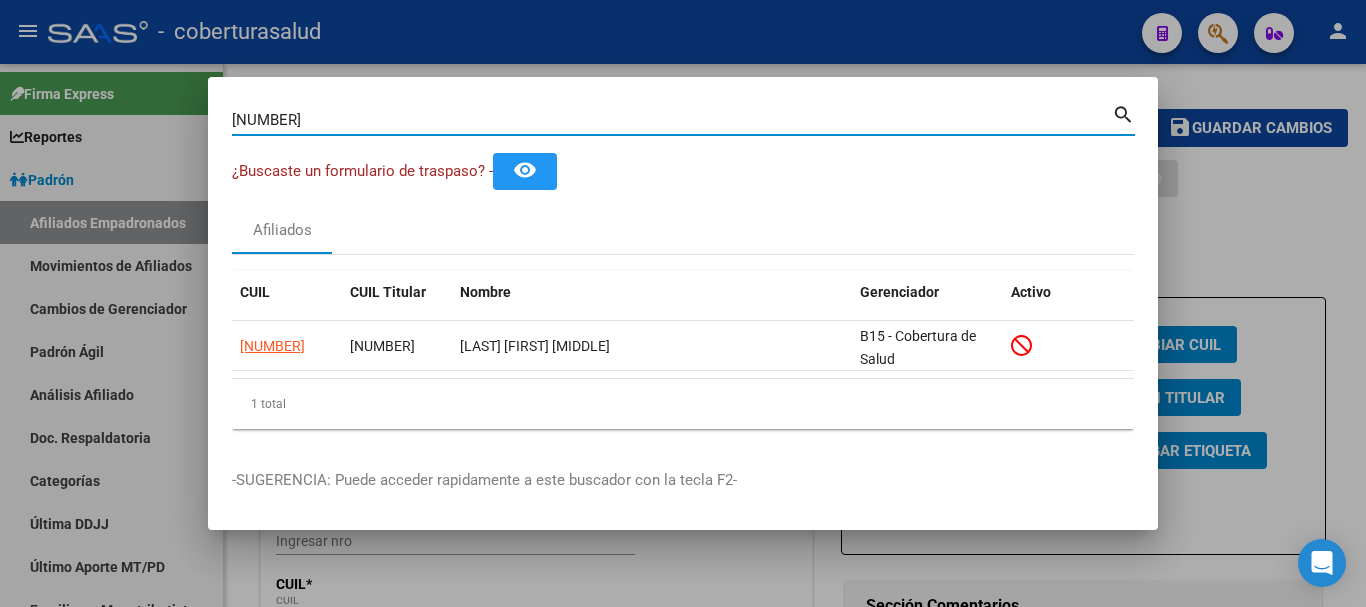 click on "52052039 Buscar (apellido, dni, cuil, nro traspaso, cuit, obra social) search" at bounding box center (683, 118) 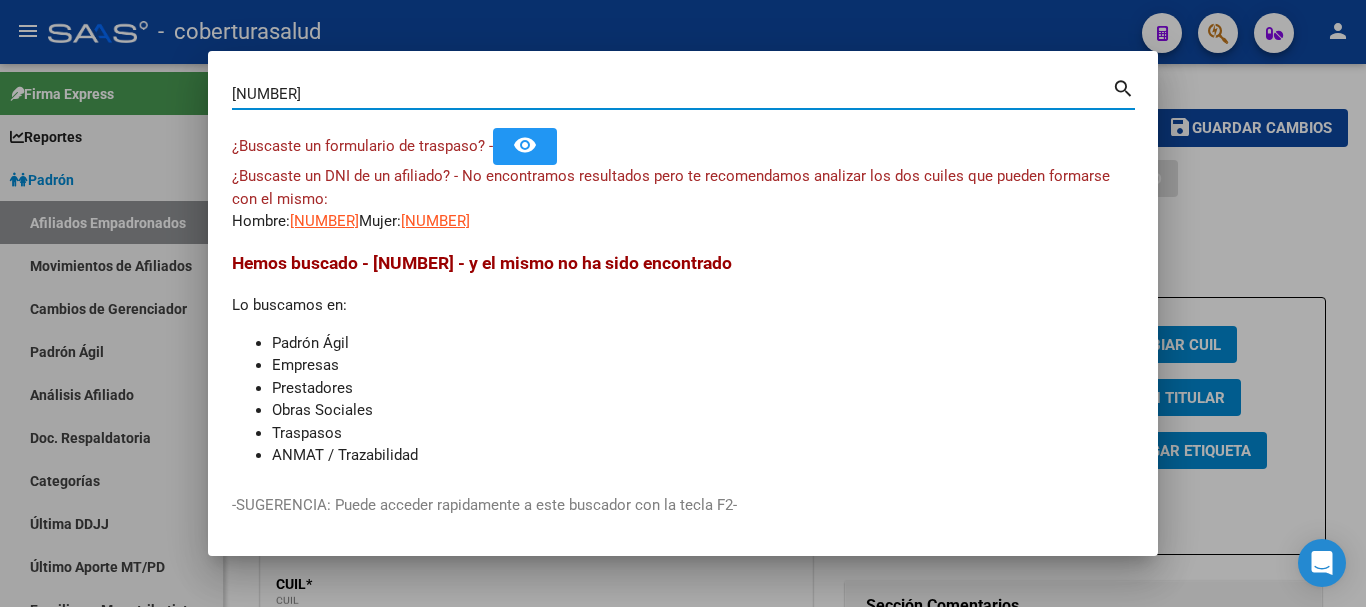click on "44139188 Buscar (apellido, dni, cuil, nro traspaso, cuit, obra social) search" at bounding box center (683, 101) 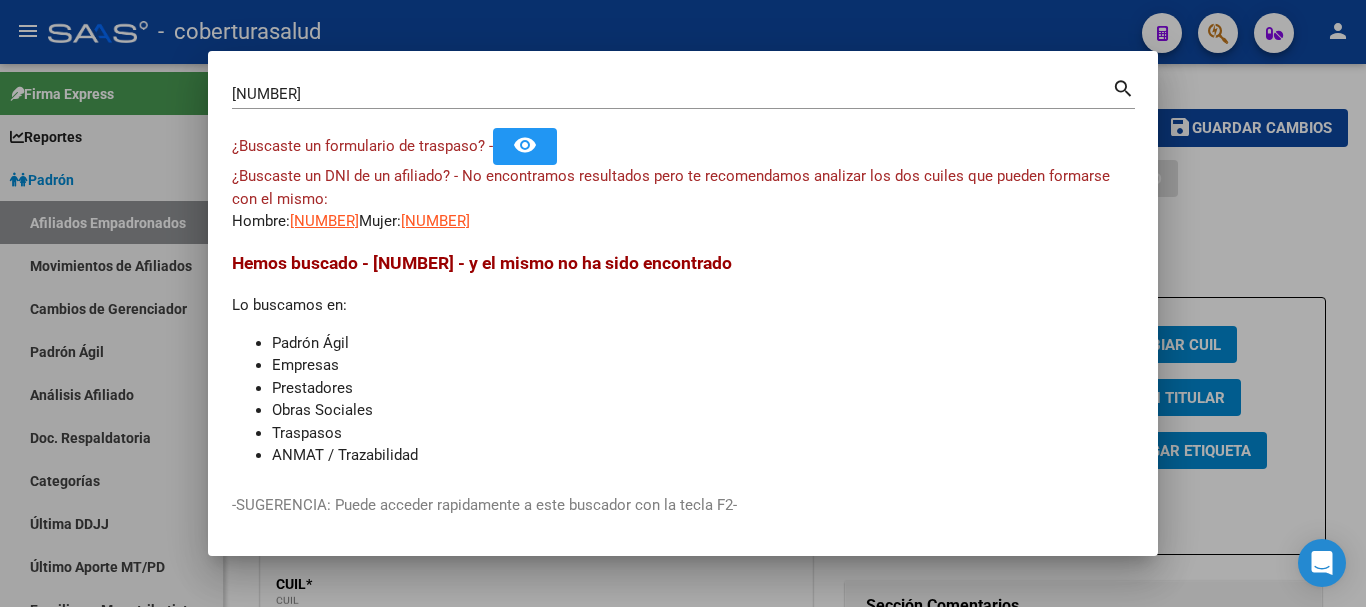 click on "44139188" at bounding box center (672, 94) 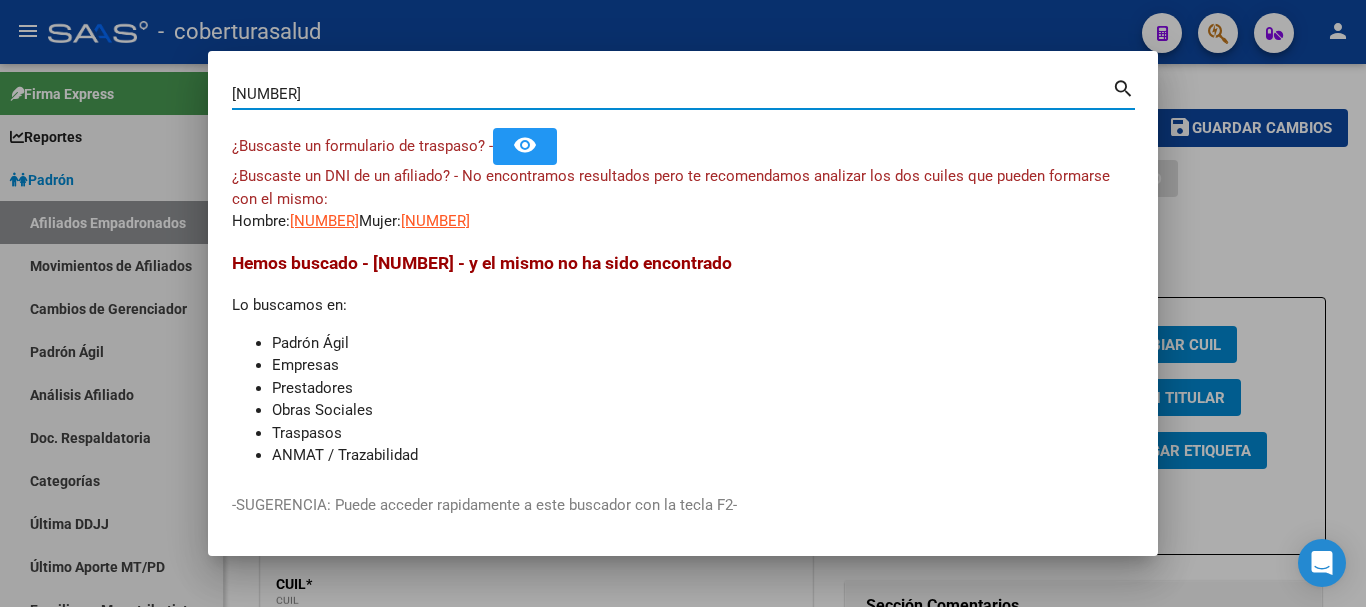 click on "44139188" at bounding box center [672, 94] 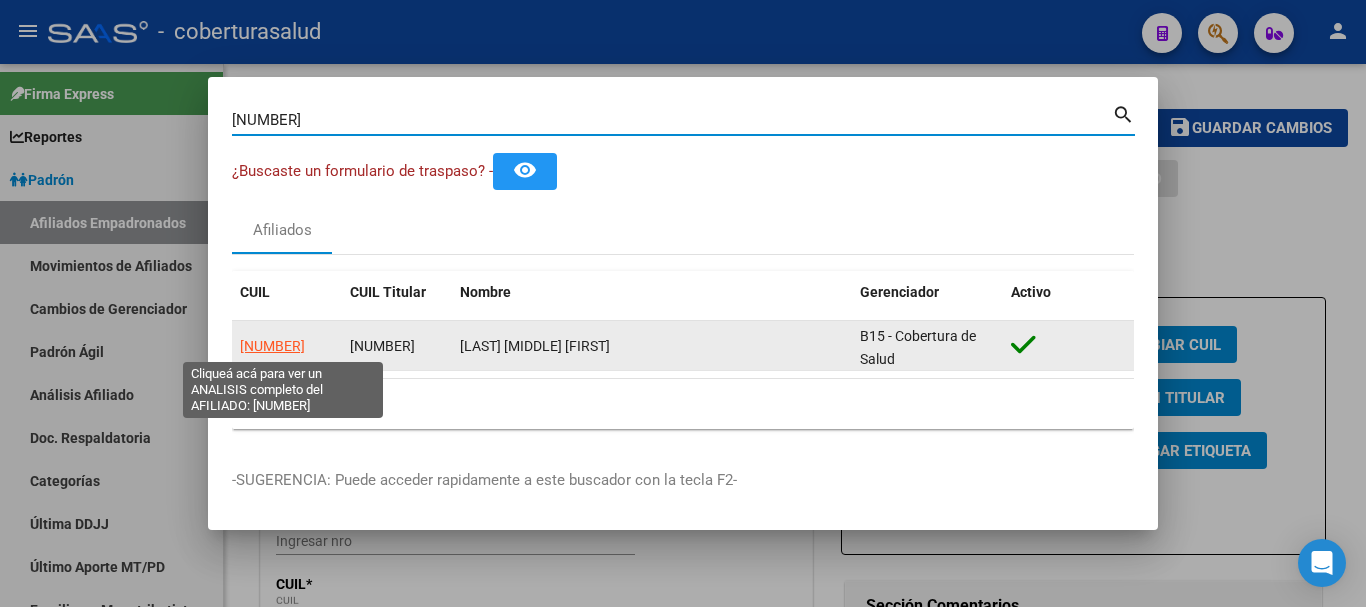 click on "27353444455" 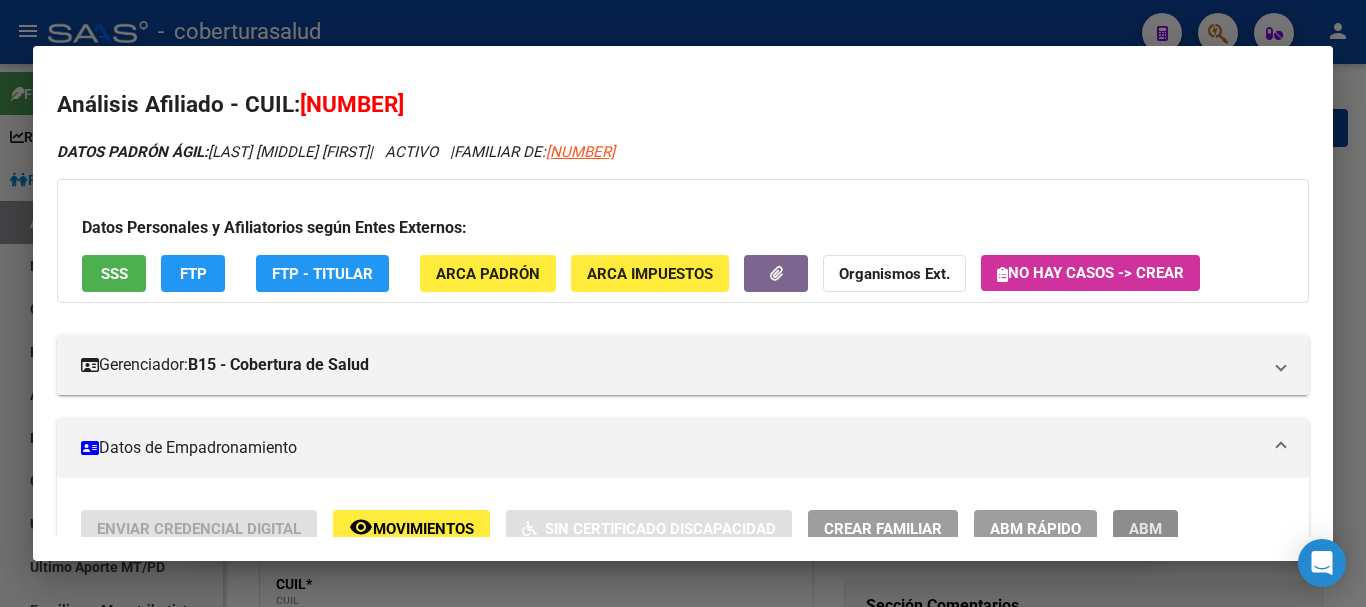 click on "ABM" at bounding box center (1145, 529) 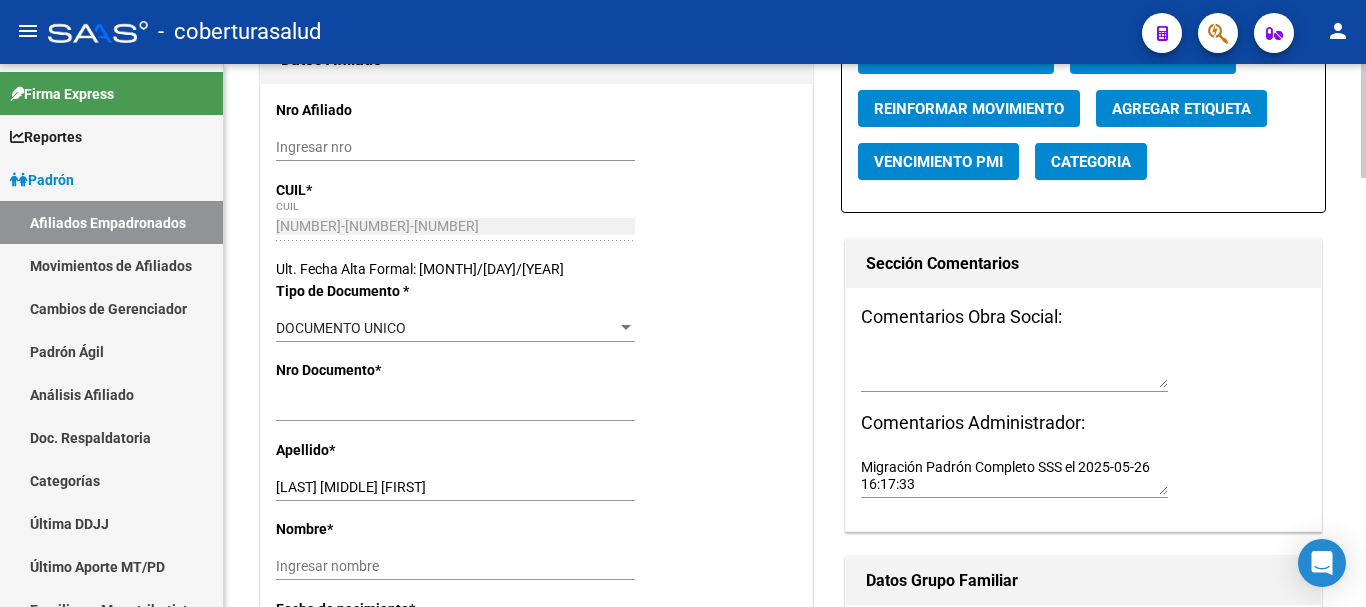 scroll, scrollTop: 400, scrollLeft: 0, axis: vertical 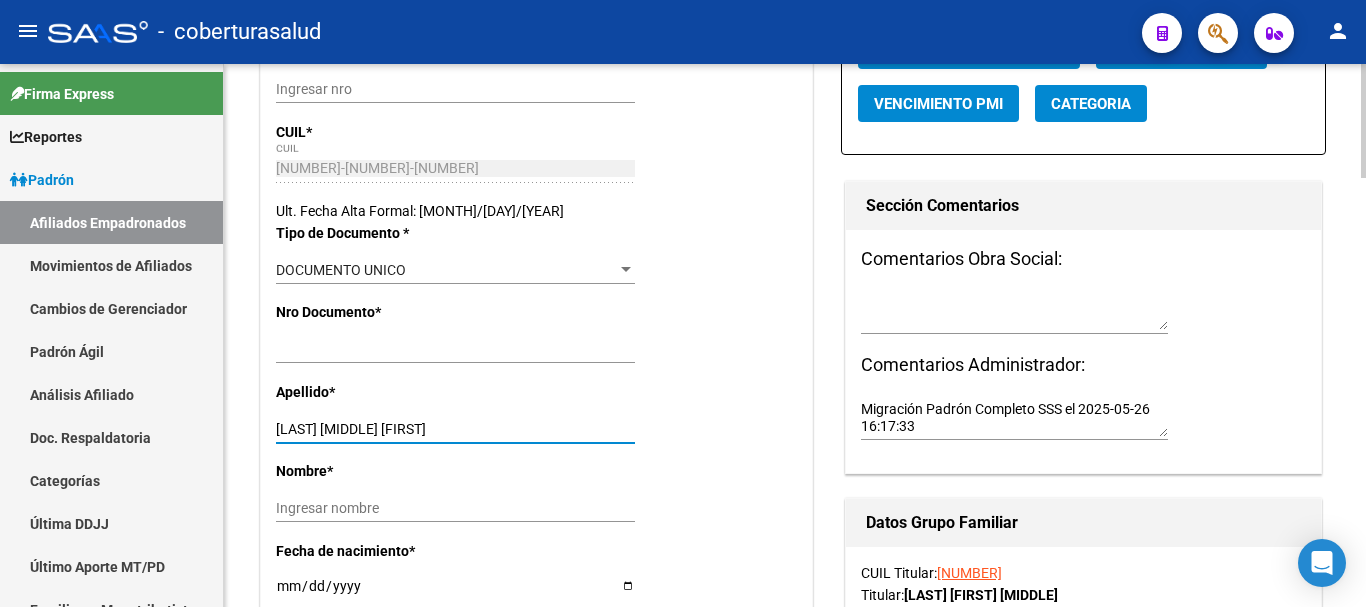 drag, startPoint x: 335, startPoint y: 433, endPoint x: 493, endPoint y: 425, distance: 158.20241 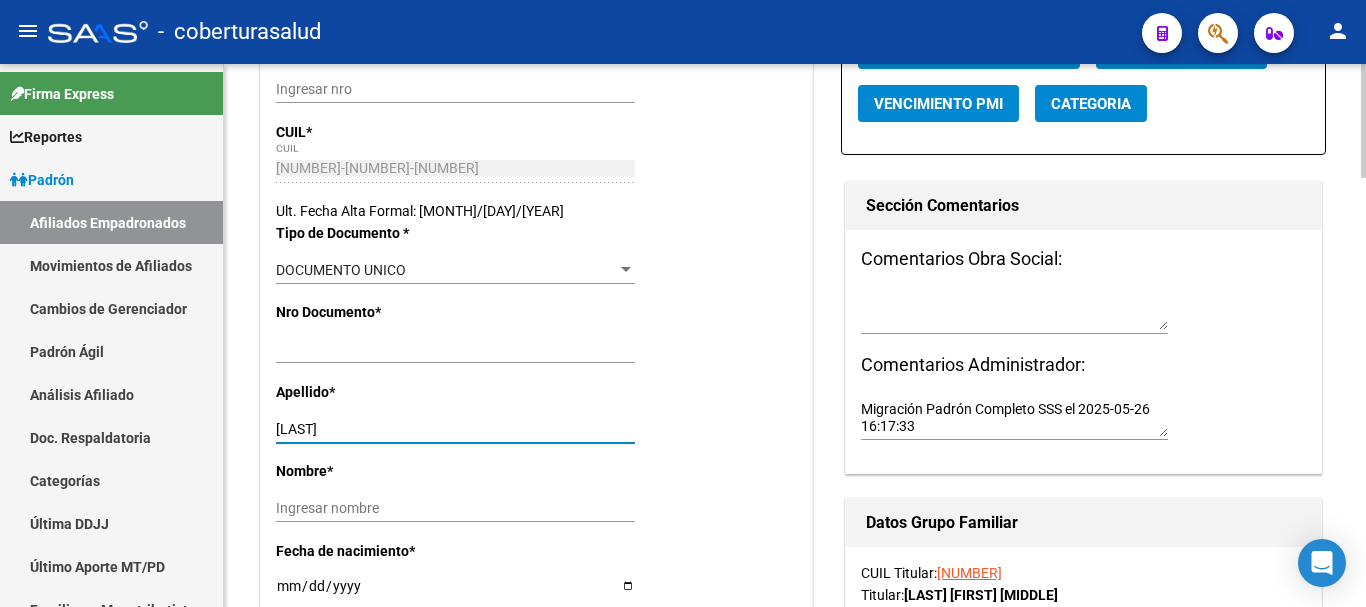 type on "SUAREZ" 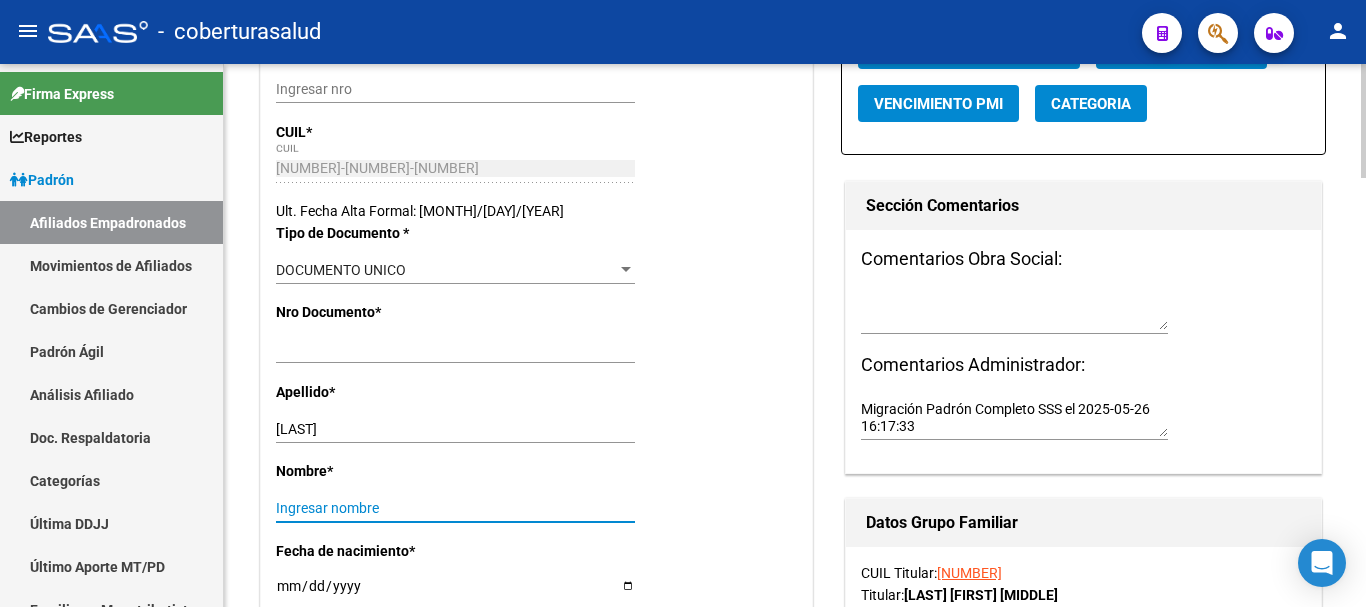paste on "MARINA DE LOS ANGELES" 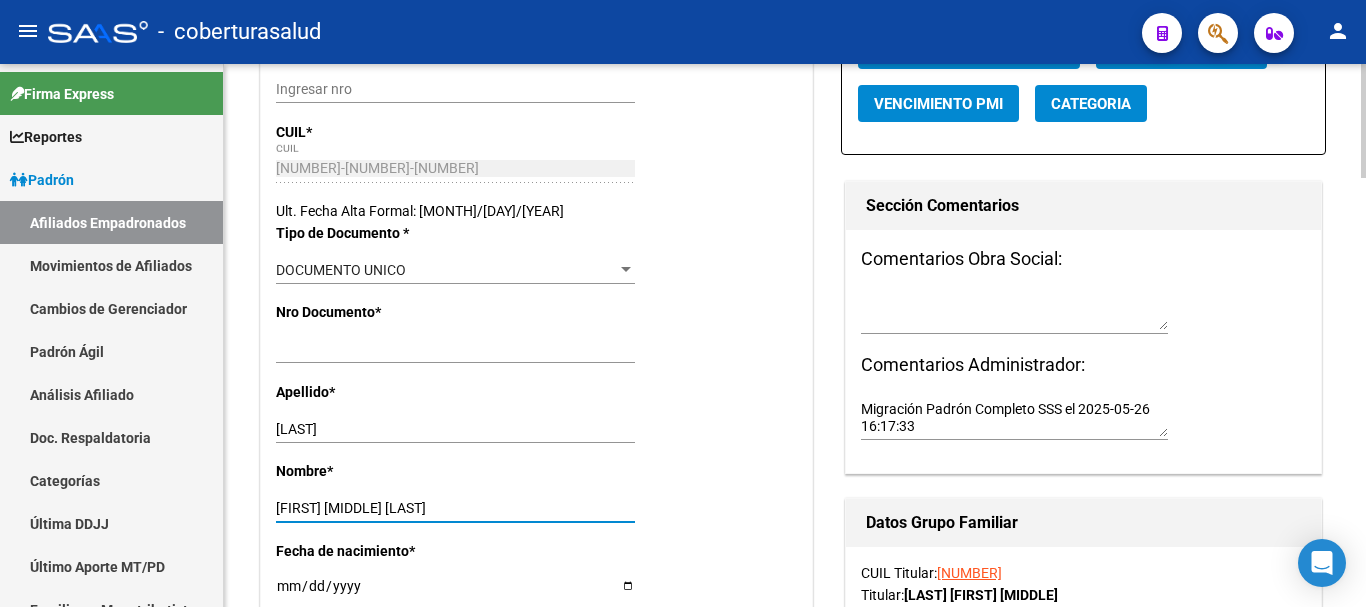 type on "MARINA DE LOS ANGELES" 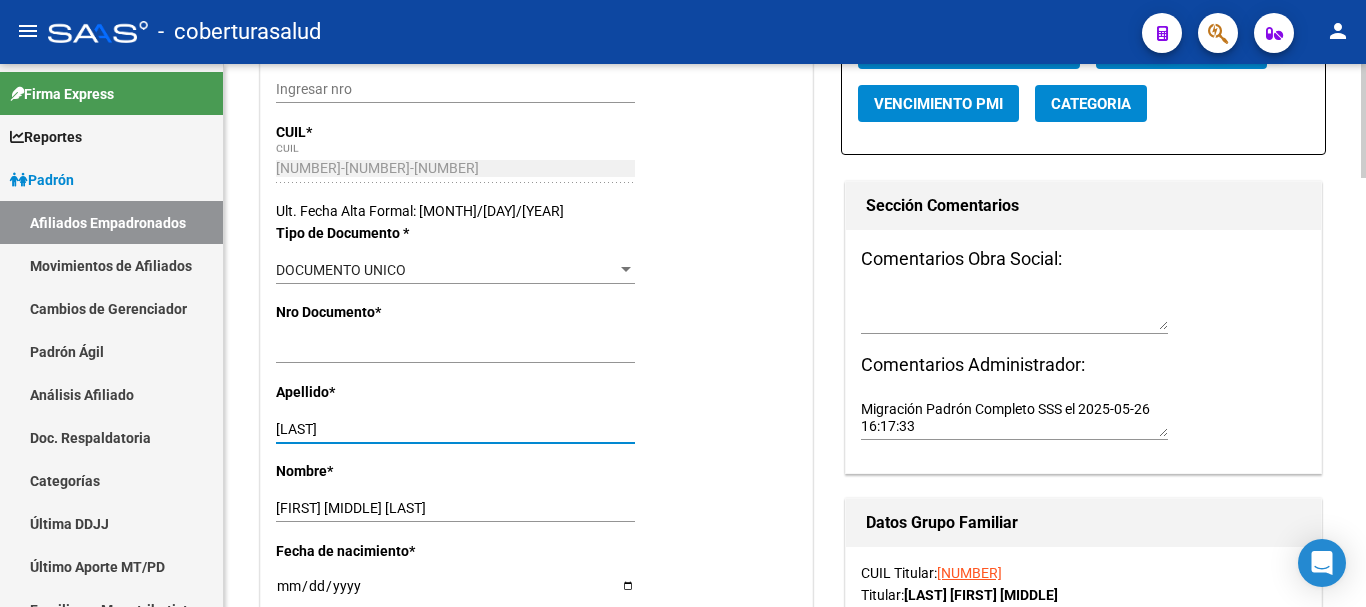type on "SUAREZ" 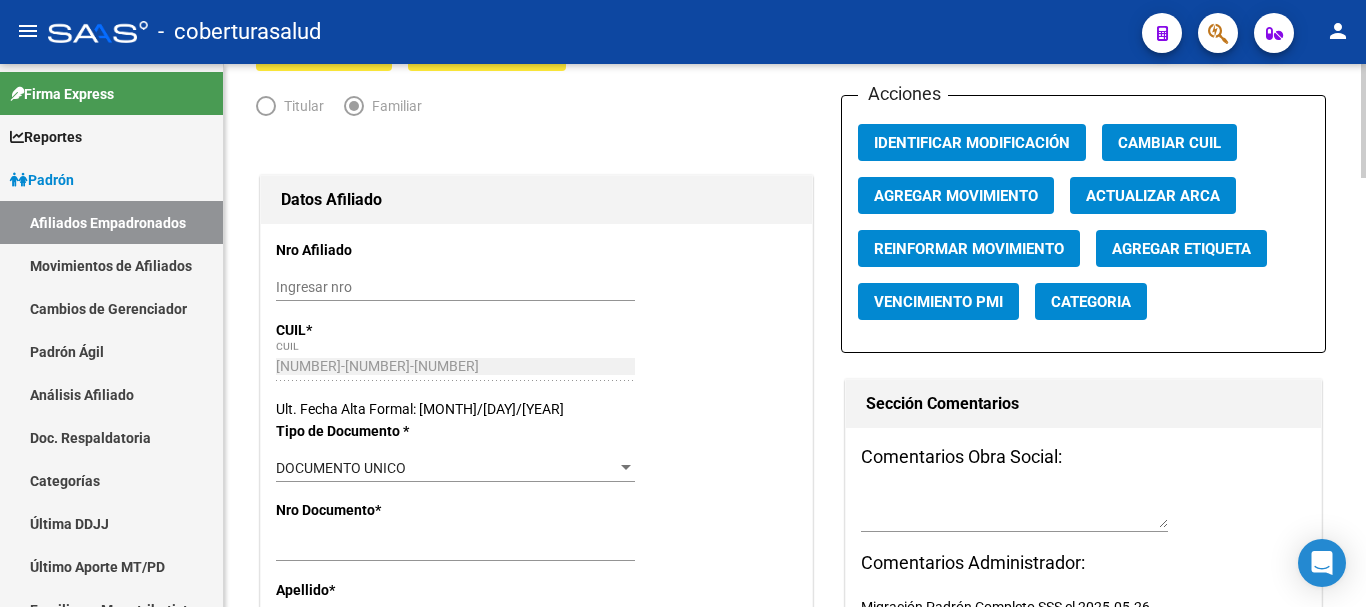 scroll, scrollTop: 200, scrollLeft: 0, axis: vertical 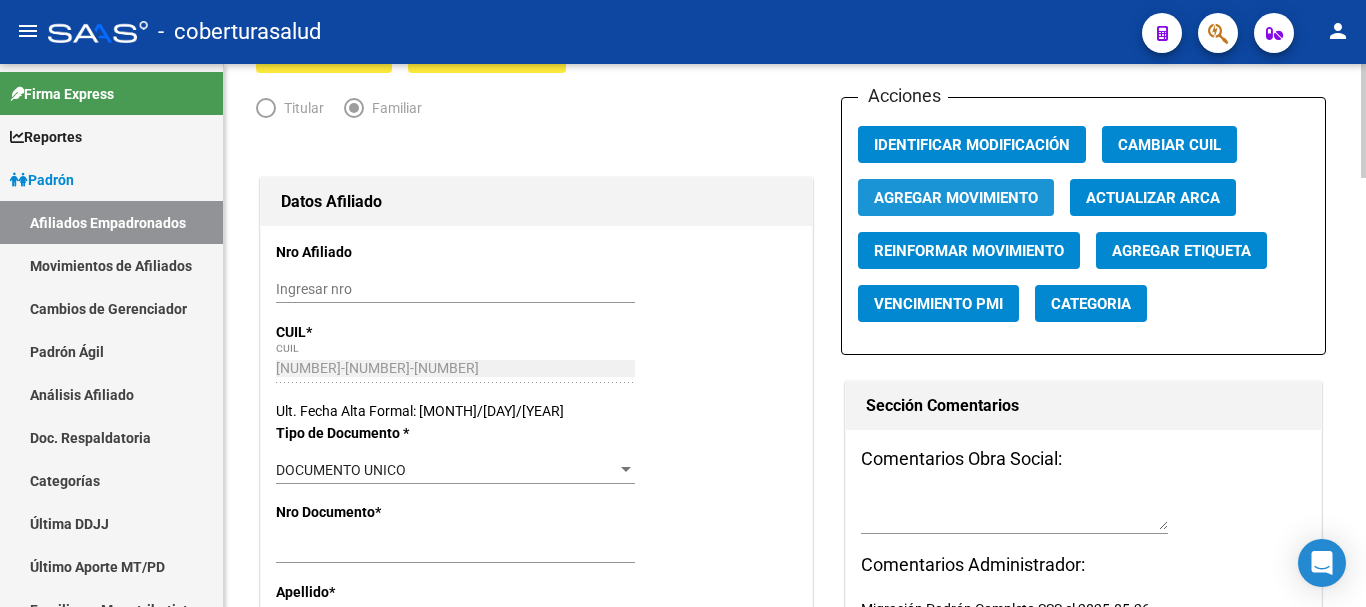 click on "Agregar Movimiento" 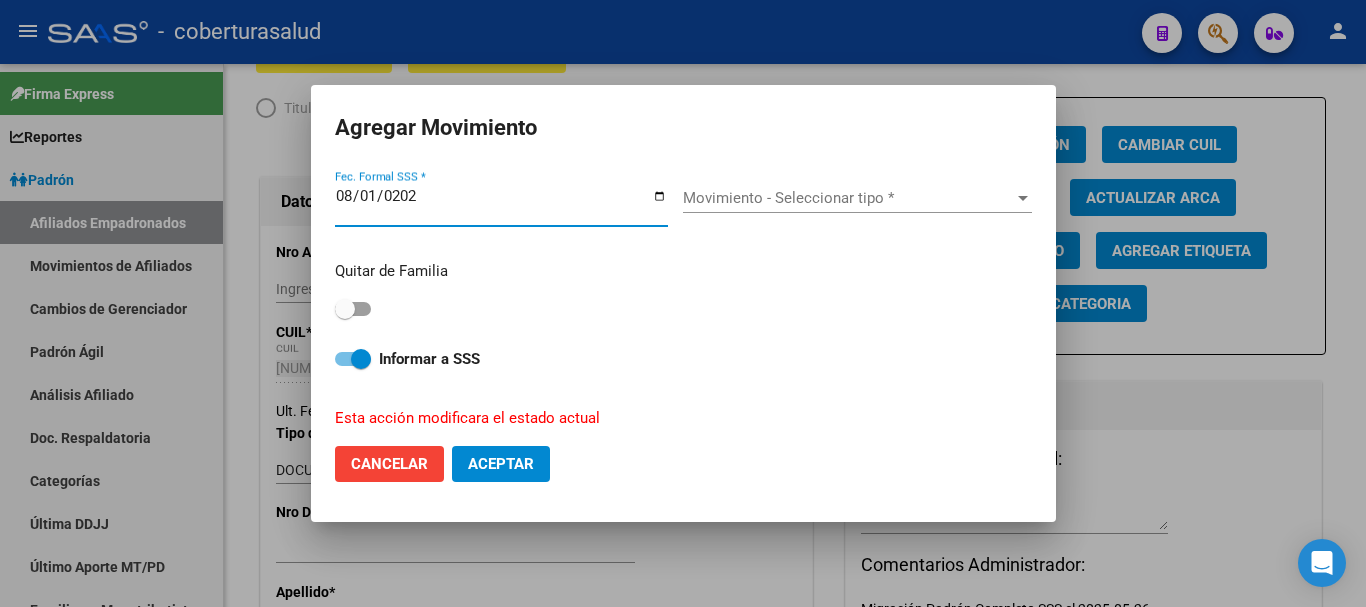 type on "2025-08-01" 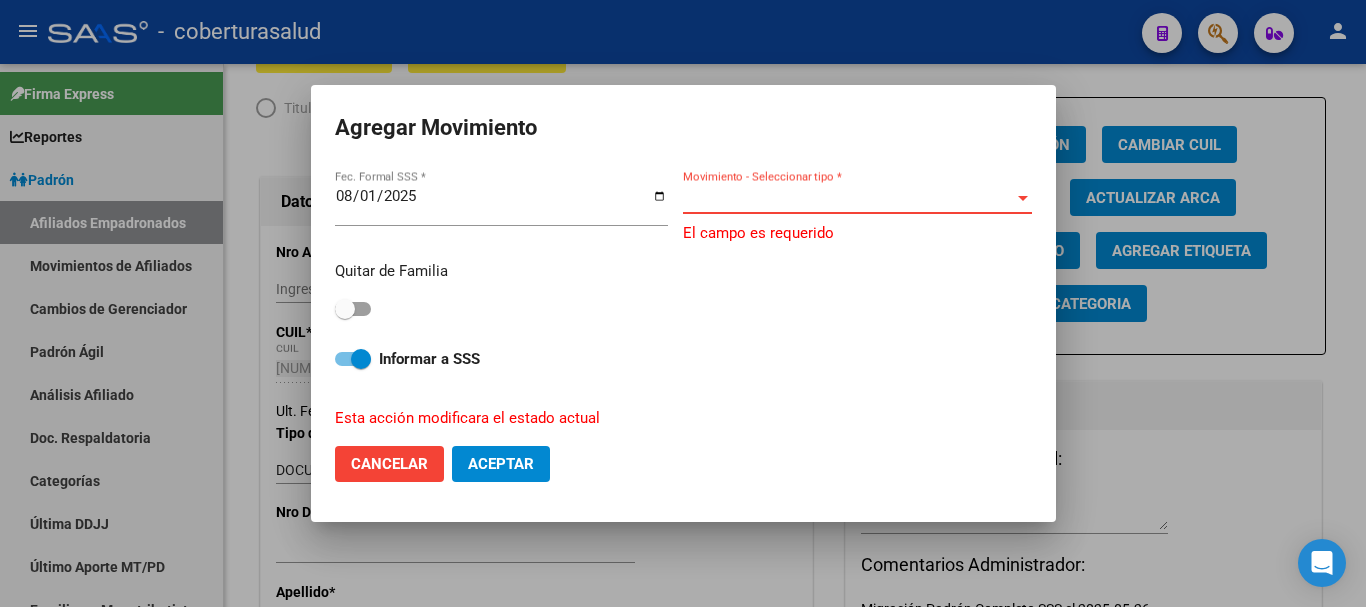 click on "Movimiento - Seleccionar tipo *" at bounding box center [848, 198] 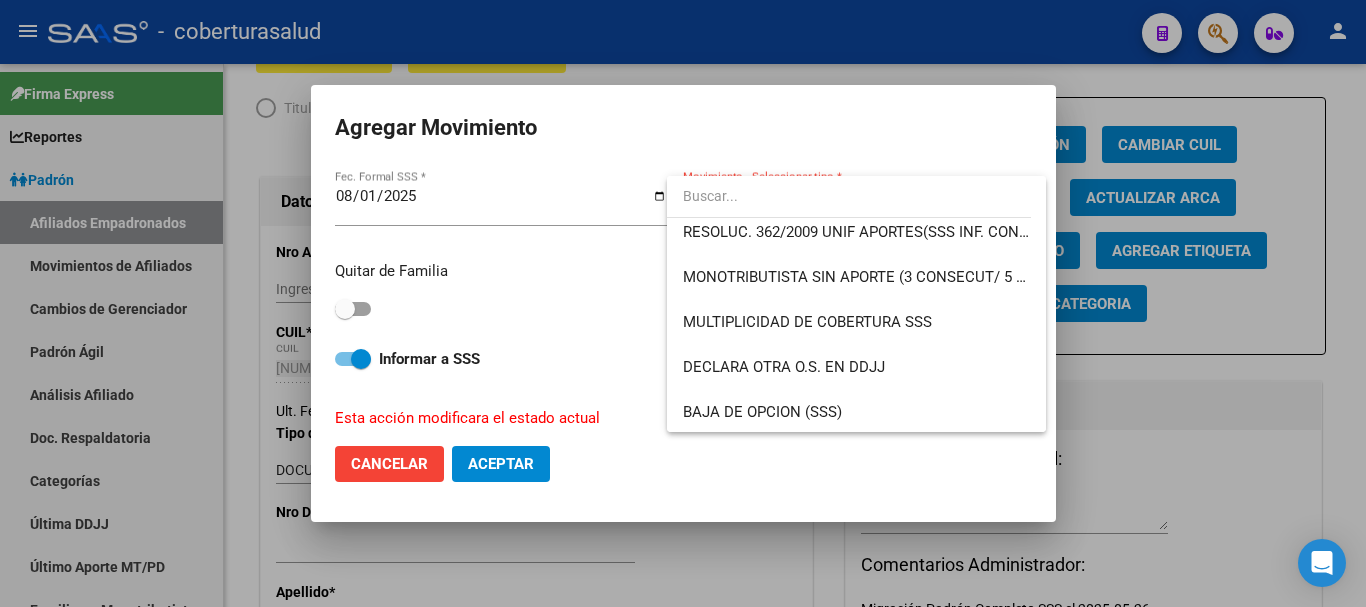 scroll, scrollTop: 700, scrollLeft: 0, axis: vertical 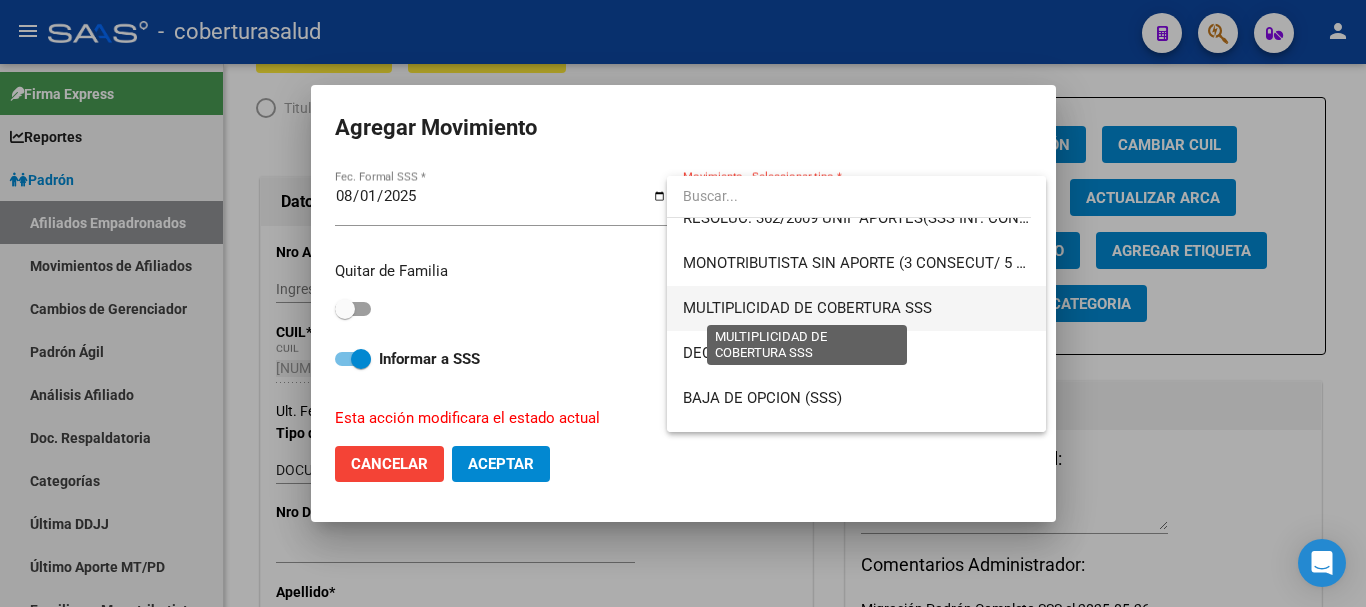 click on "MULTIPLICIDAD DE COBERTURA SSS" at bounding box center [807, 308] 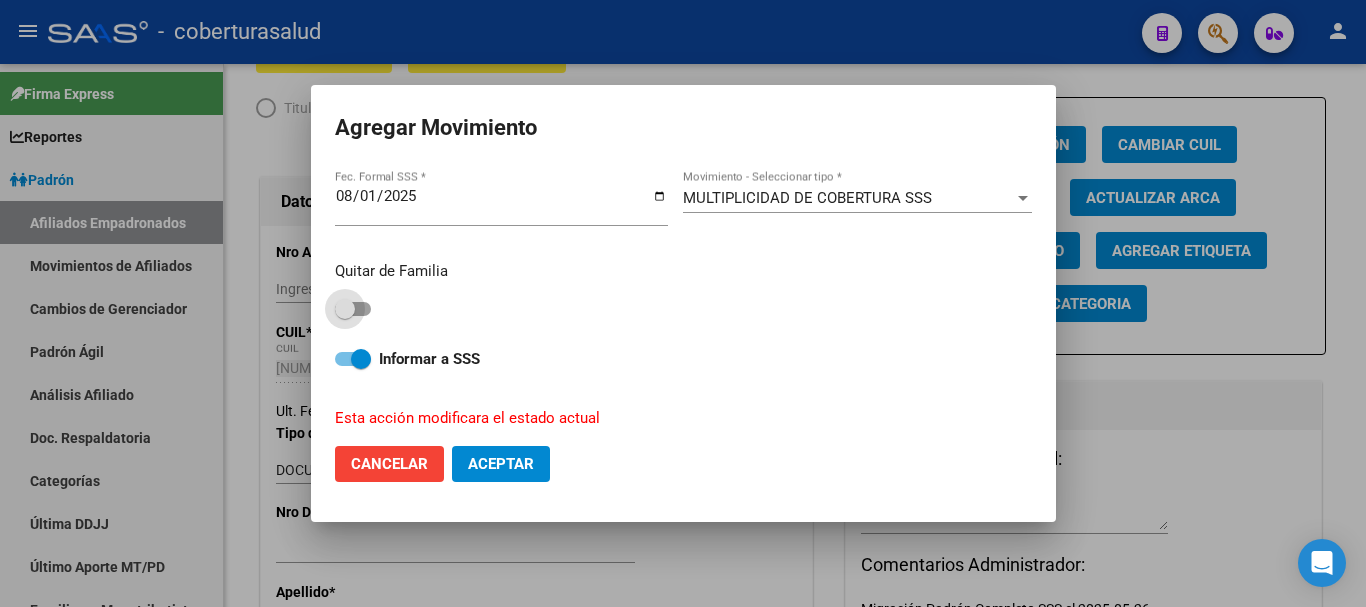 click at bounding box center (345, 309) 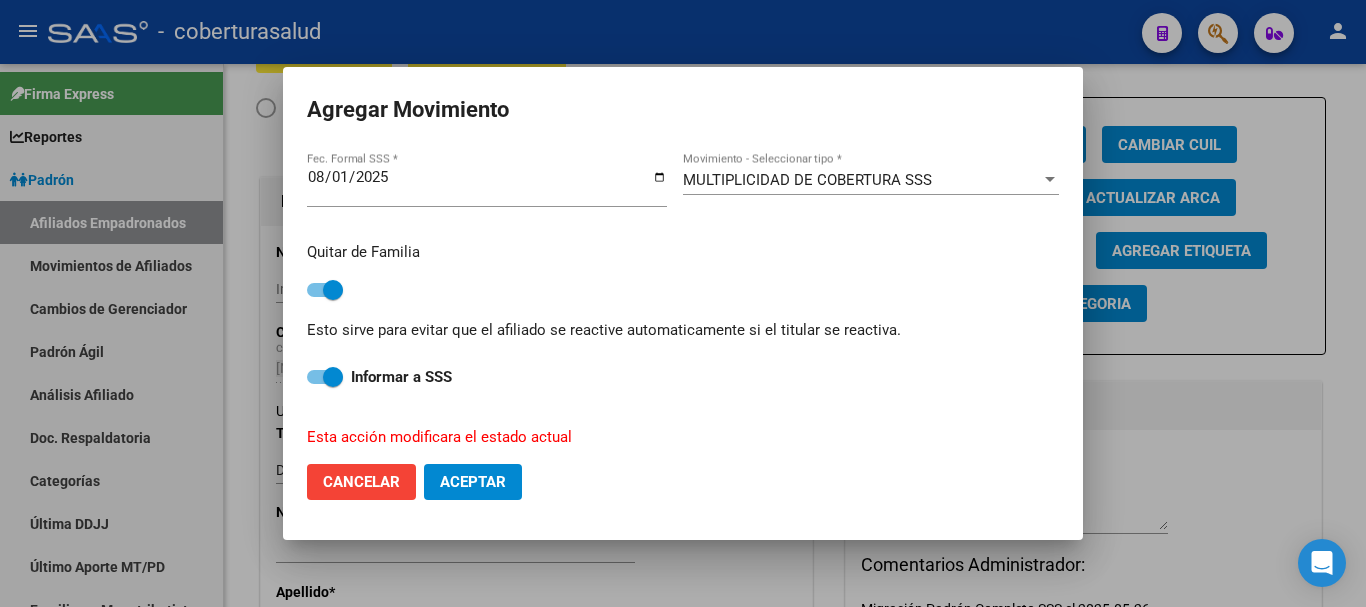 click on "Cancelar Aceptar" 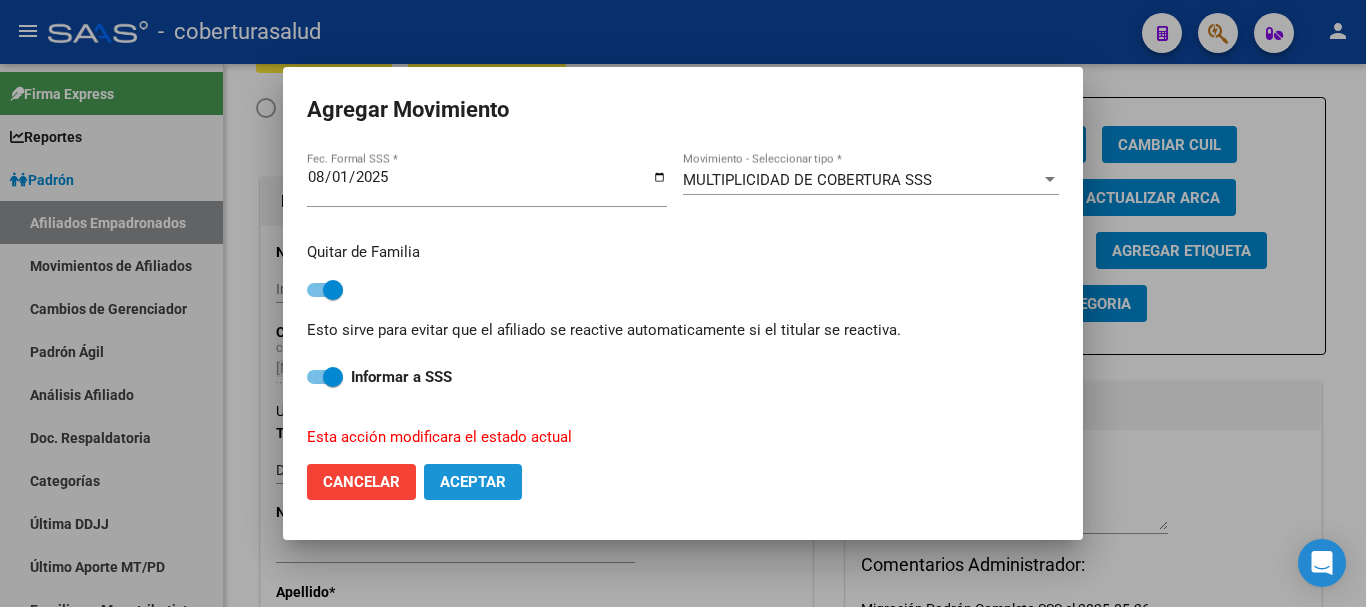 click on "Aceptar" 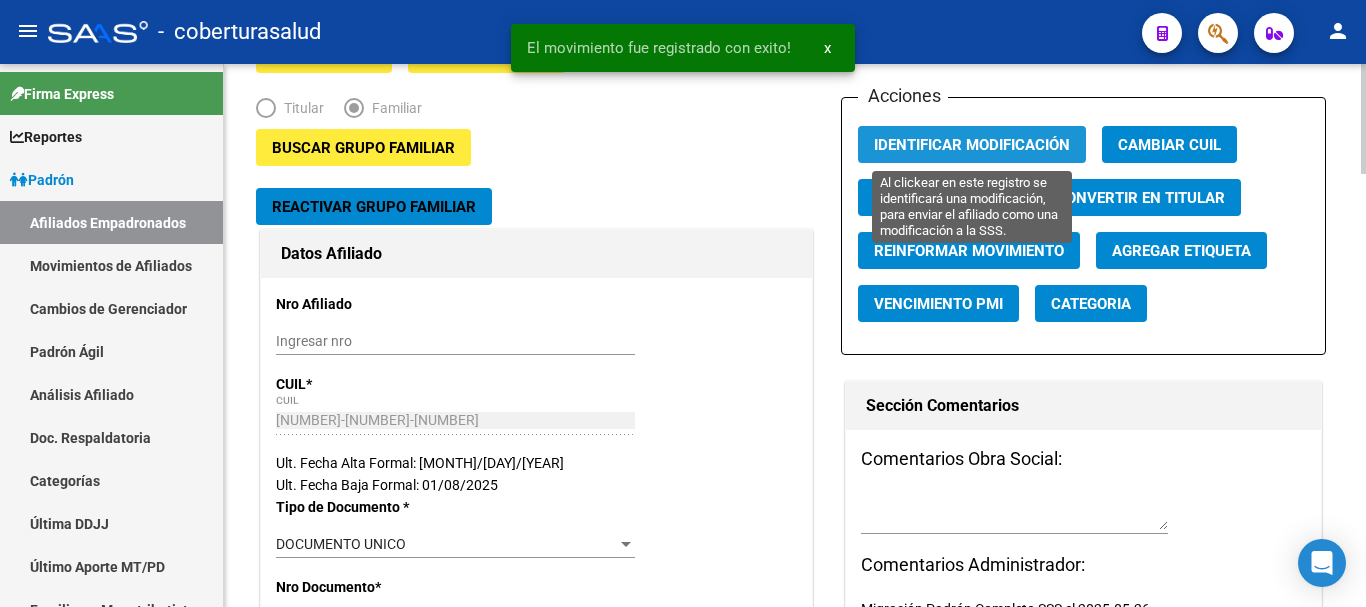 click on "Identificar Modificación" 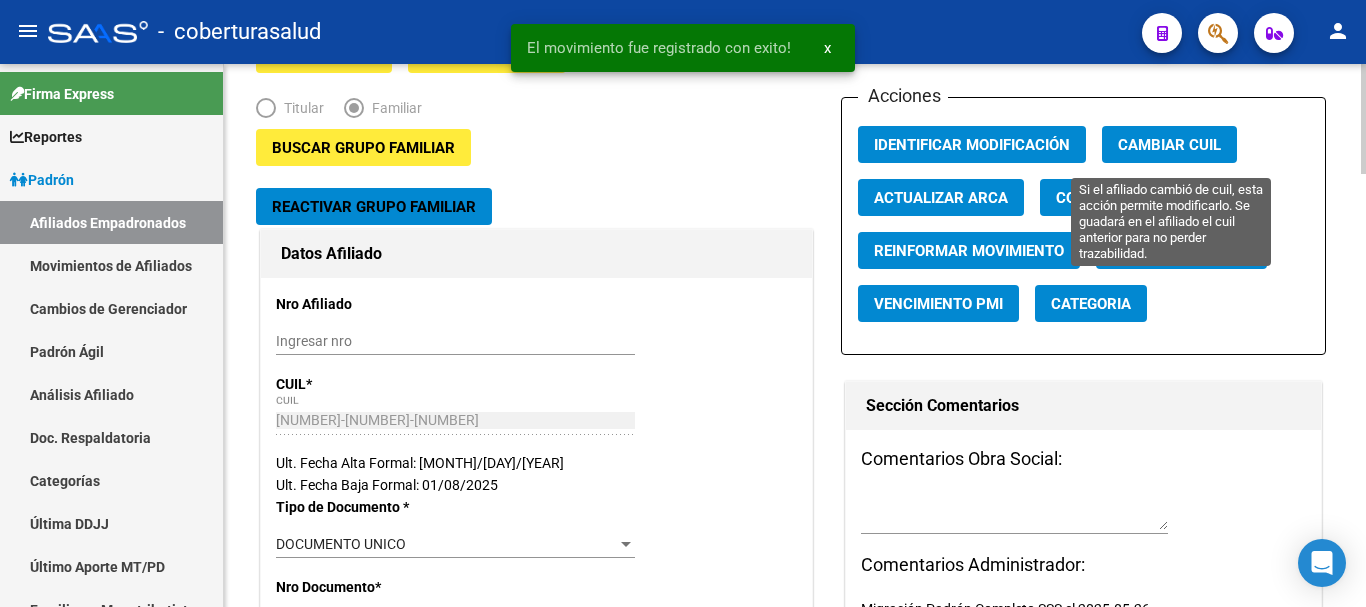 scroll, scrollTop: 0, scrollLeft: 0, axis: both 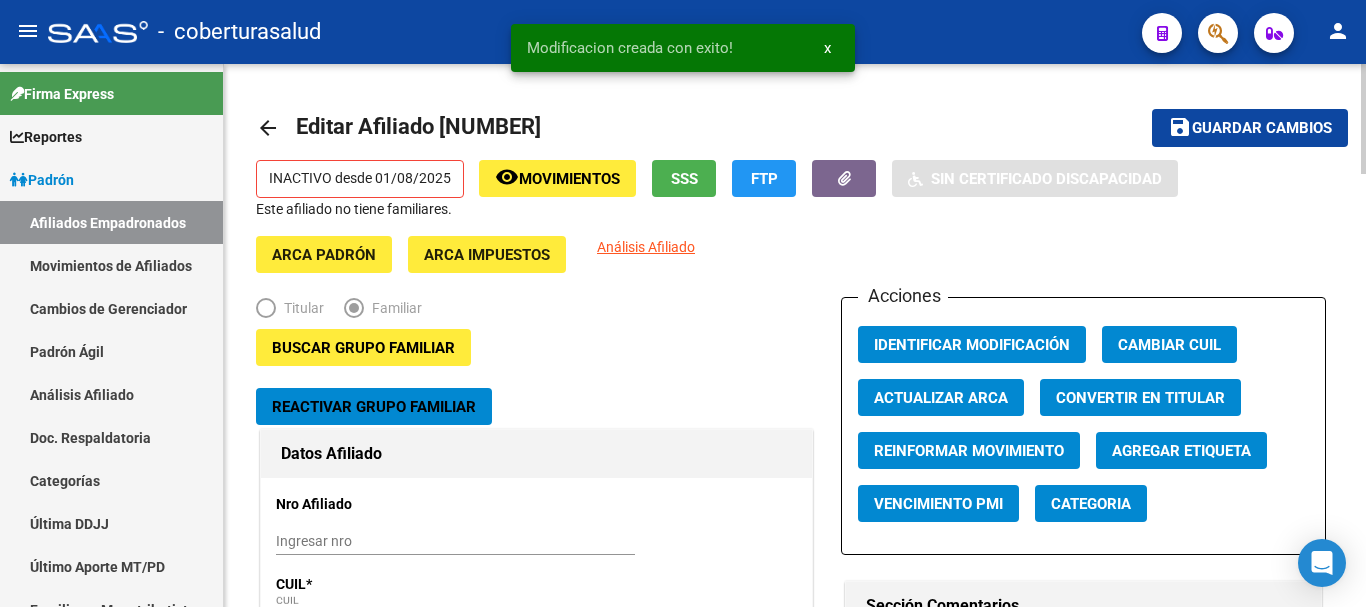 click on "Guardar cambios" 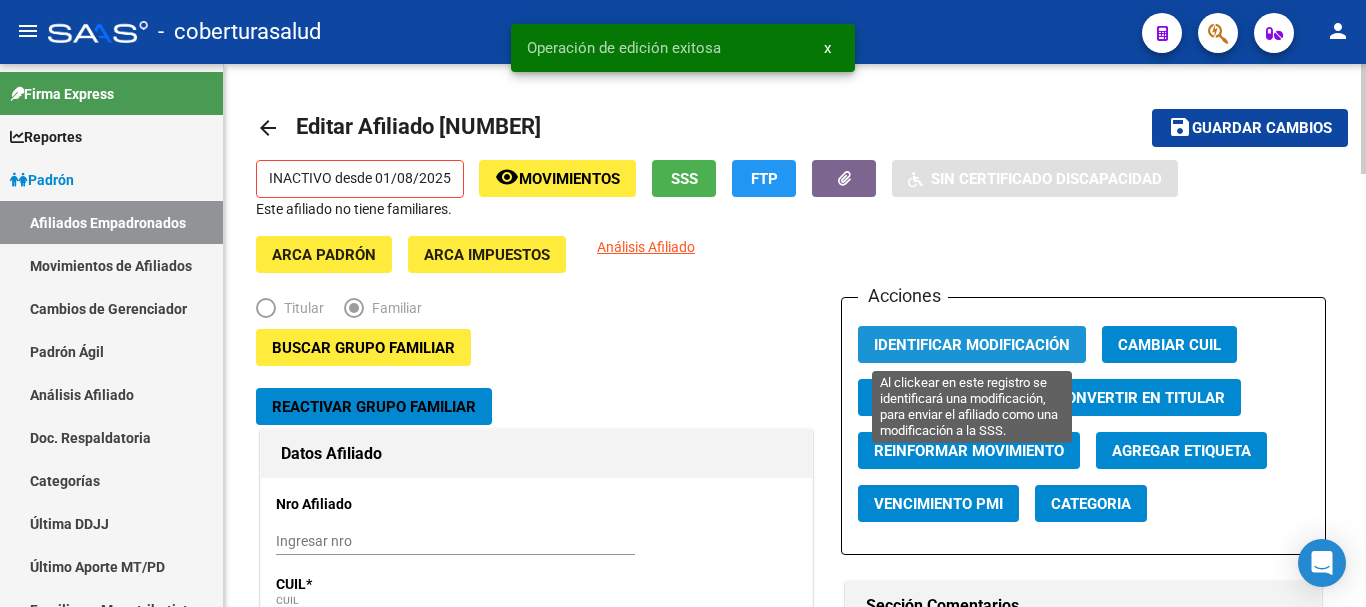 click on "Identificar Modificación" 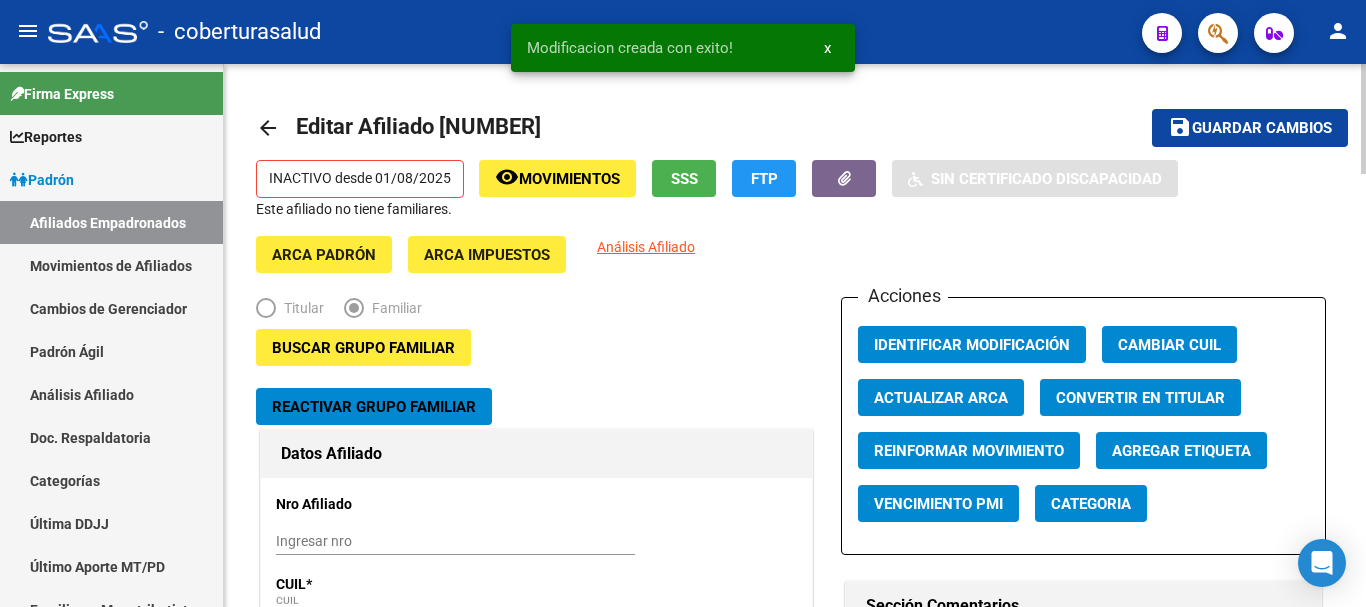 type 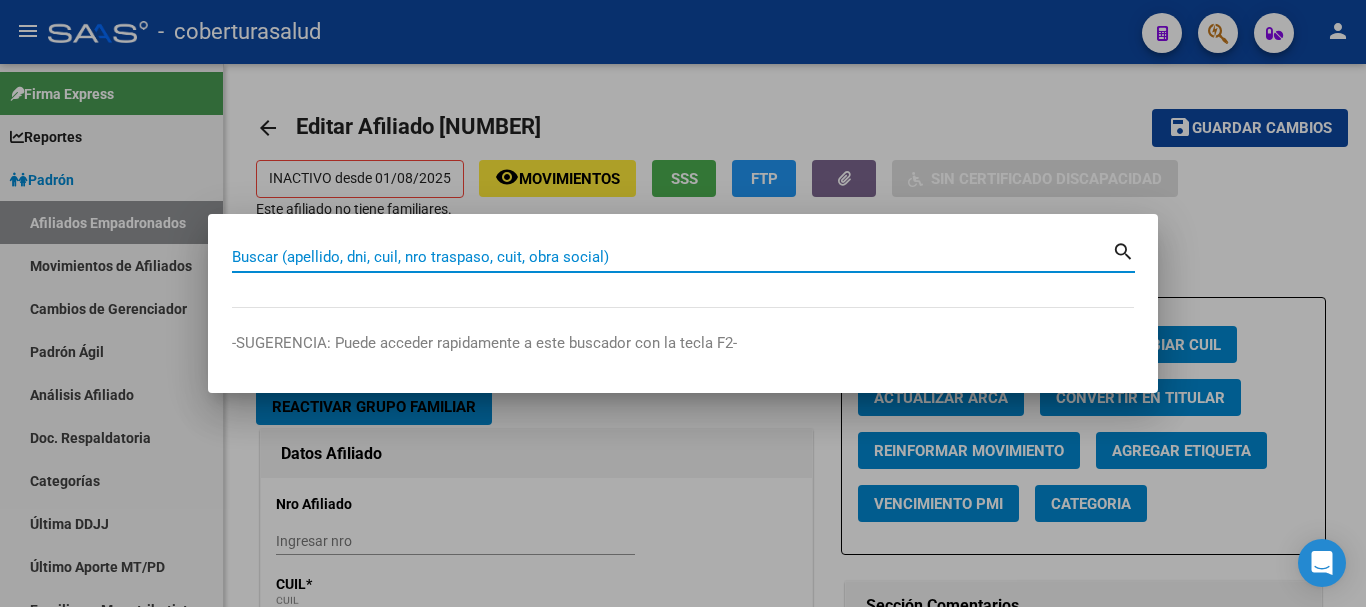 paste on "41885159" 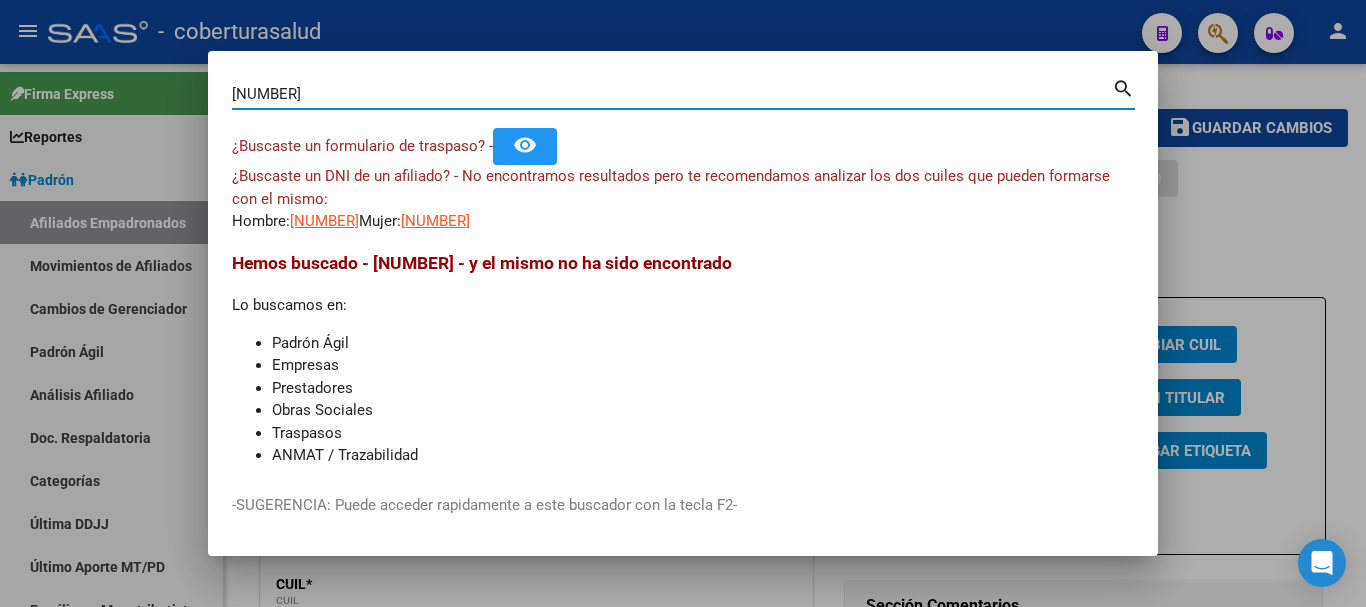 click on "41885159" at bounding box center [672, 94] 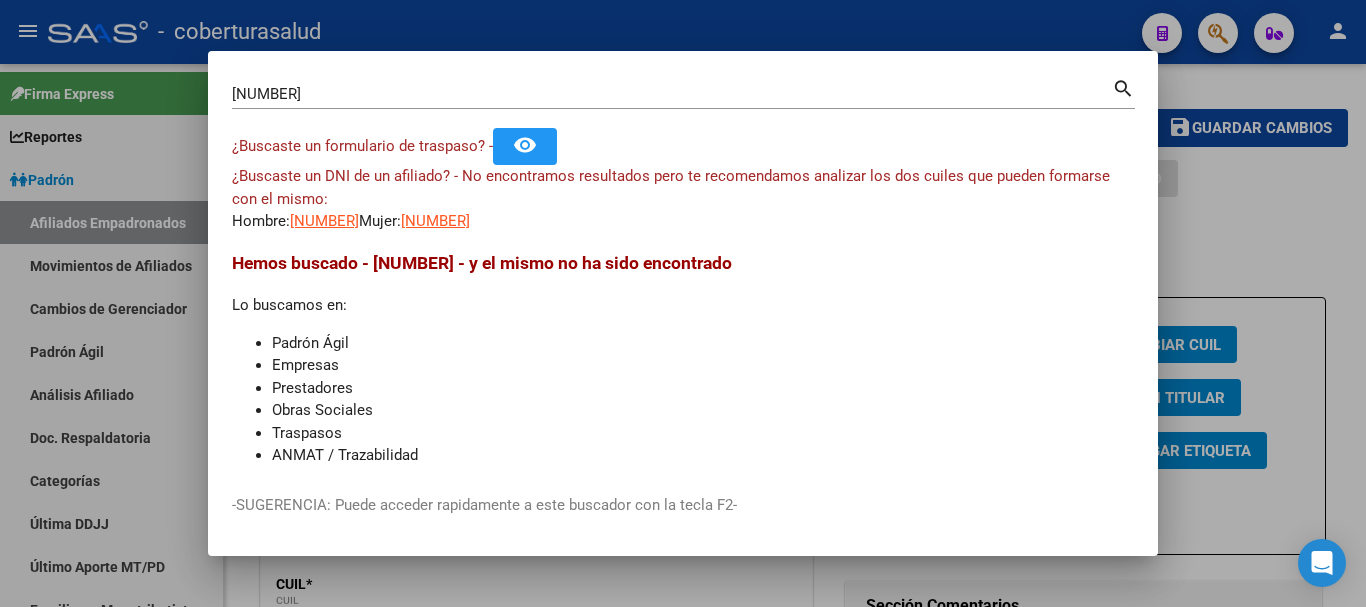 click on "41885159 Buscar (apellido, dni, cuil, nro traspaso, cuit, obra social)" at bounding box center [672, 94] 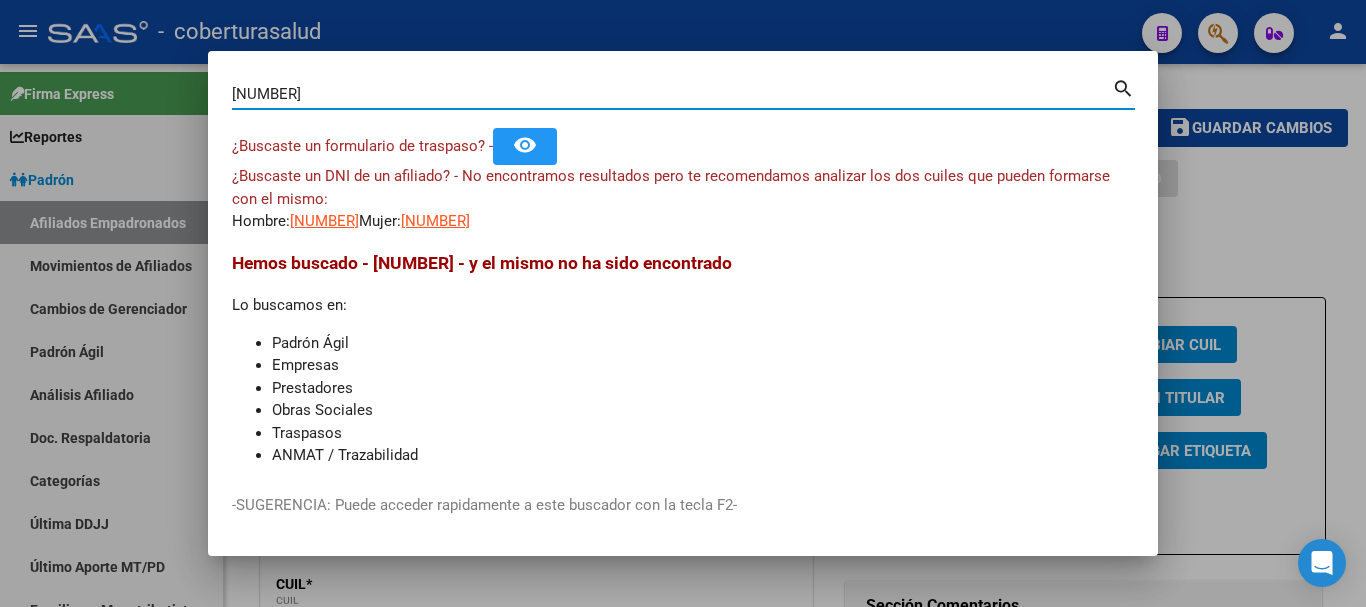 click on "41885159" at bounding box center [672, 94] 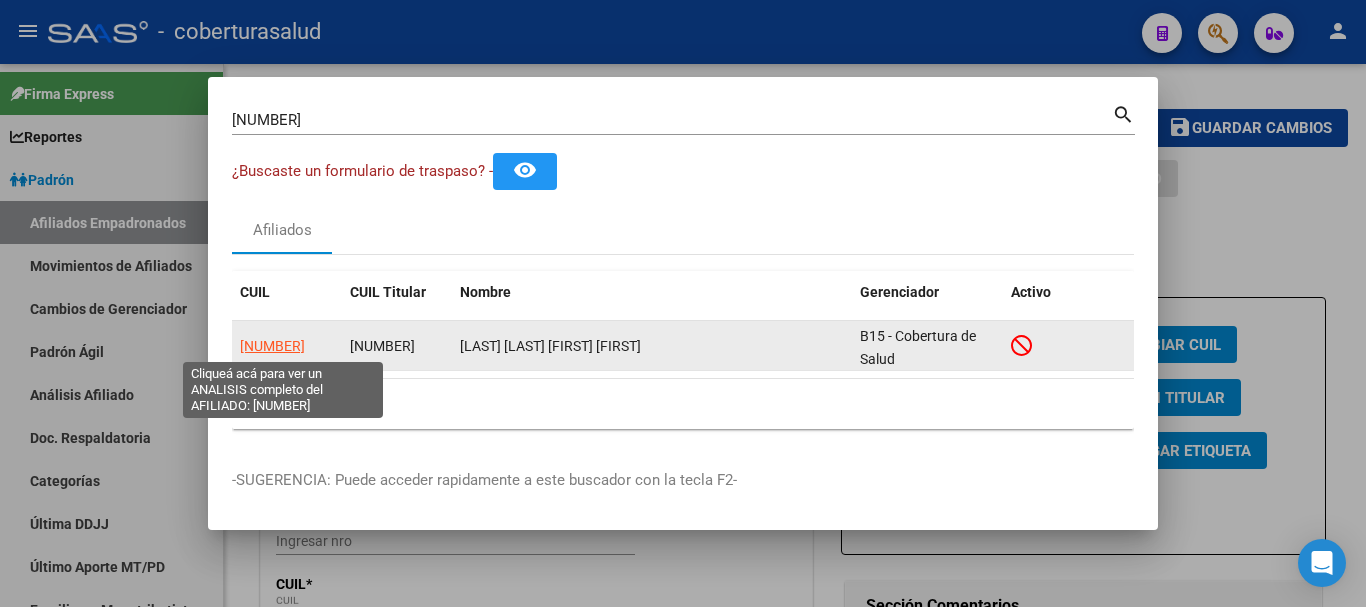 click on "27959079485" 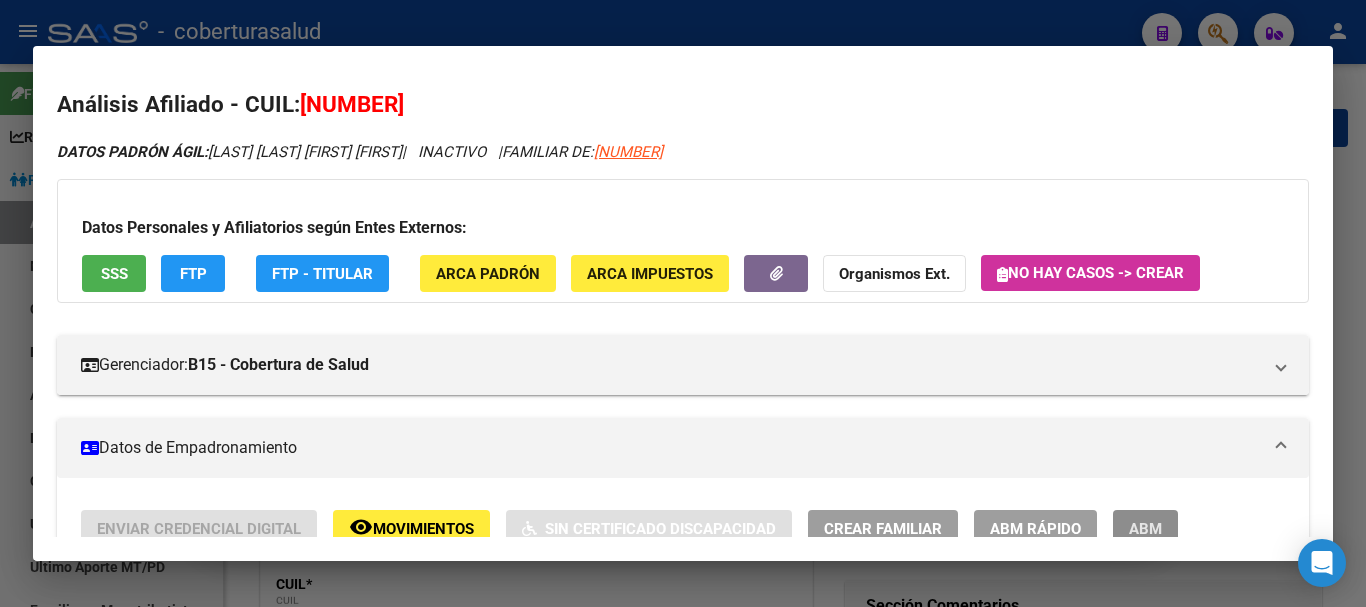 click on "ABM" at bounding box center [1145, 528] 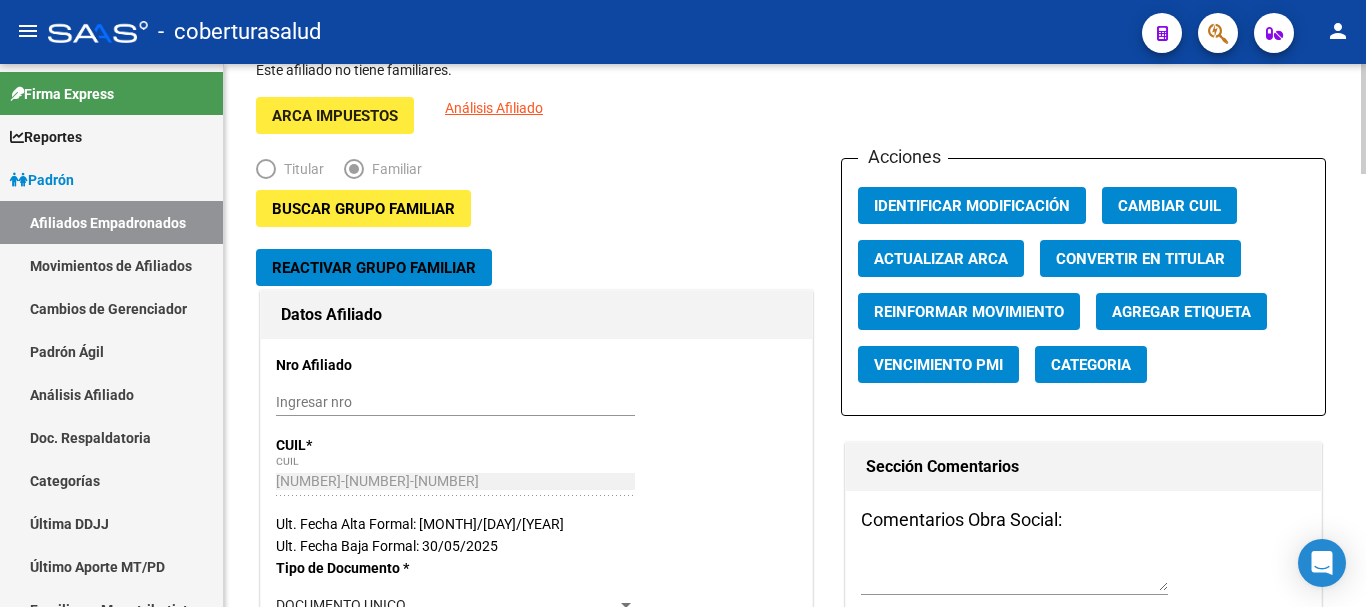 scroll, scrollTop: 100, scrollLeft: 0, axis: vertical 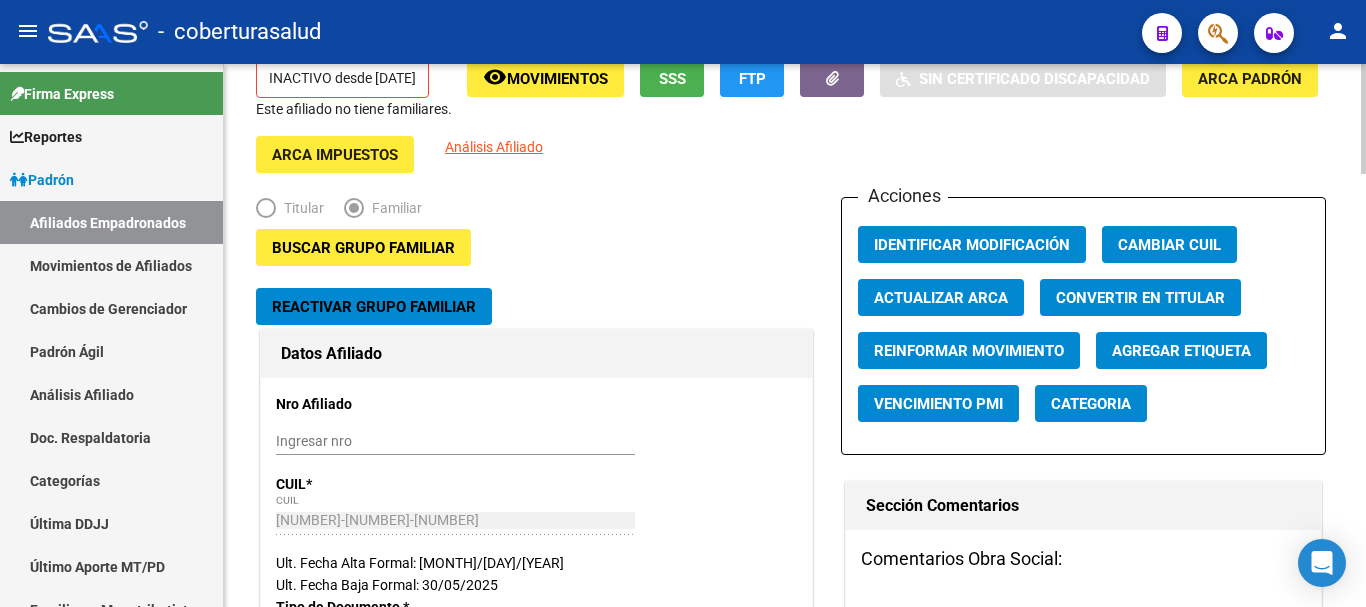 click on "Reactivar Grupo Familiar" 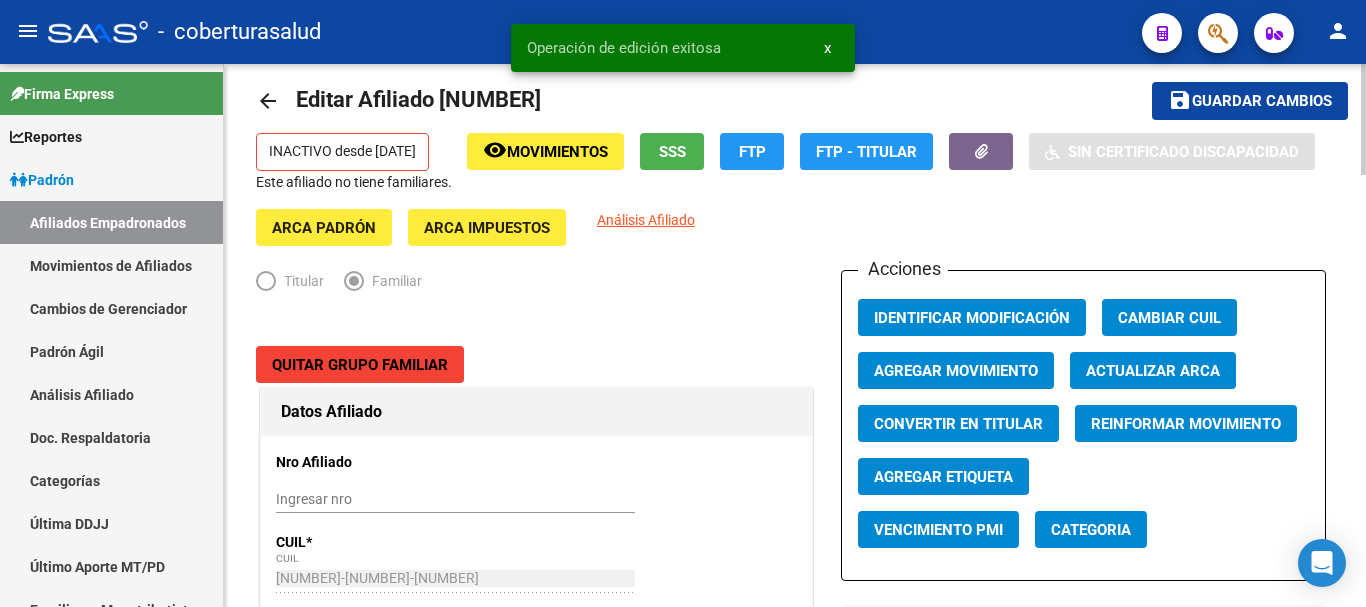 scroll, scrollTop: 0, scrollLeft: 0, axis: both 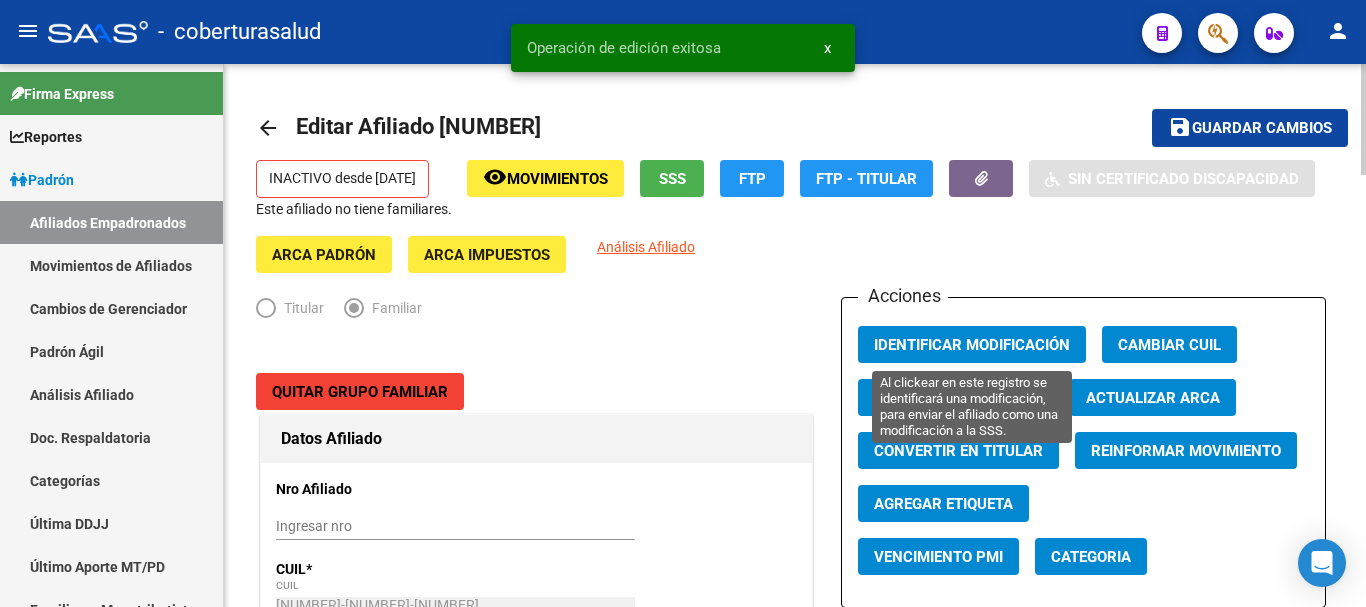 click on "Identificar Modificación" 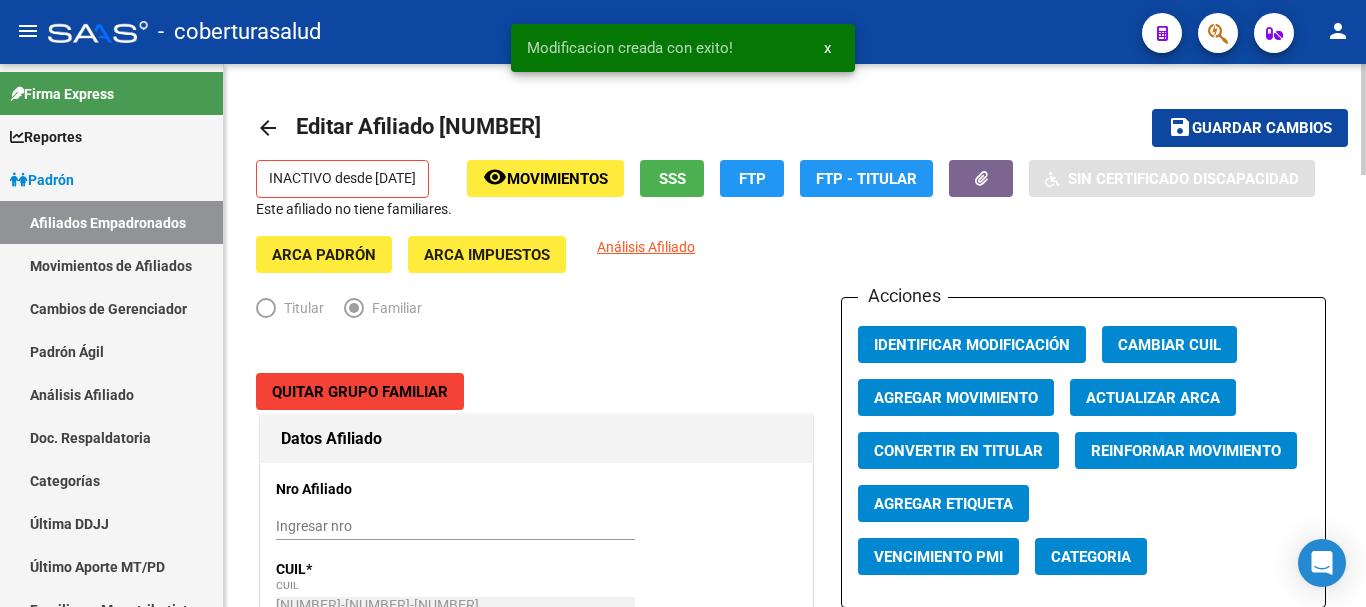 click on "Guardar cambios" 